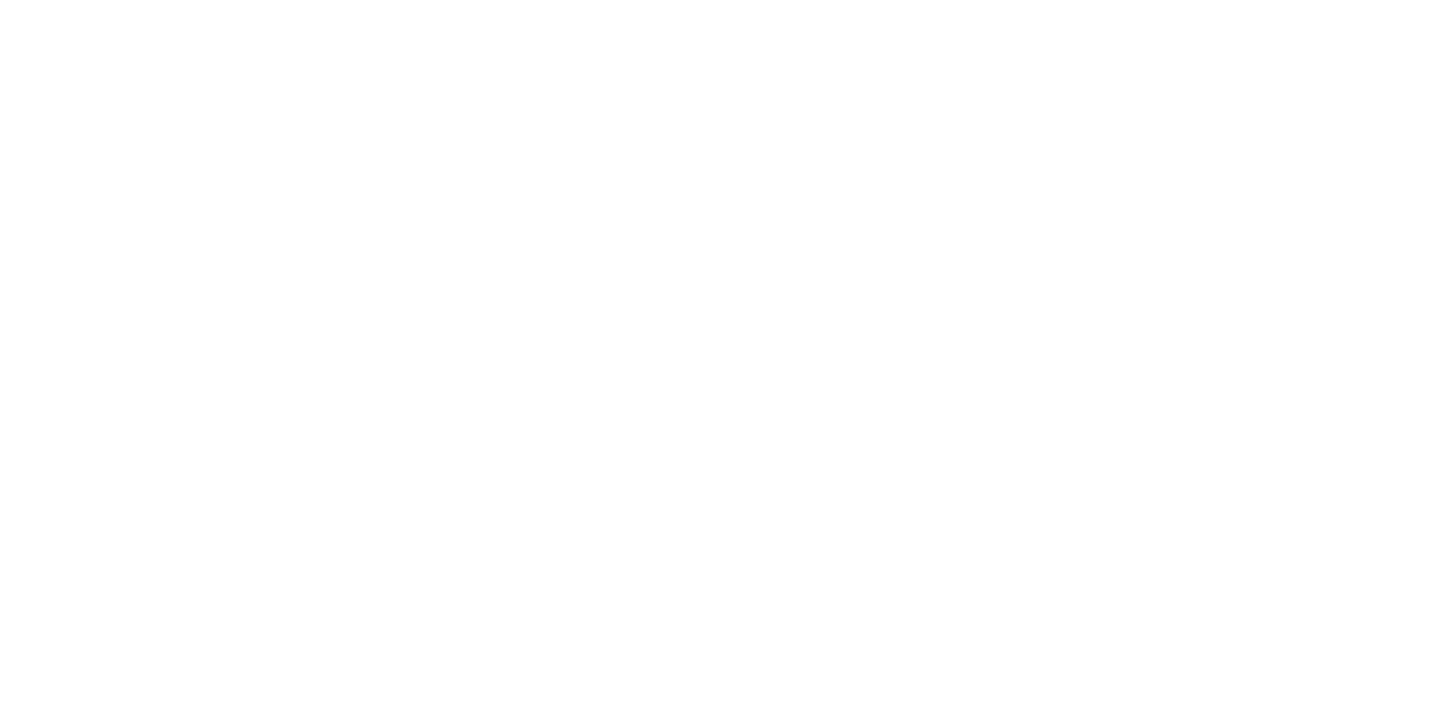 scroll, scrollTop: 0, scrollLeft: 0, axis: both 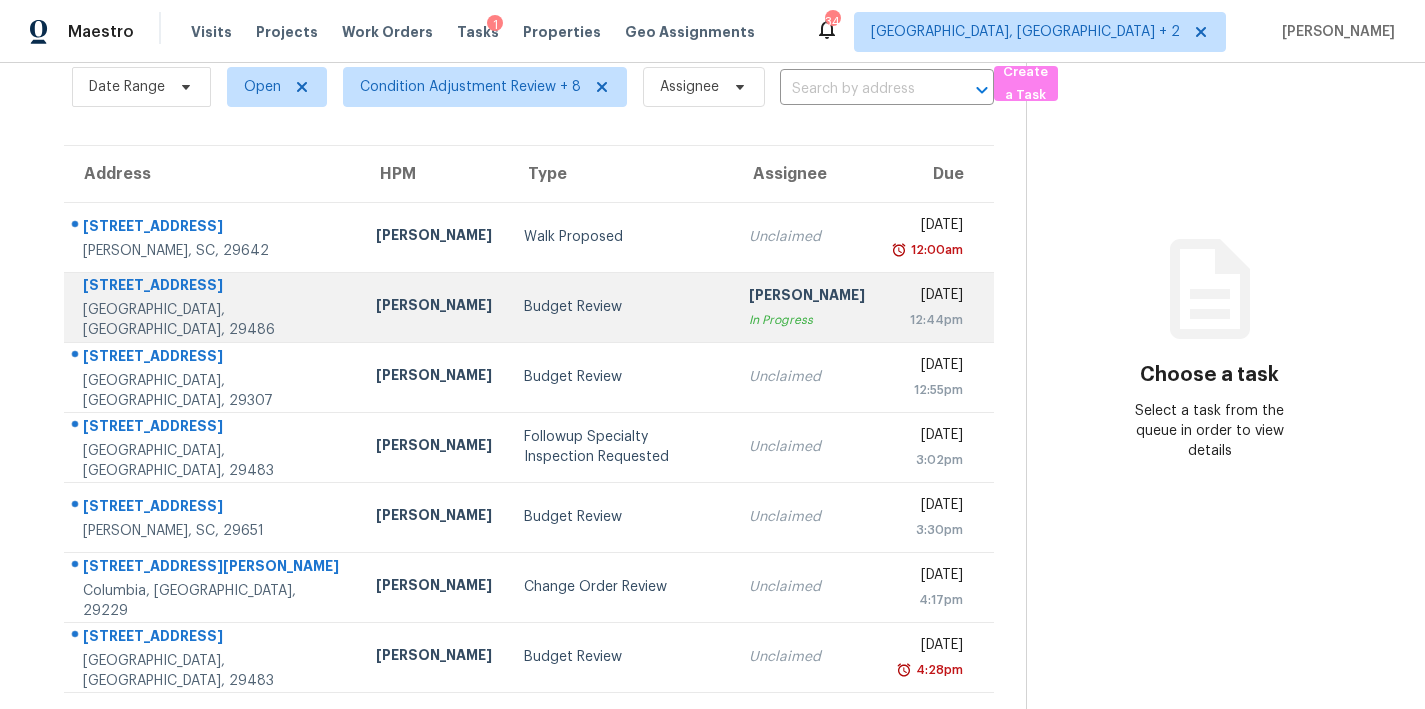 click on "Budget Review" at bounding box center (620, 307) 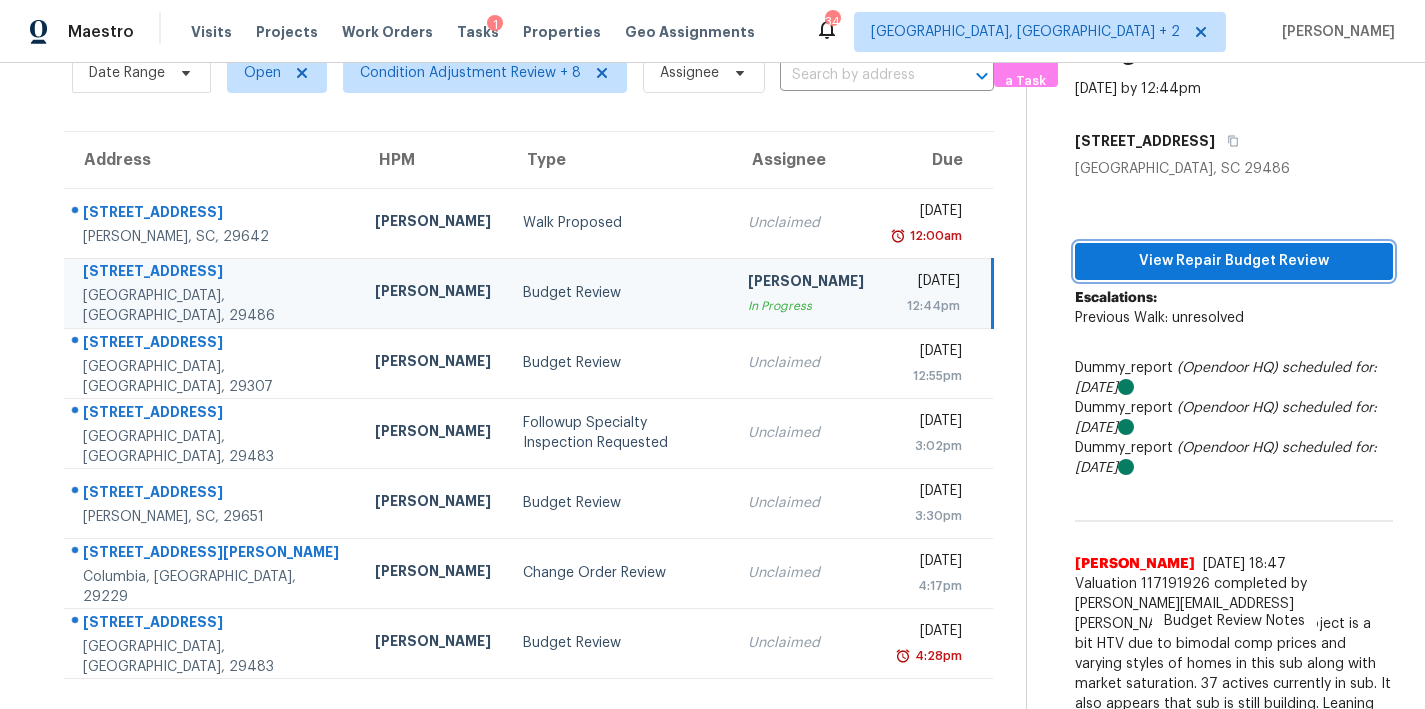 click on "View Repair Budget Review" at bounding box center (1234, 261) 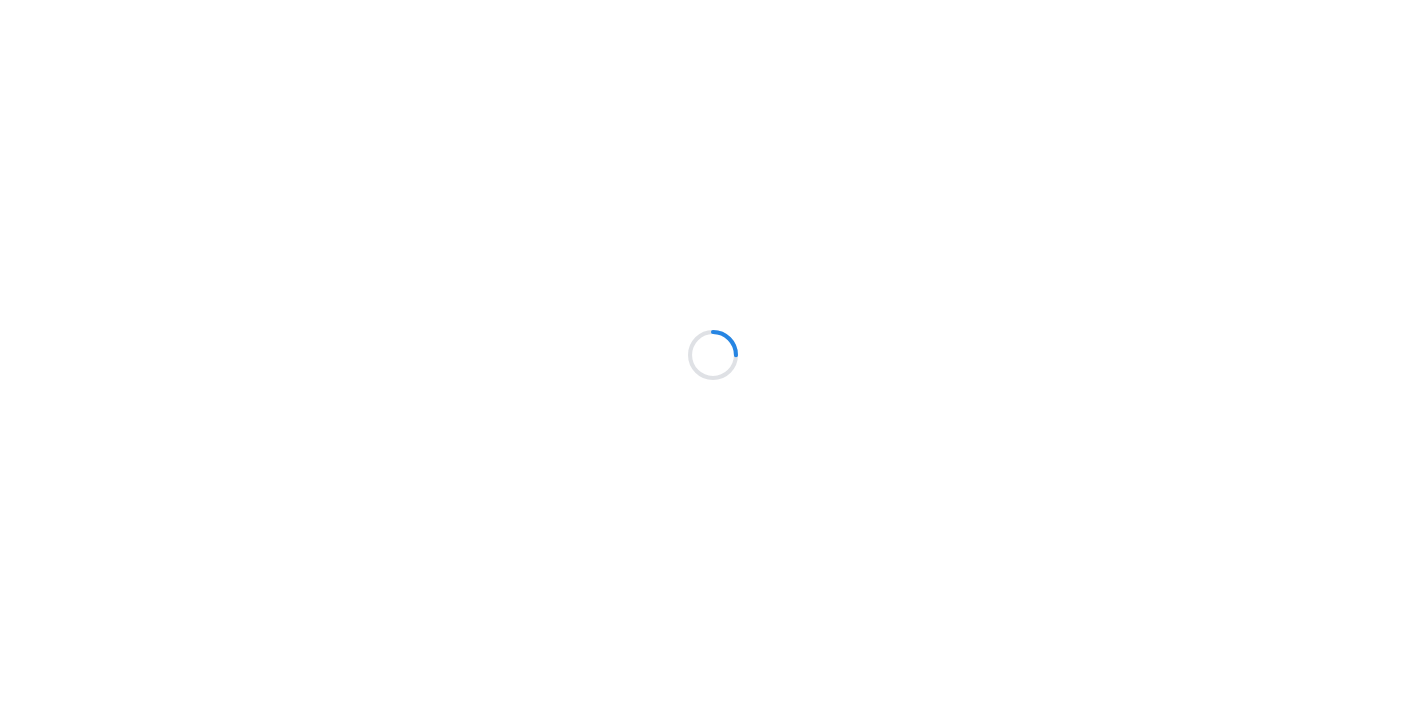 scroll, scrollTop: 0, scrollLeft: 0, axis: both 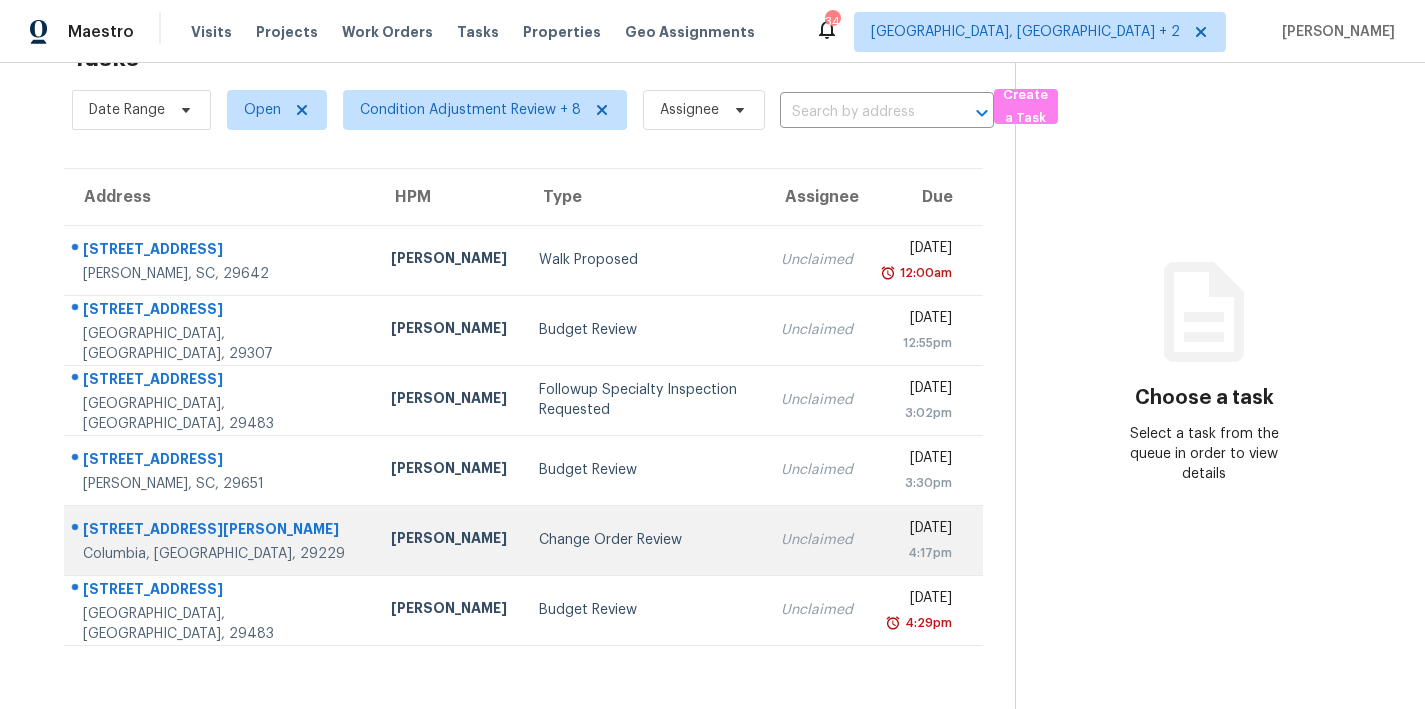 click on "Change Order Review" at bounding box center [644, 540] 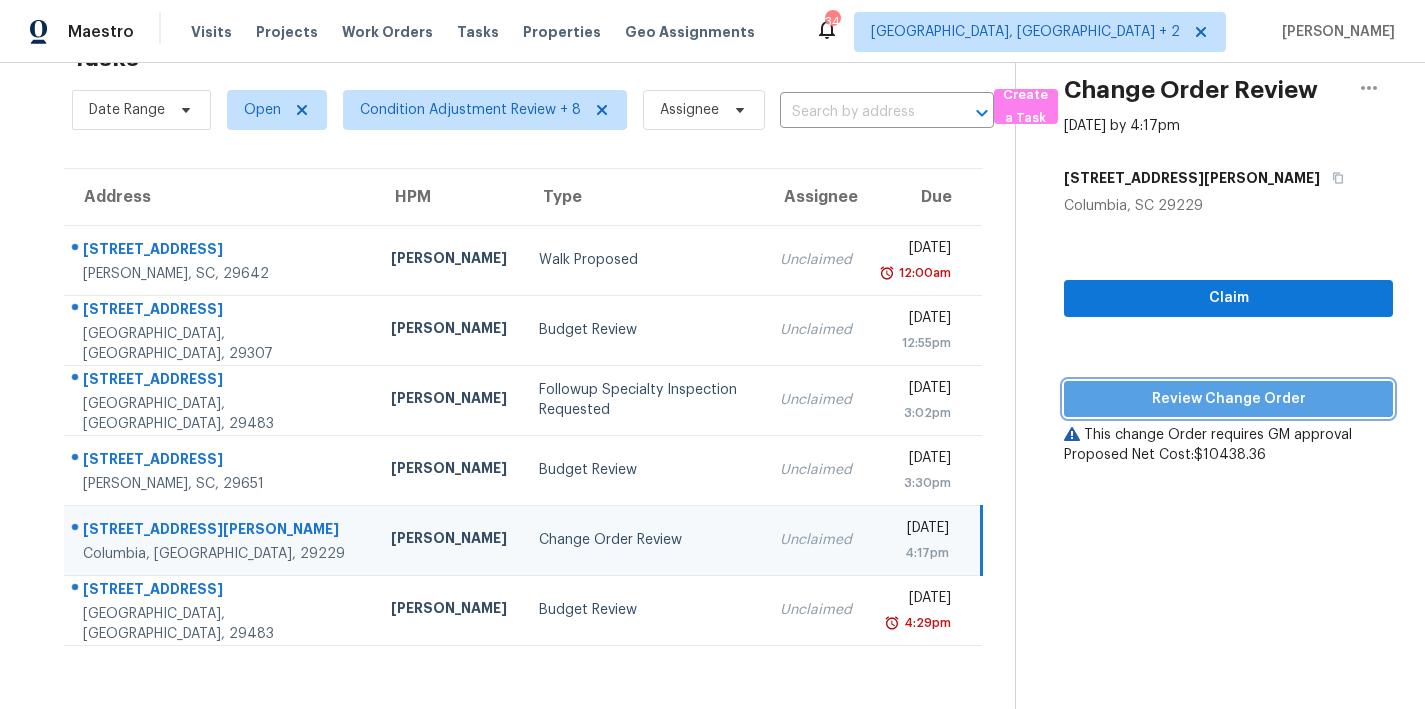 click on "Review Change Order" at bounding box center [1228, 399] 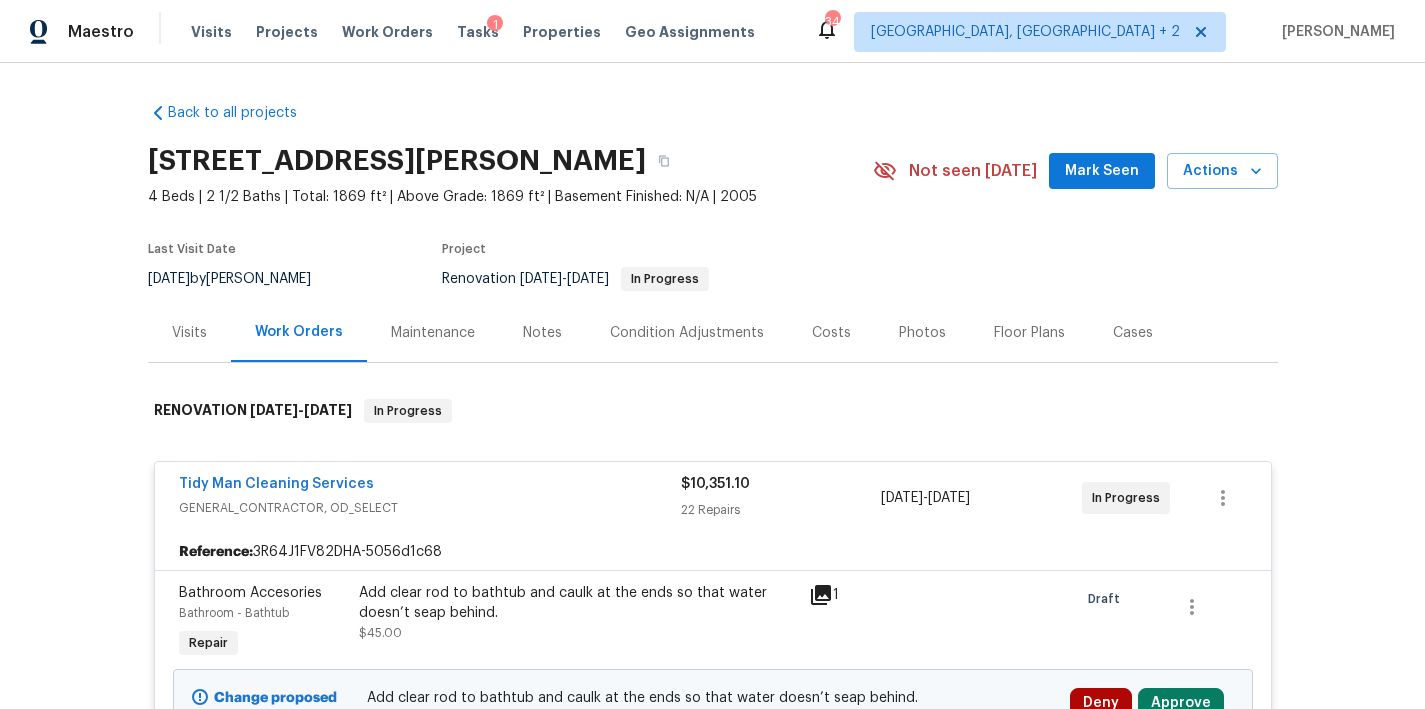 click on "Costs" at bounding box center (831, 333) 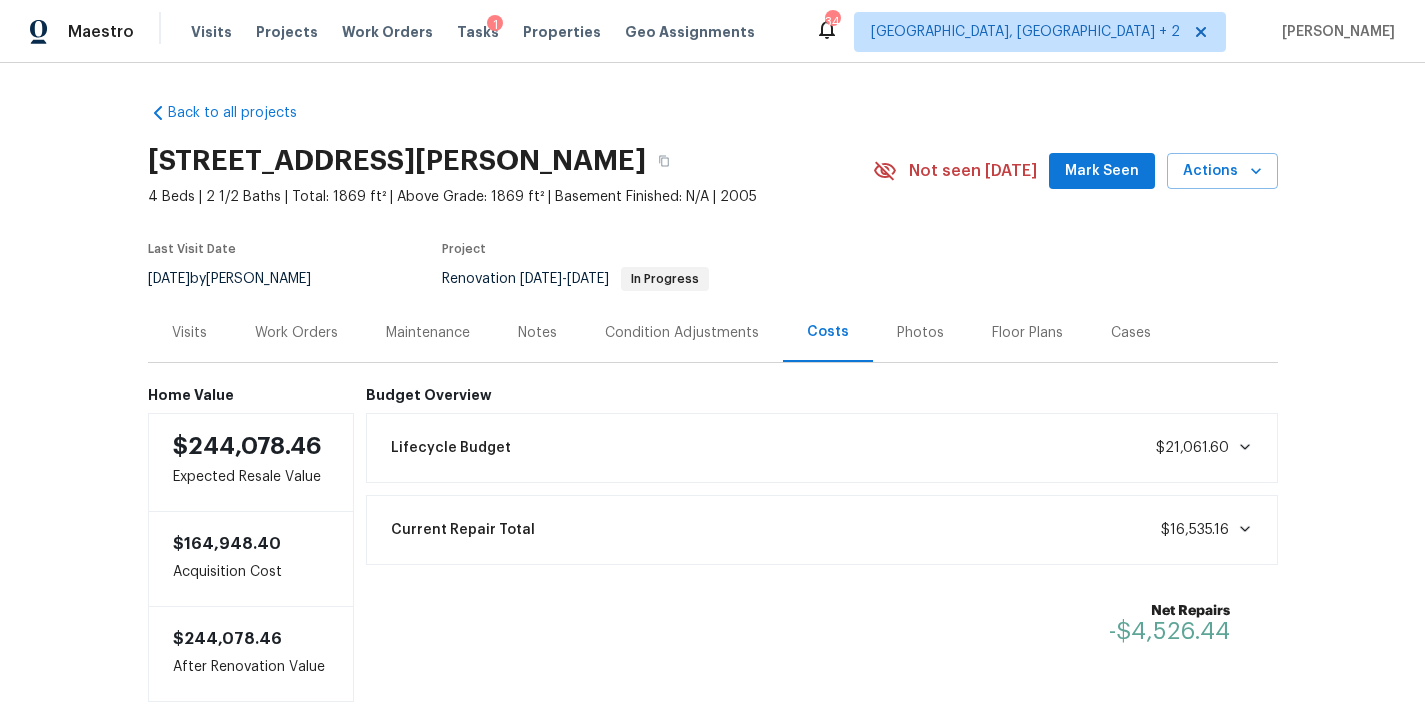 click on "Work Orders" at bounding box center (296, 333) 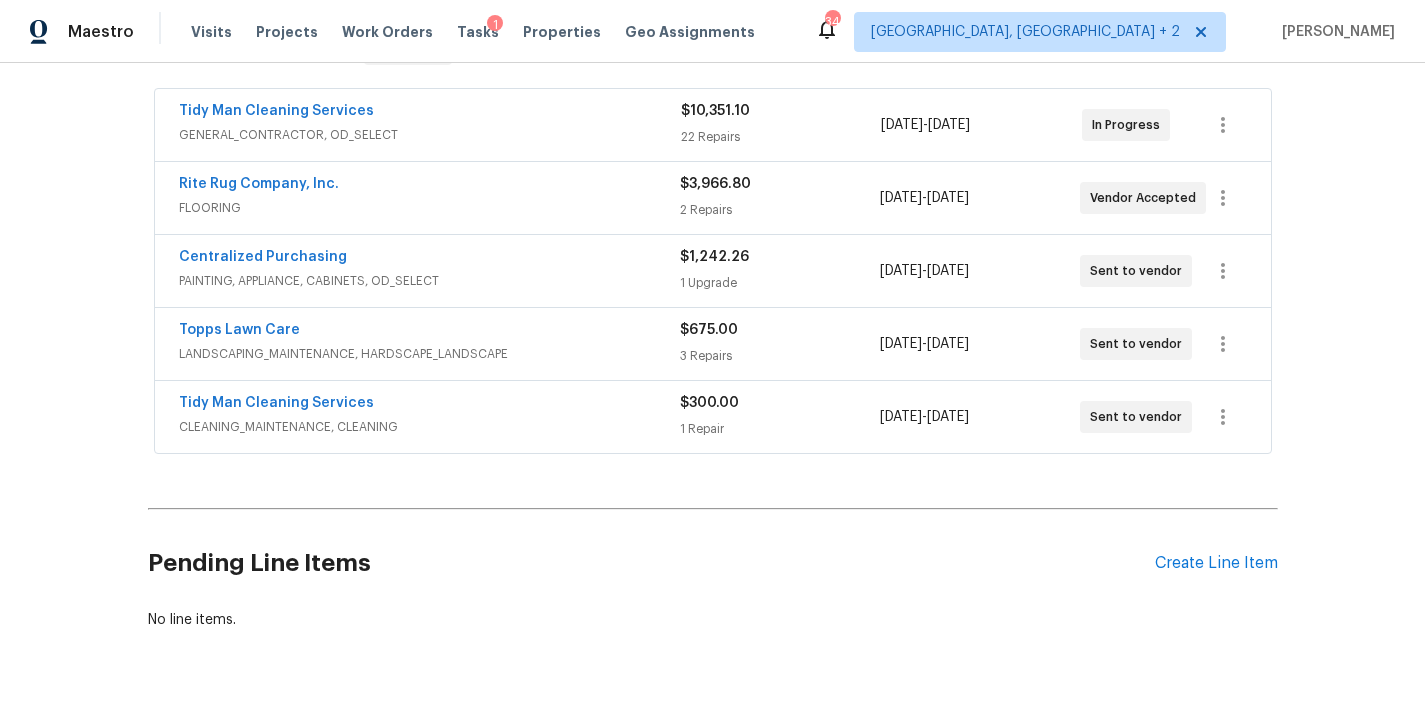 scroll, scrollTop: 270, scrollLeft: 0, axis: vertical 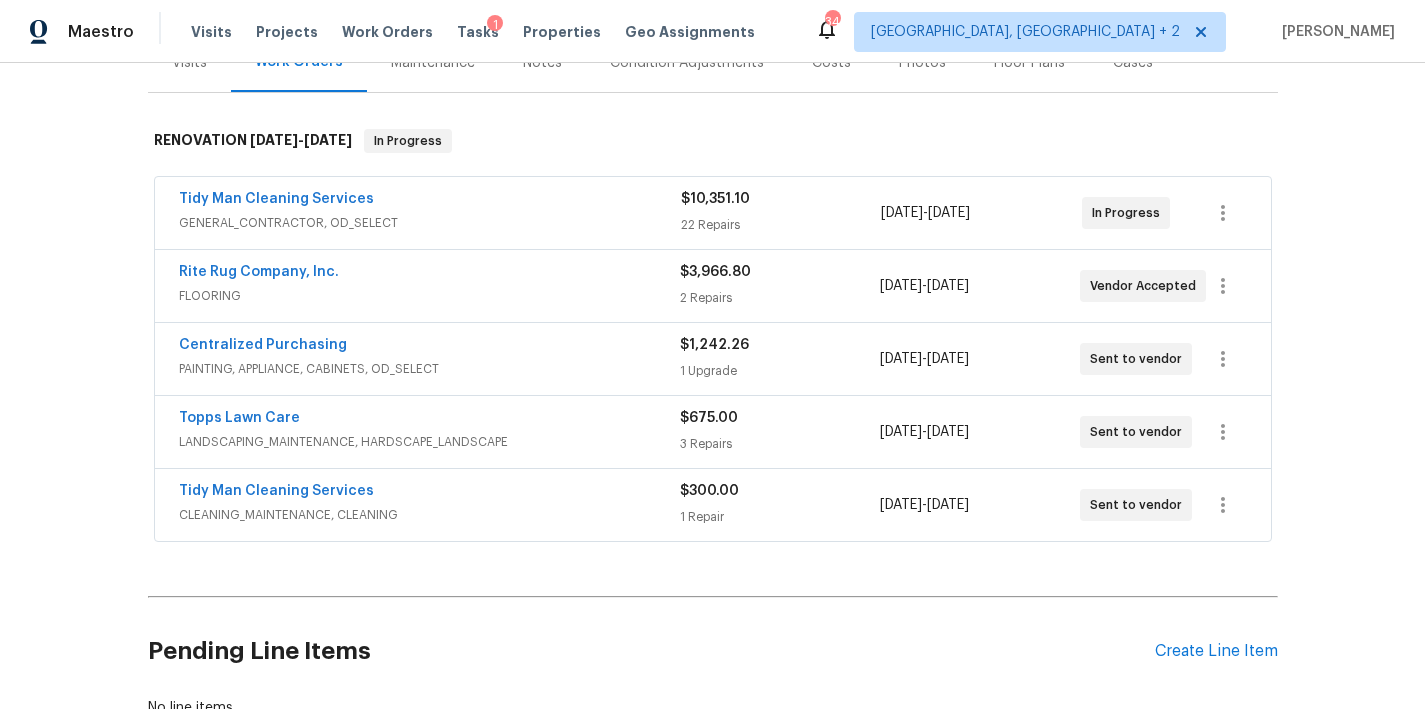 click on "Tidy Man Cleaning Services" at bounding box center [430, 201] 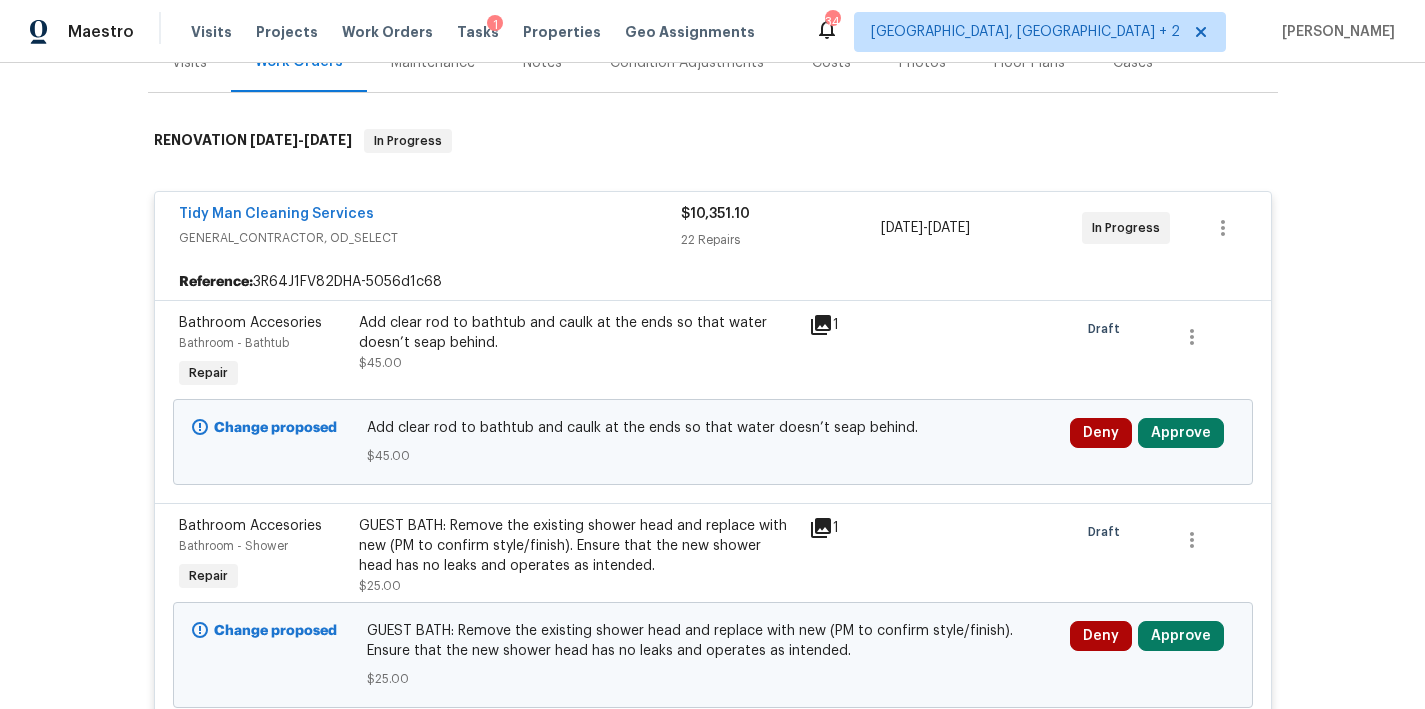 click 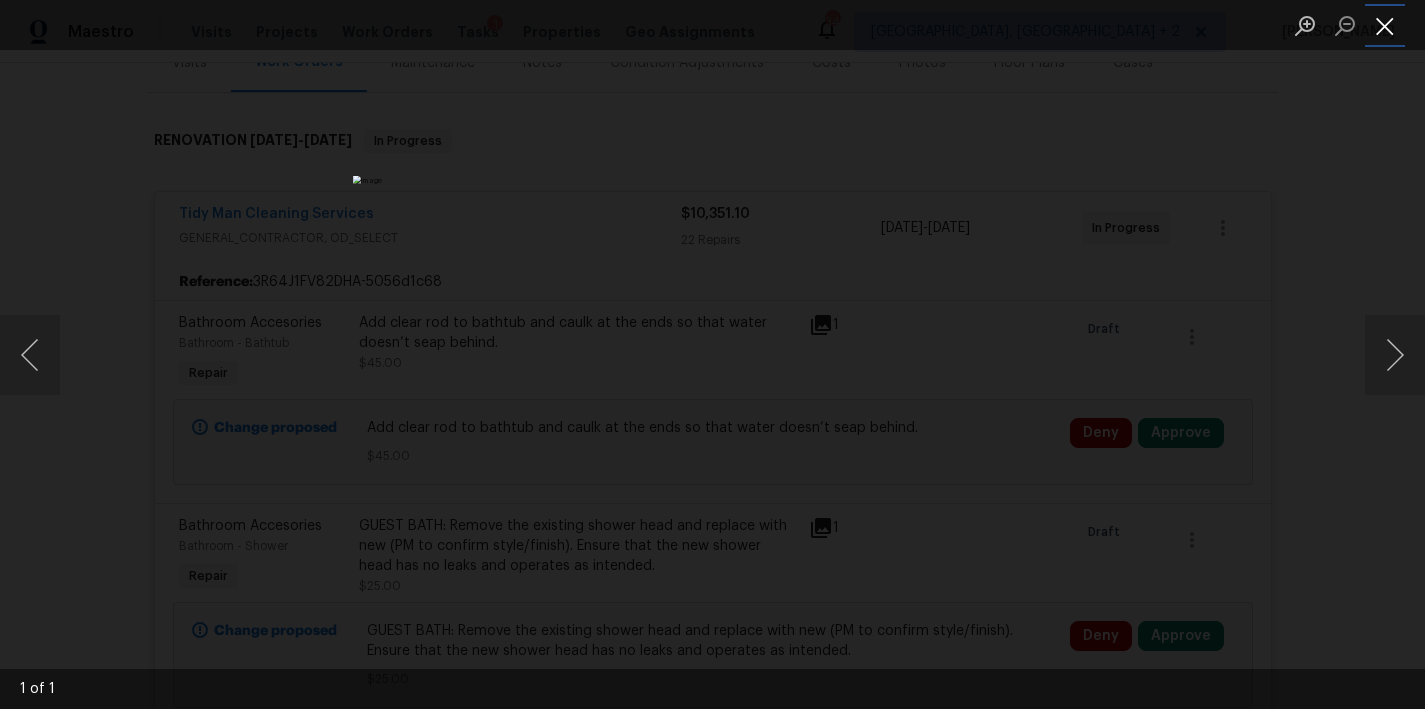 click at bounding box center (1385, 25) 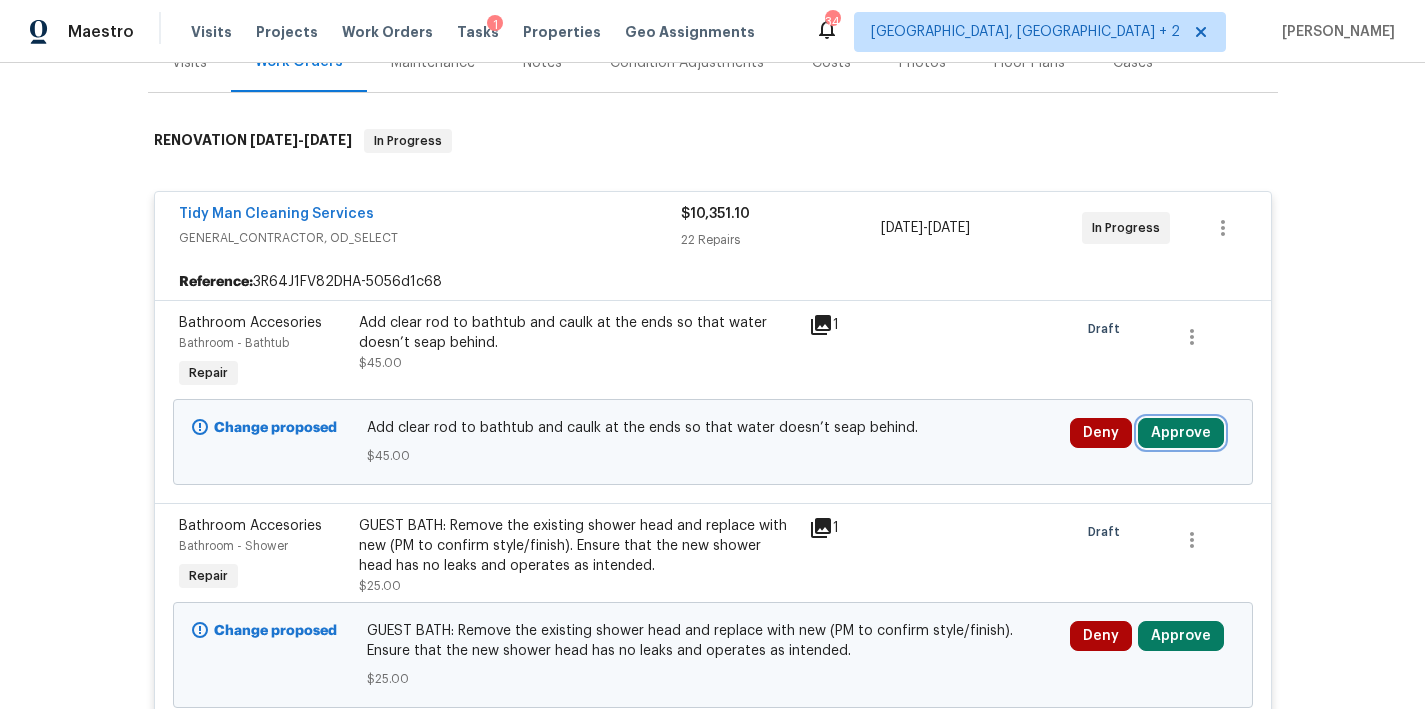 click on "Approve" at bounding box center (1181, 433) 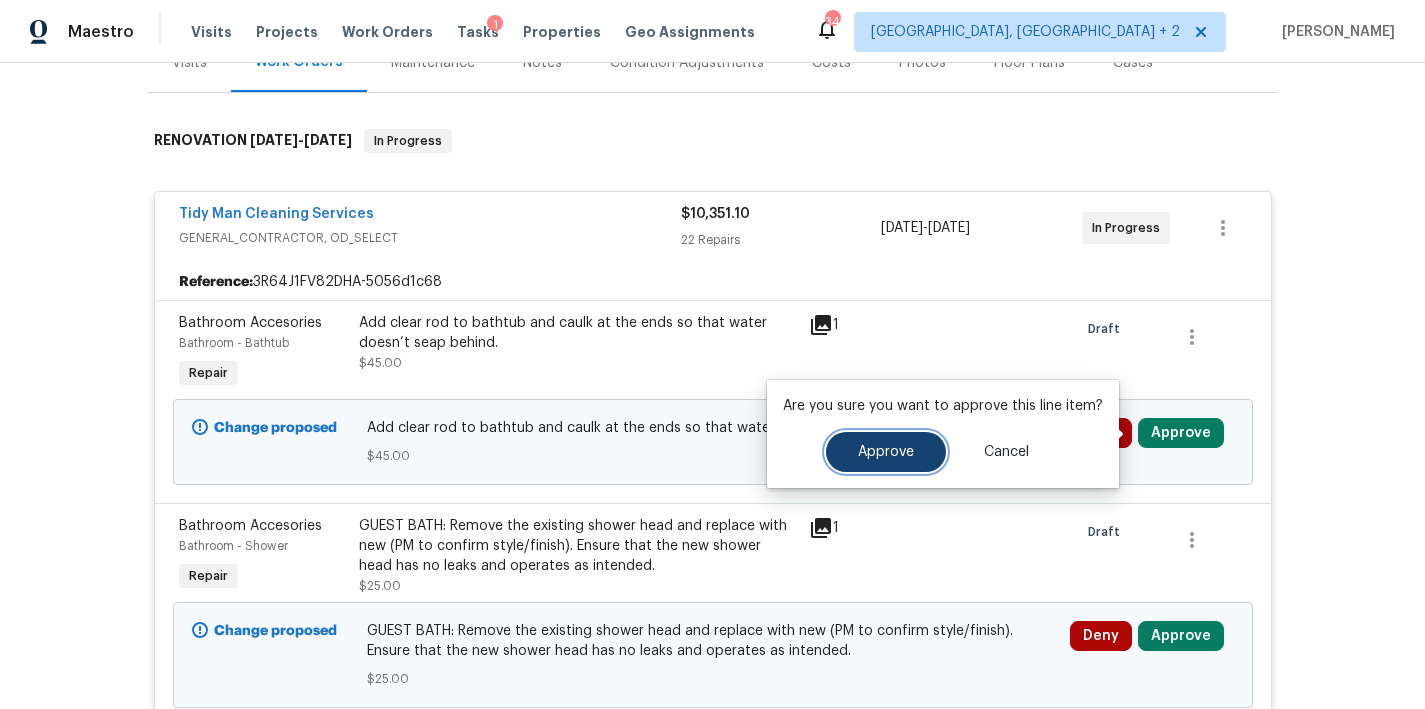 click on "Approve" at bounding box center (886, 452) 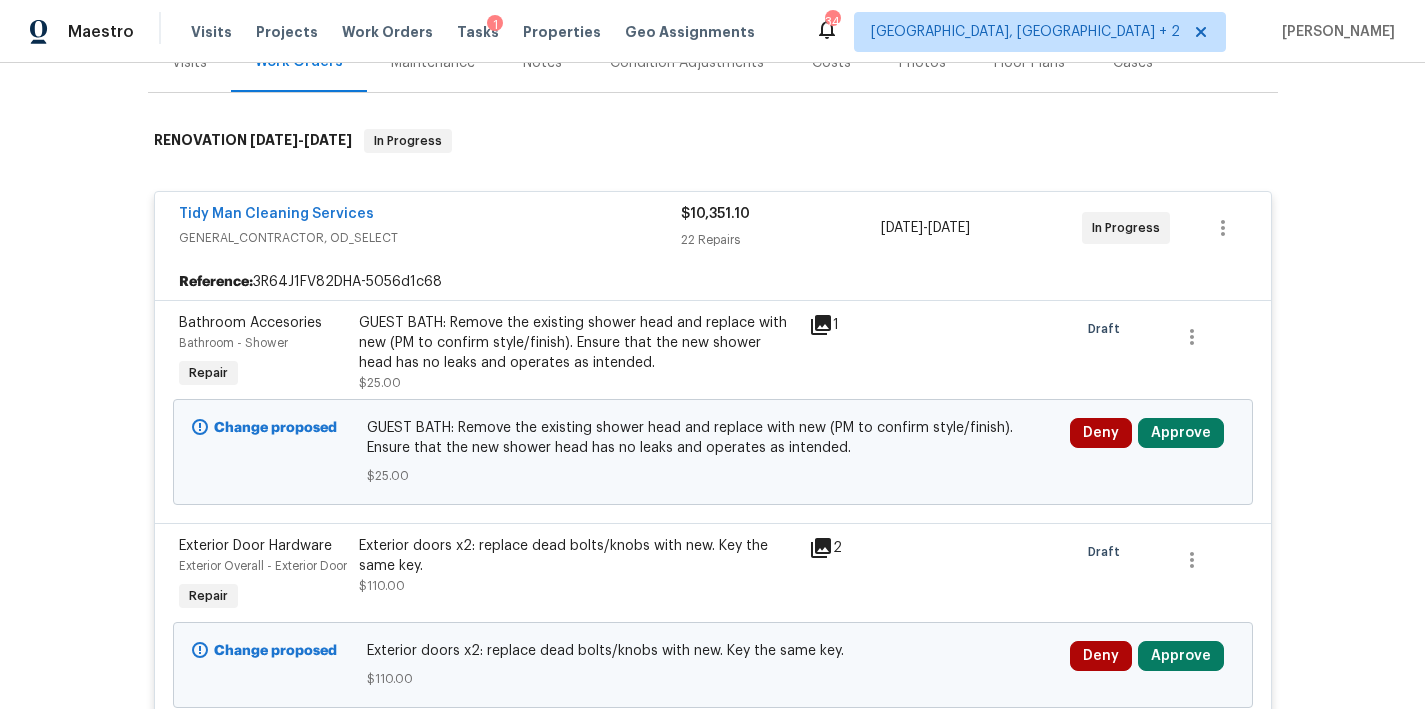 click 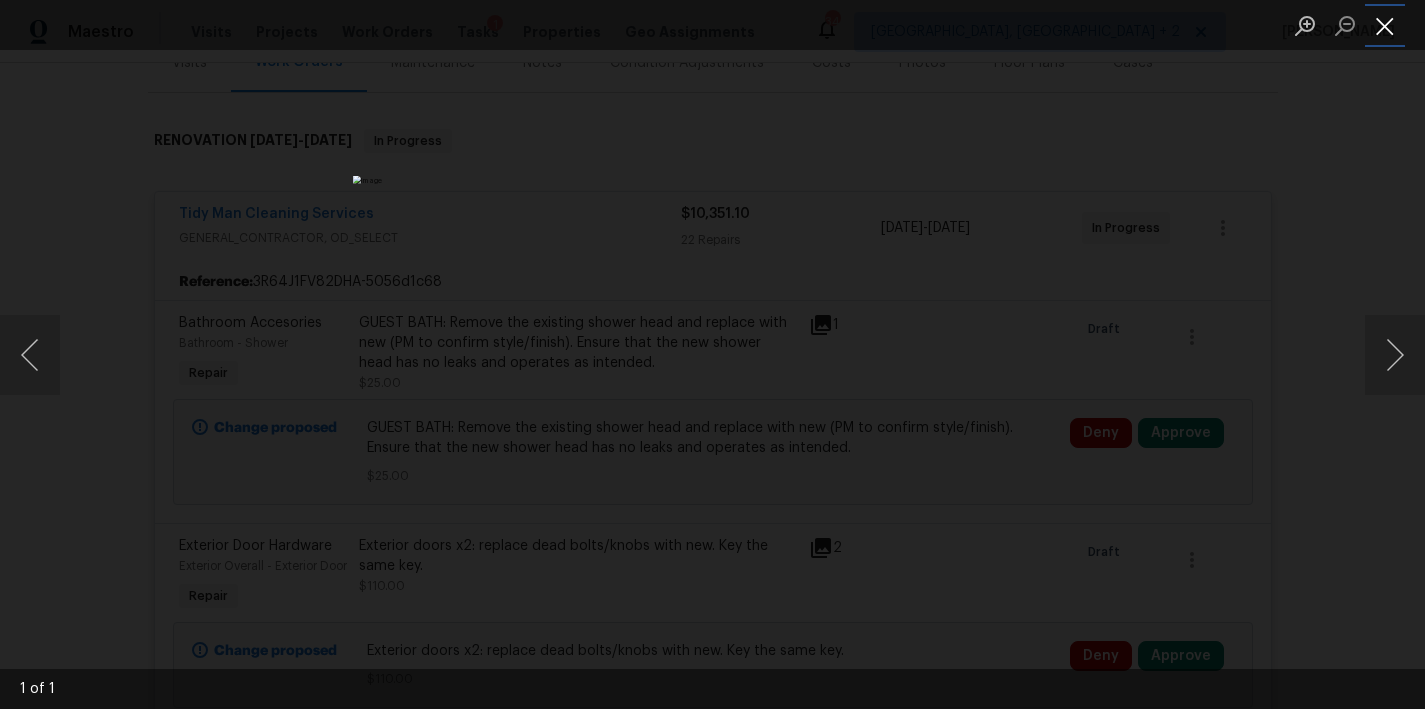 click at bounding box center (1385, 25) 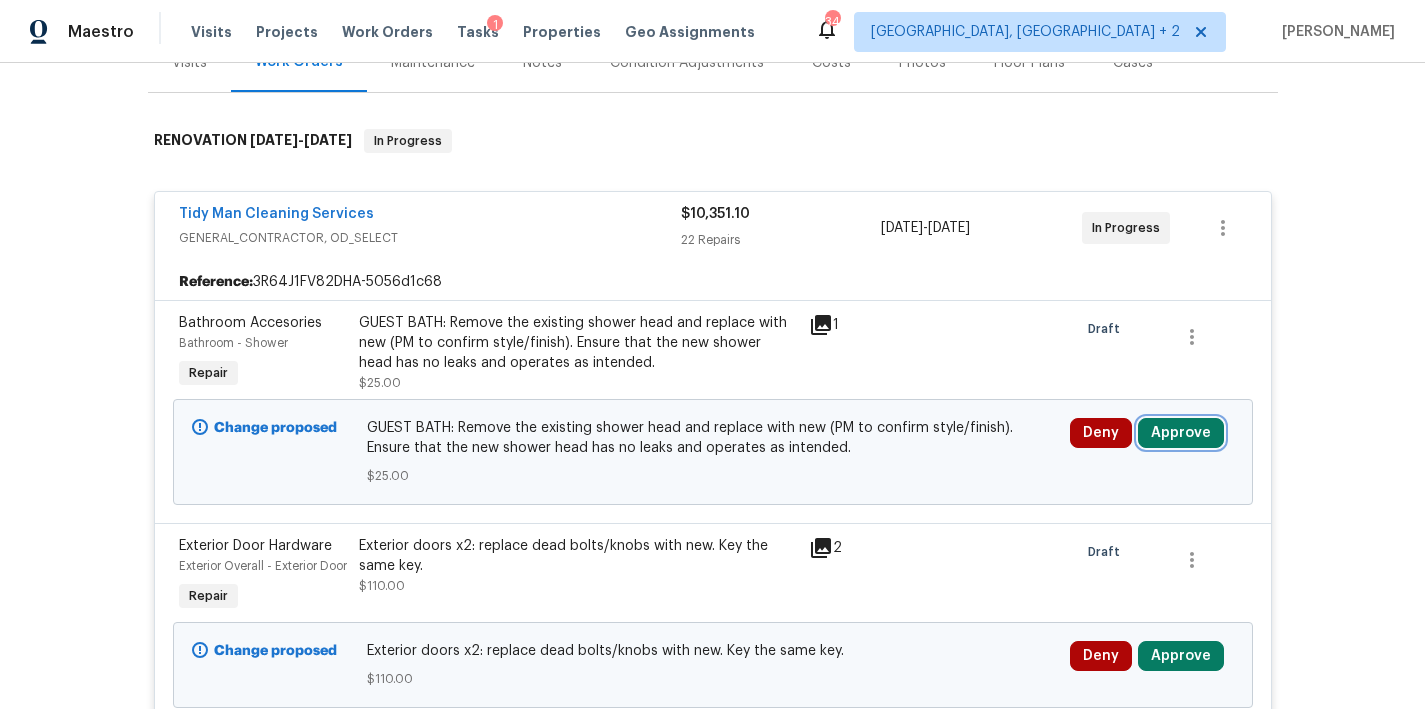 click on "Approve" at bounding box center (1181, 433) 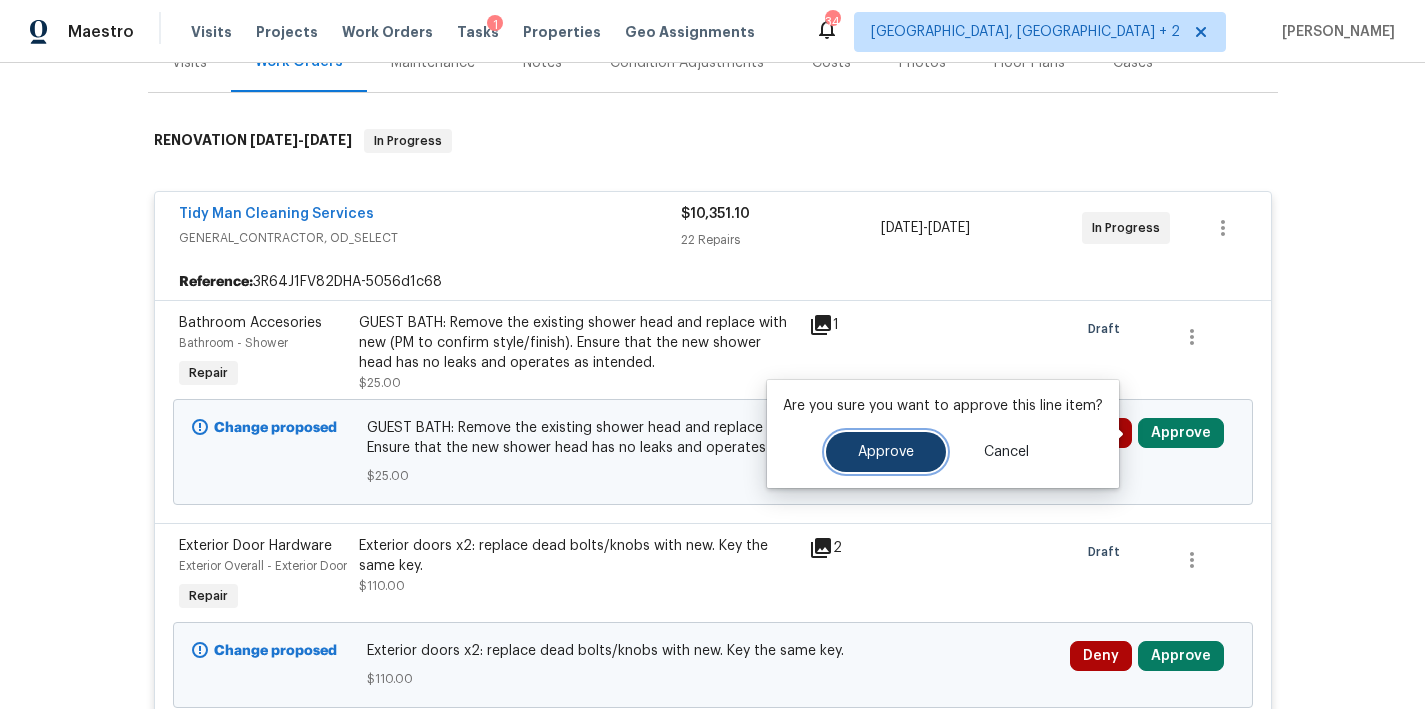 click on "Approve" at bounding box center (886, 452) 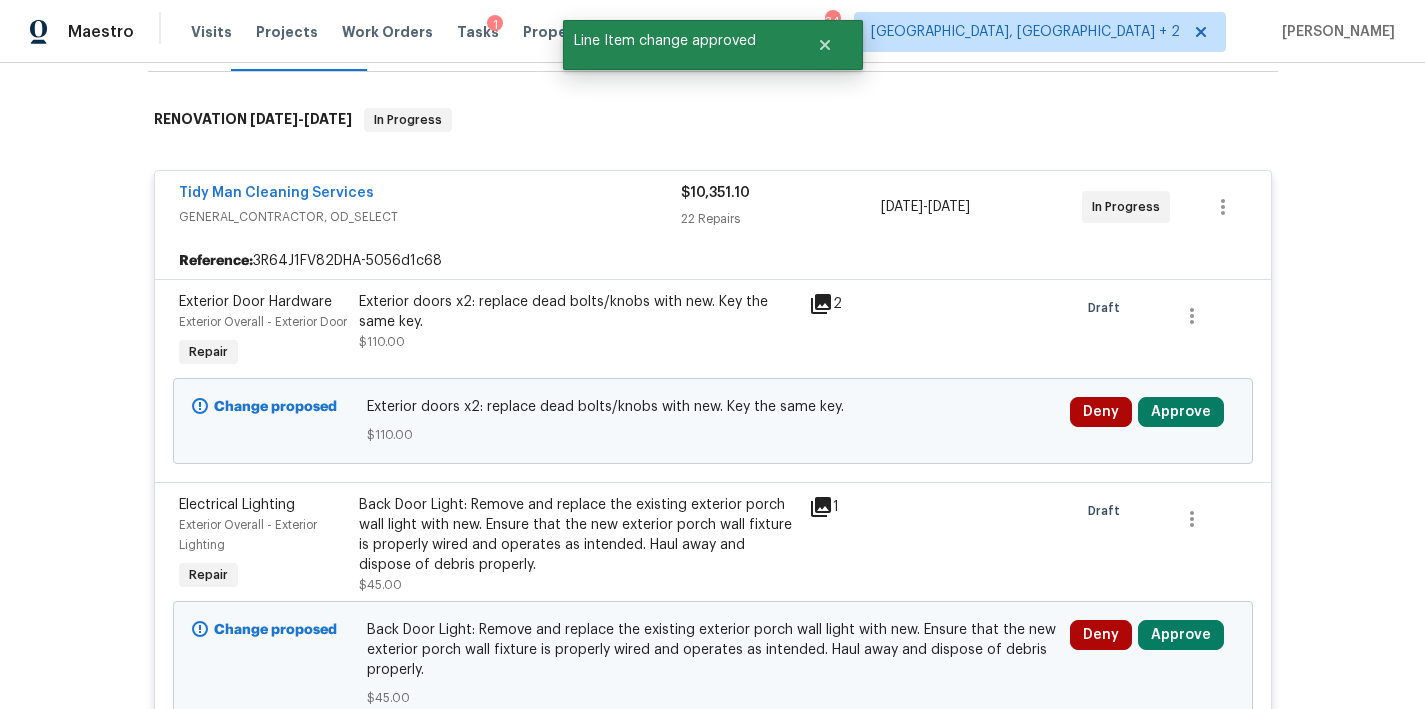 scroll, scrollTop: 304, scrollLeft: 0, axis: vertical 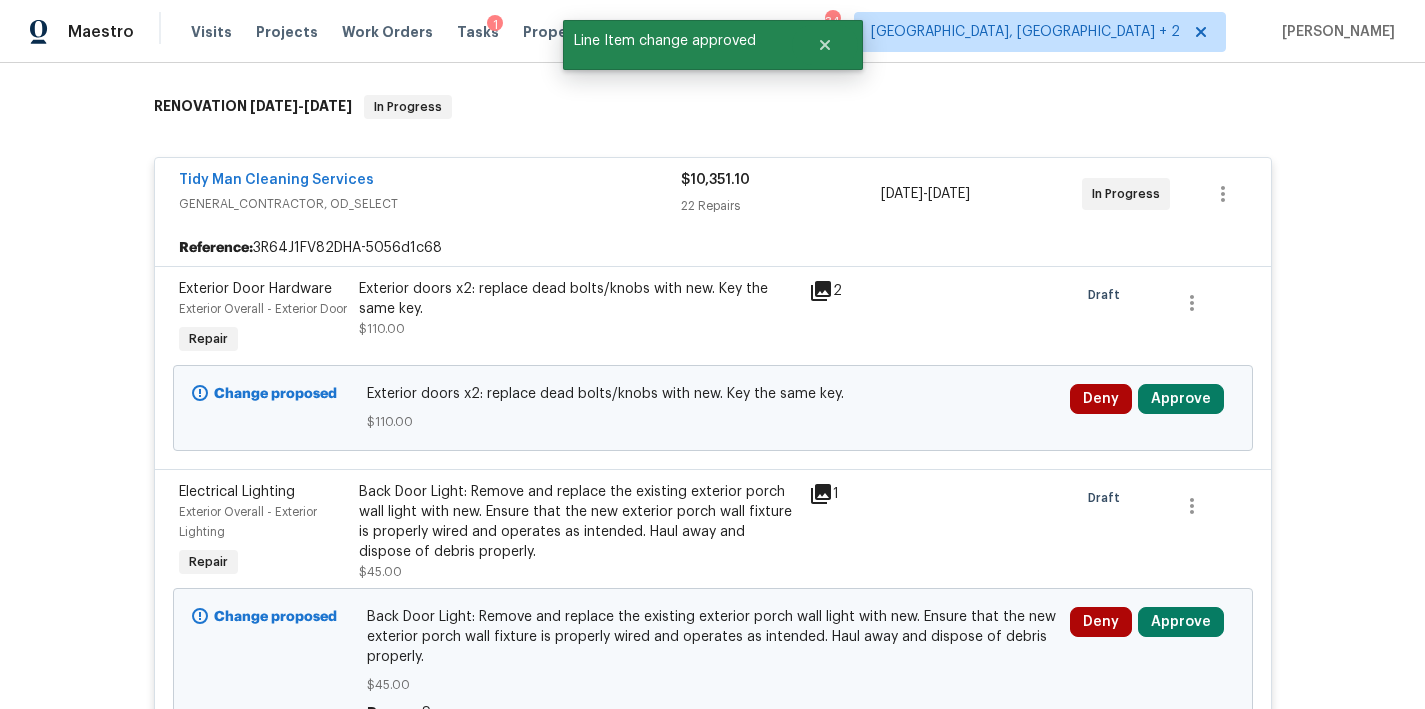 click 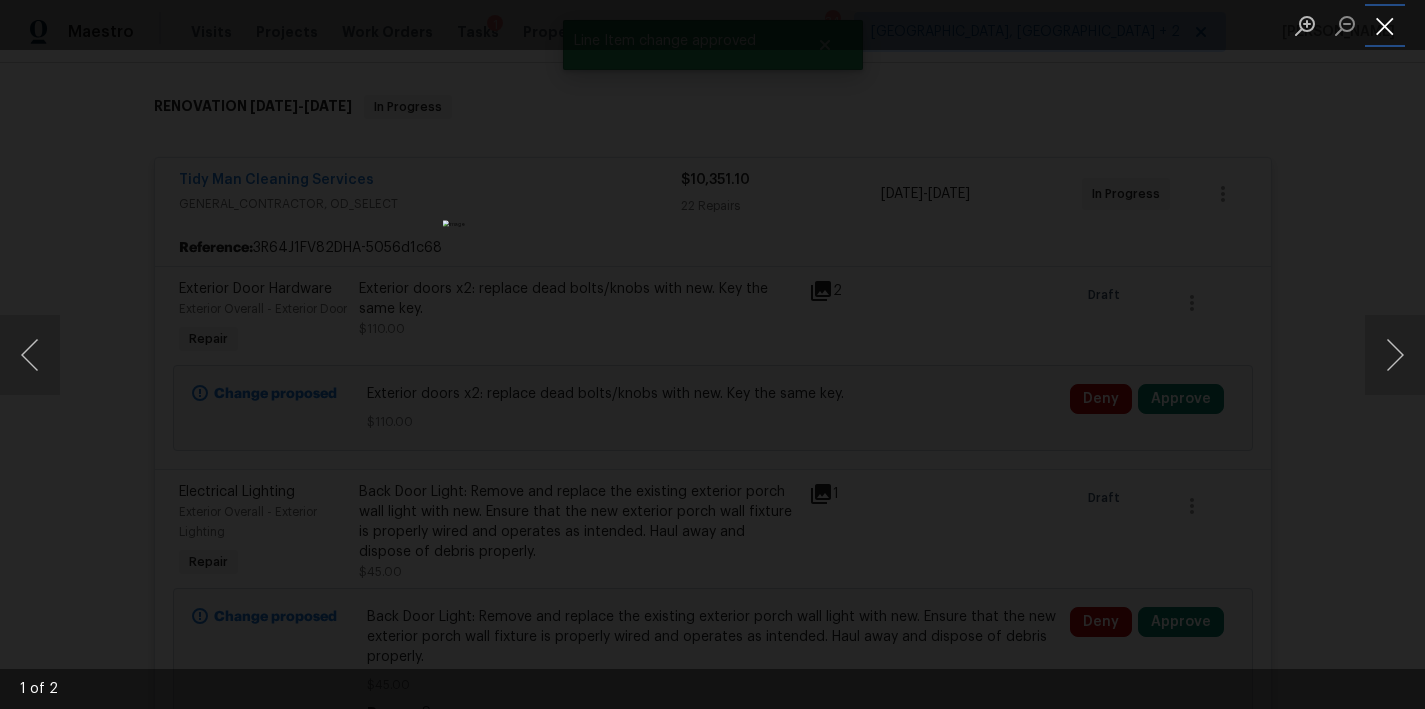 click at bounding box center [1385, 25] 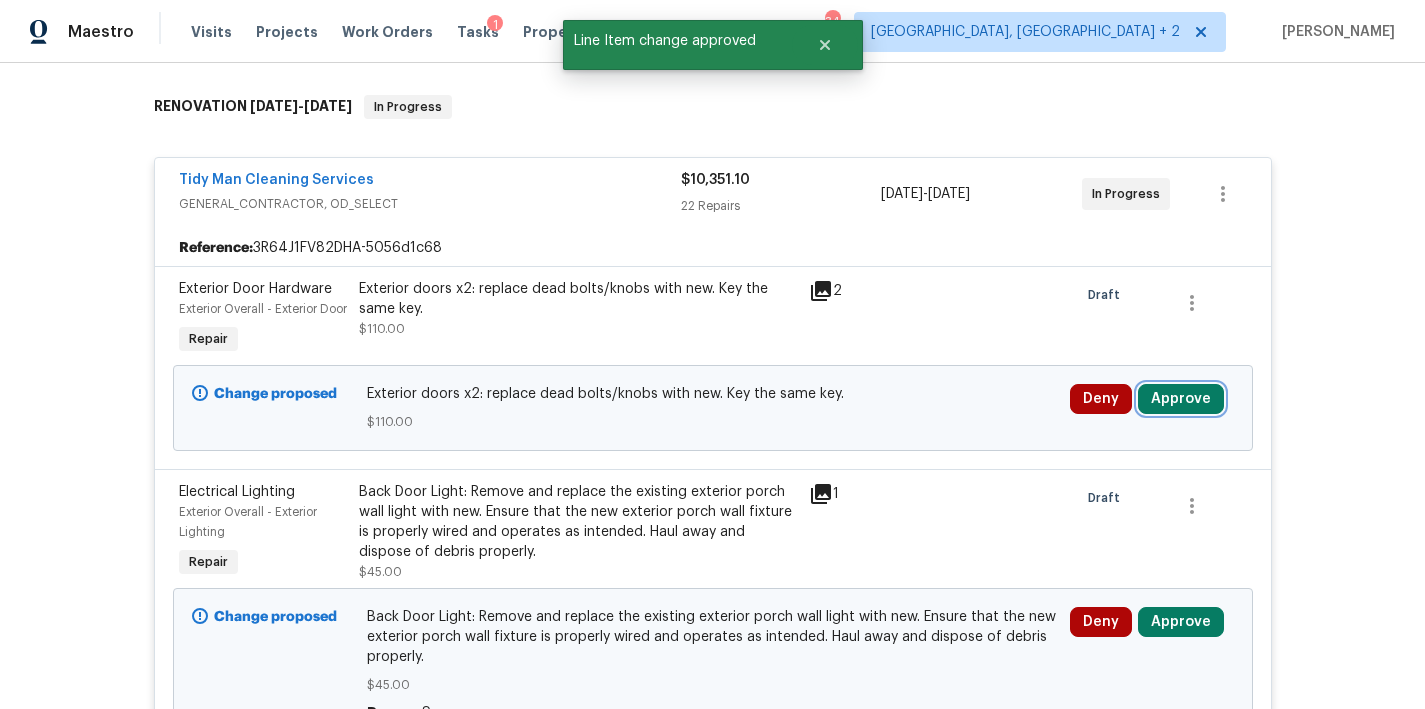 click on "Approve" at bounding box center (1181, 399) 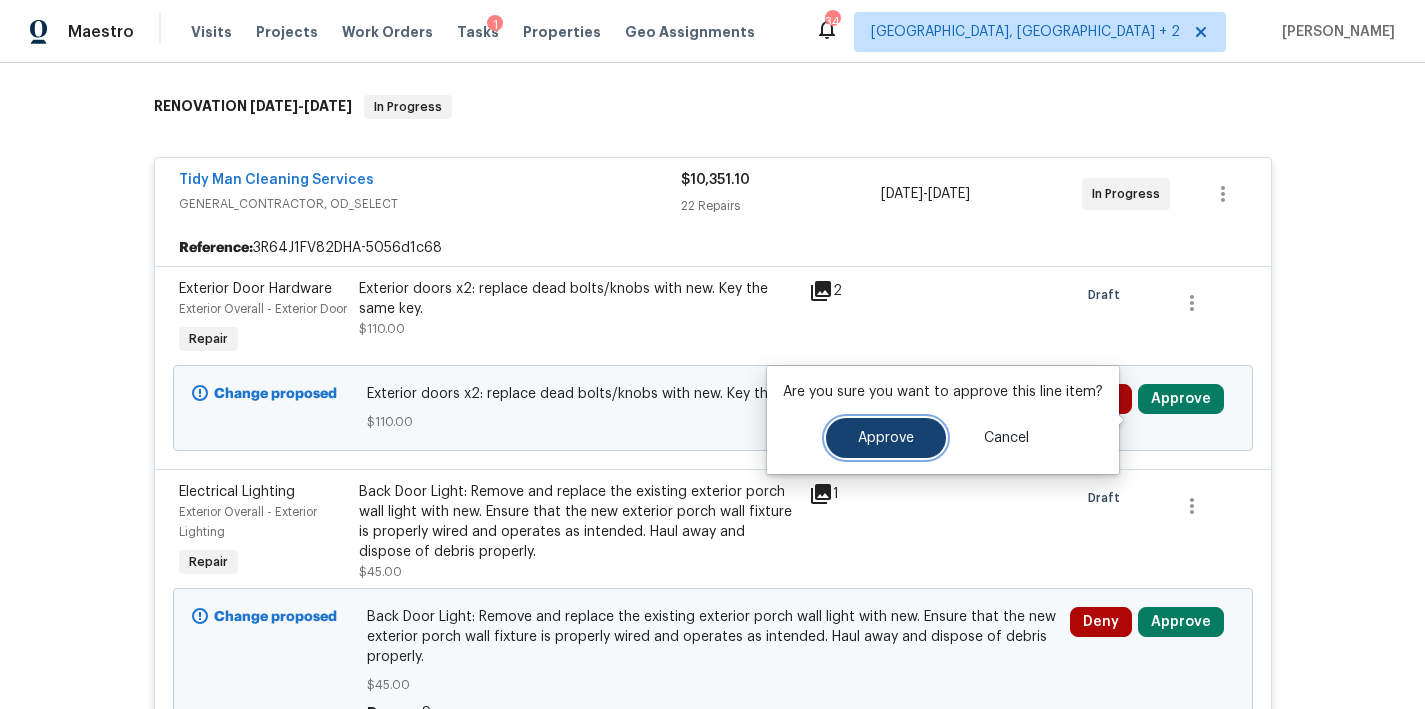 click on "Approve" at bounding box center (886, 438) 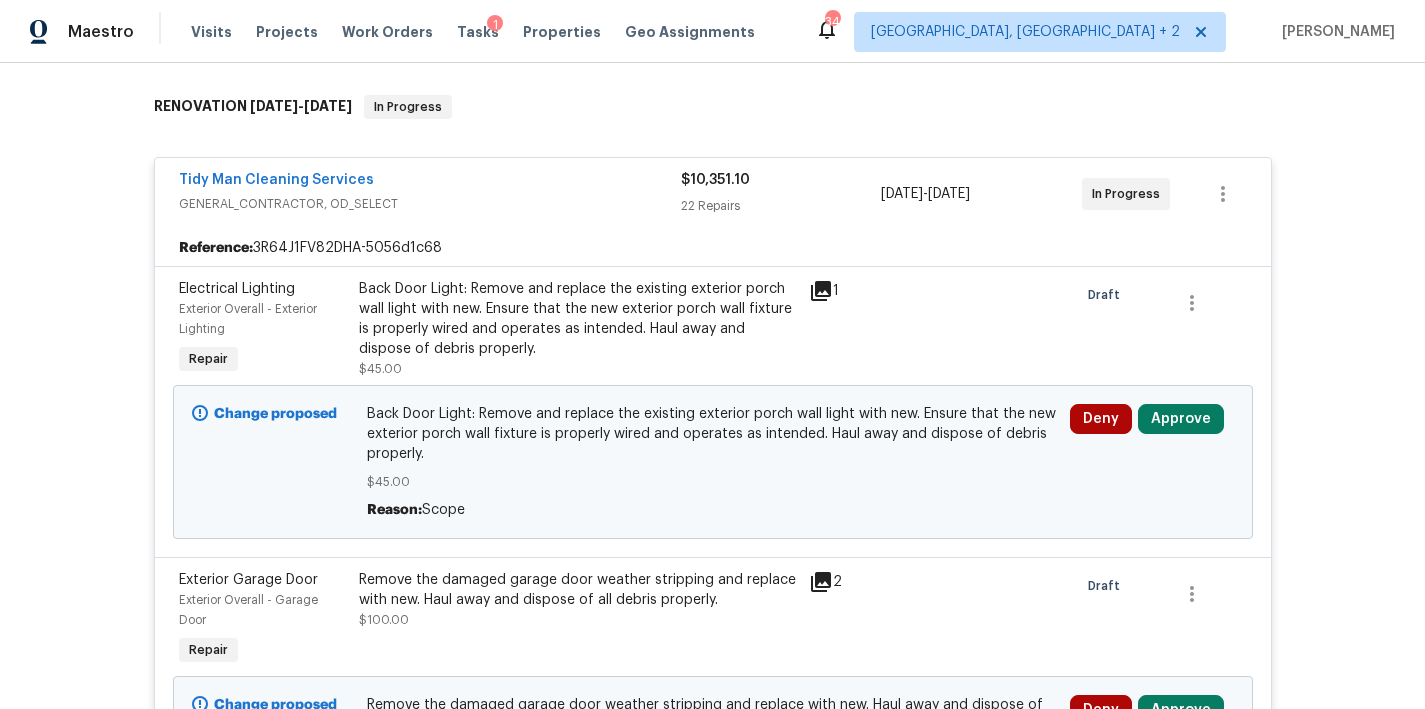 click 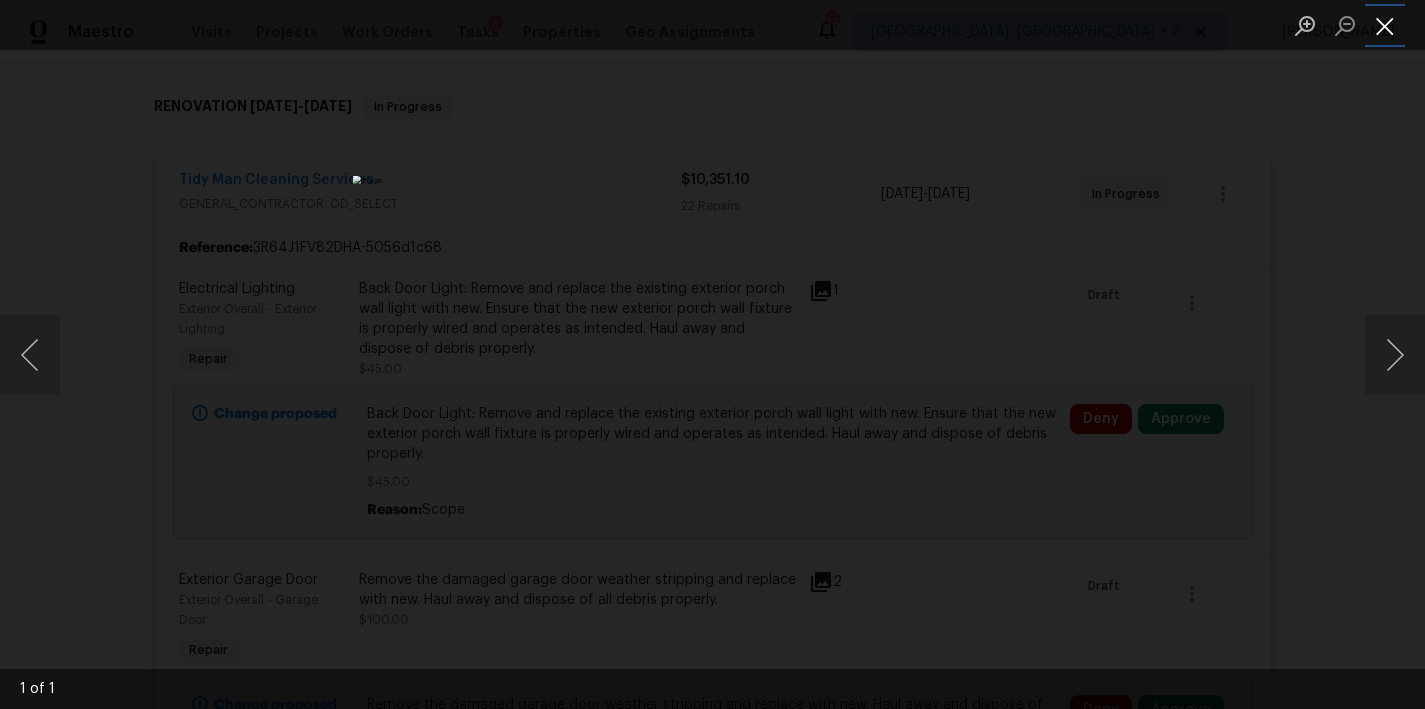 click at bounding box center [1385, 25] 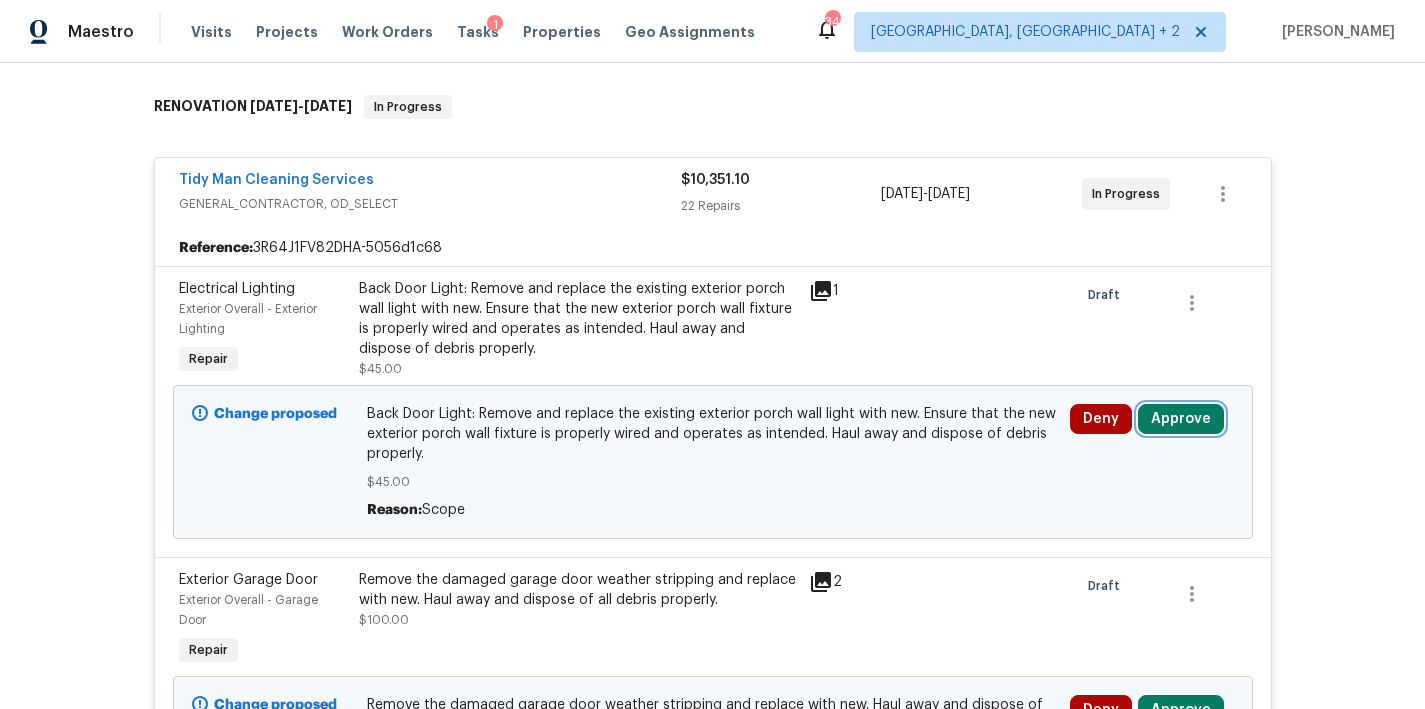 click on "Approve" at bounding box center (1181, 419) 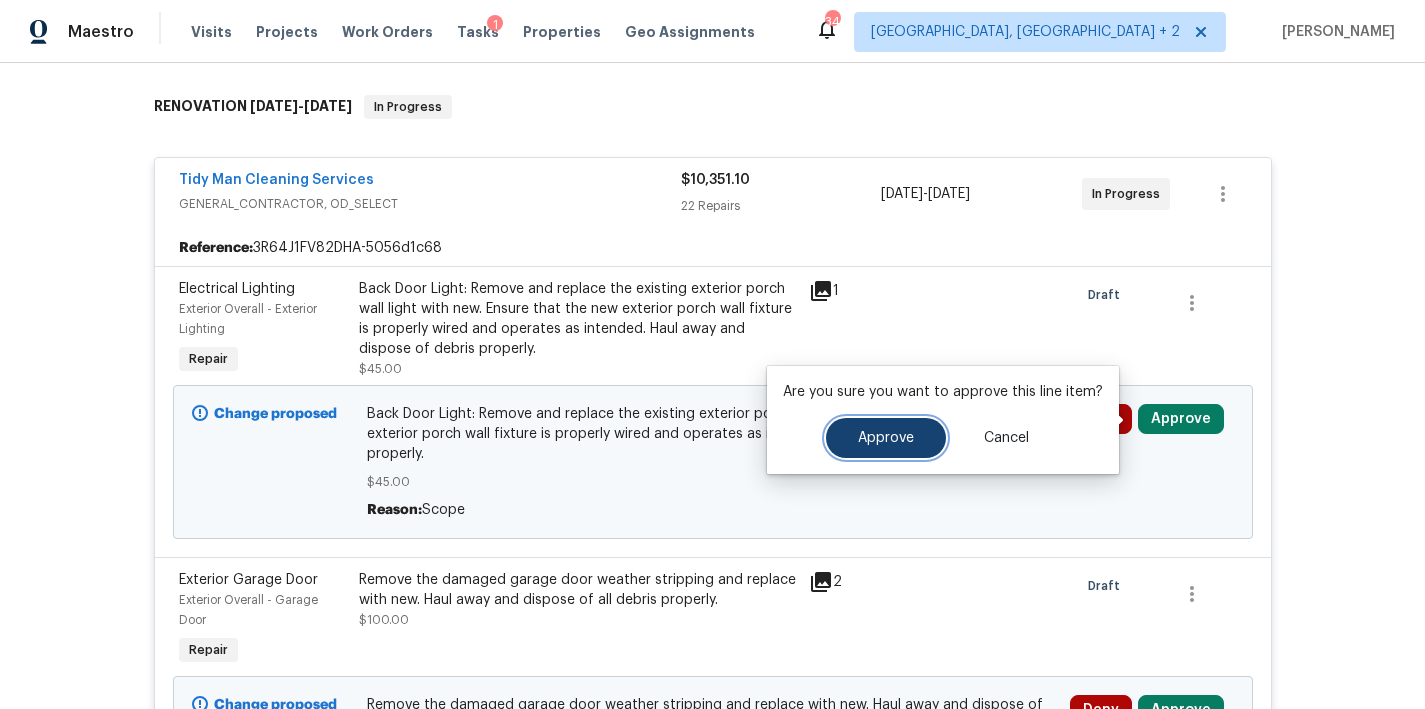 click on "Approve" at bounding box center [886, 438] 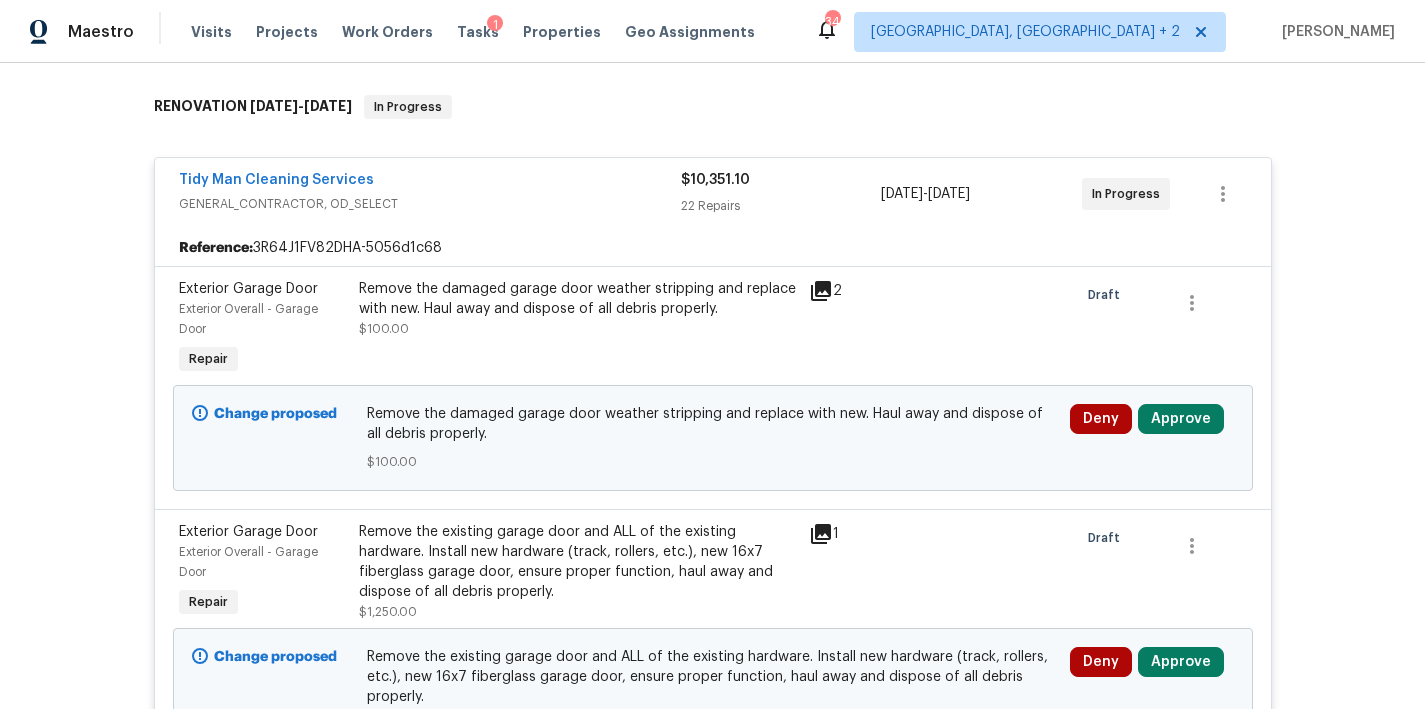 click 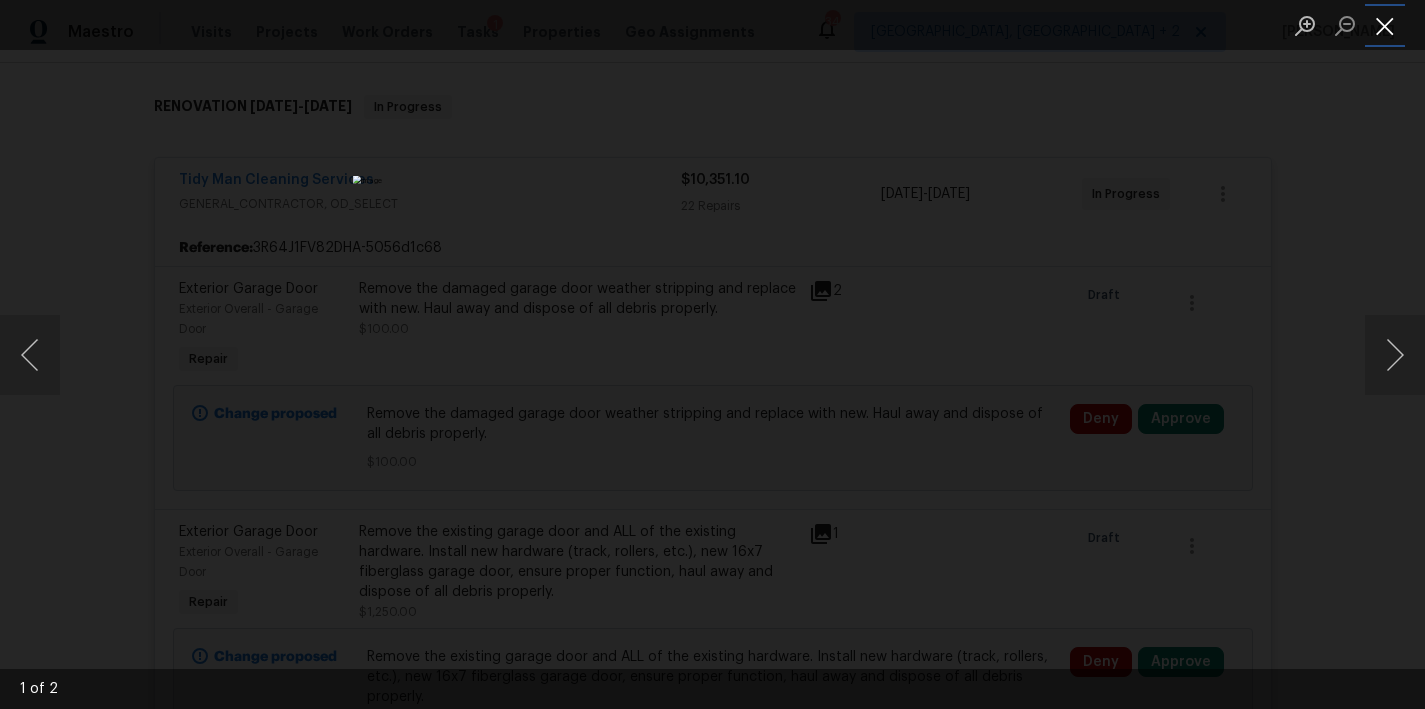 click at bounding box center [1385, 25] 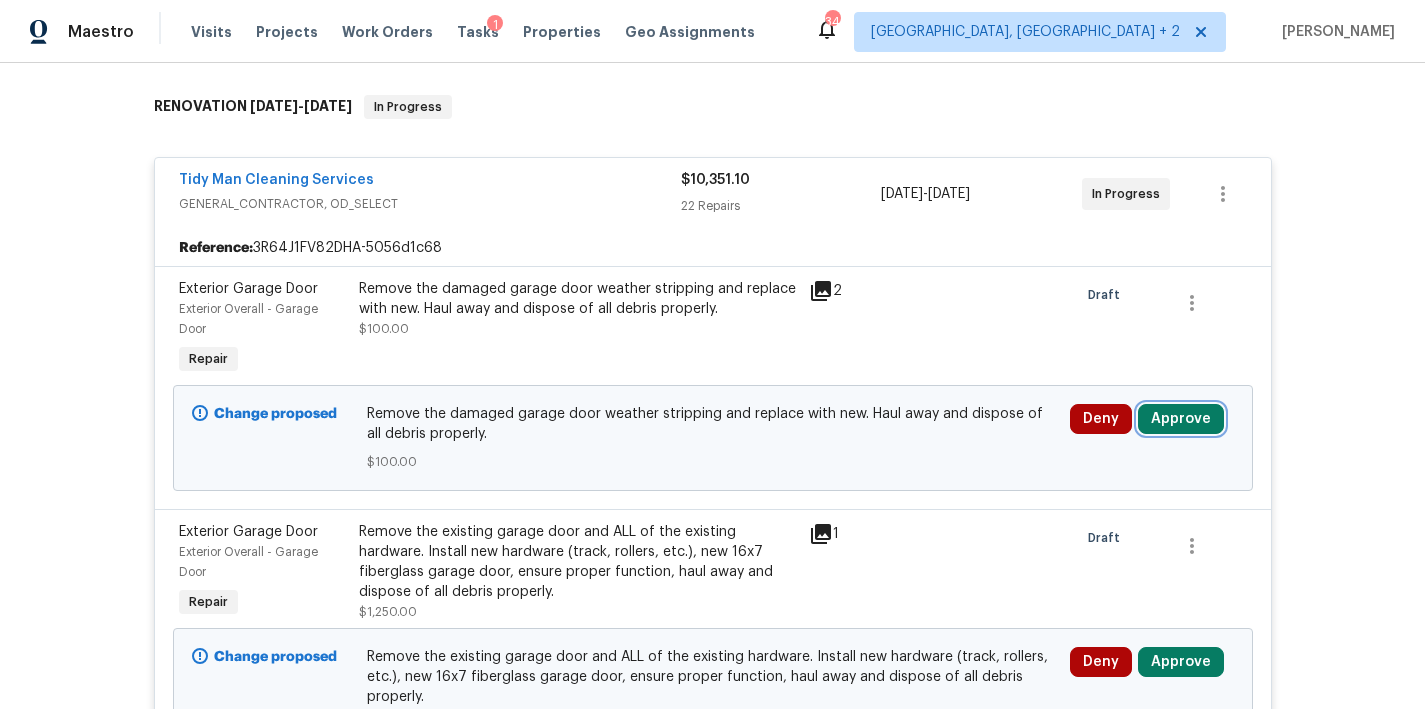 click on "Approve" at bounding box center (1181, 419) 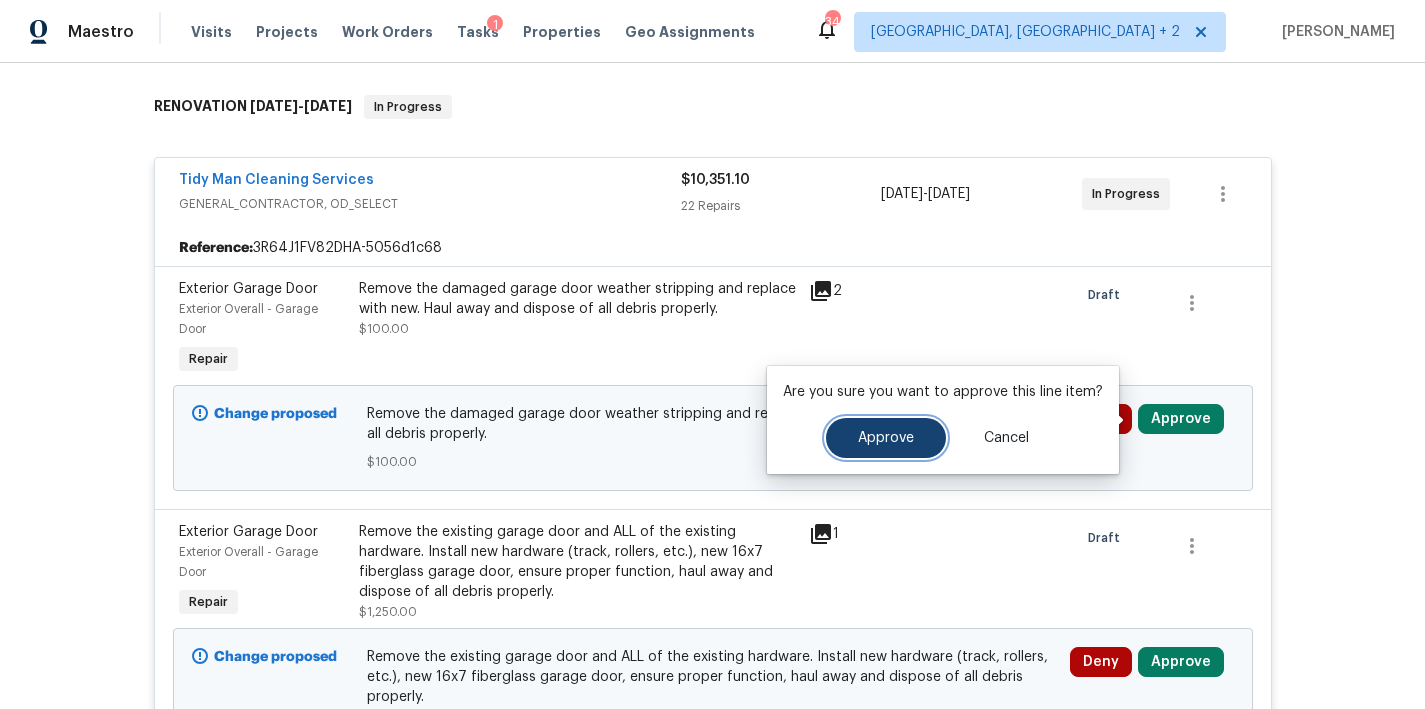 click on "Approve" at bounding box center [886, 438] 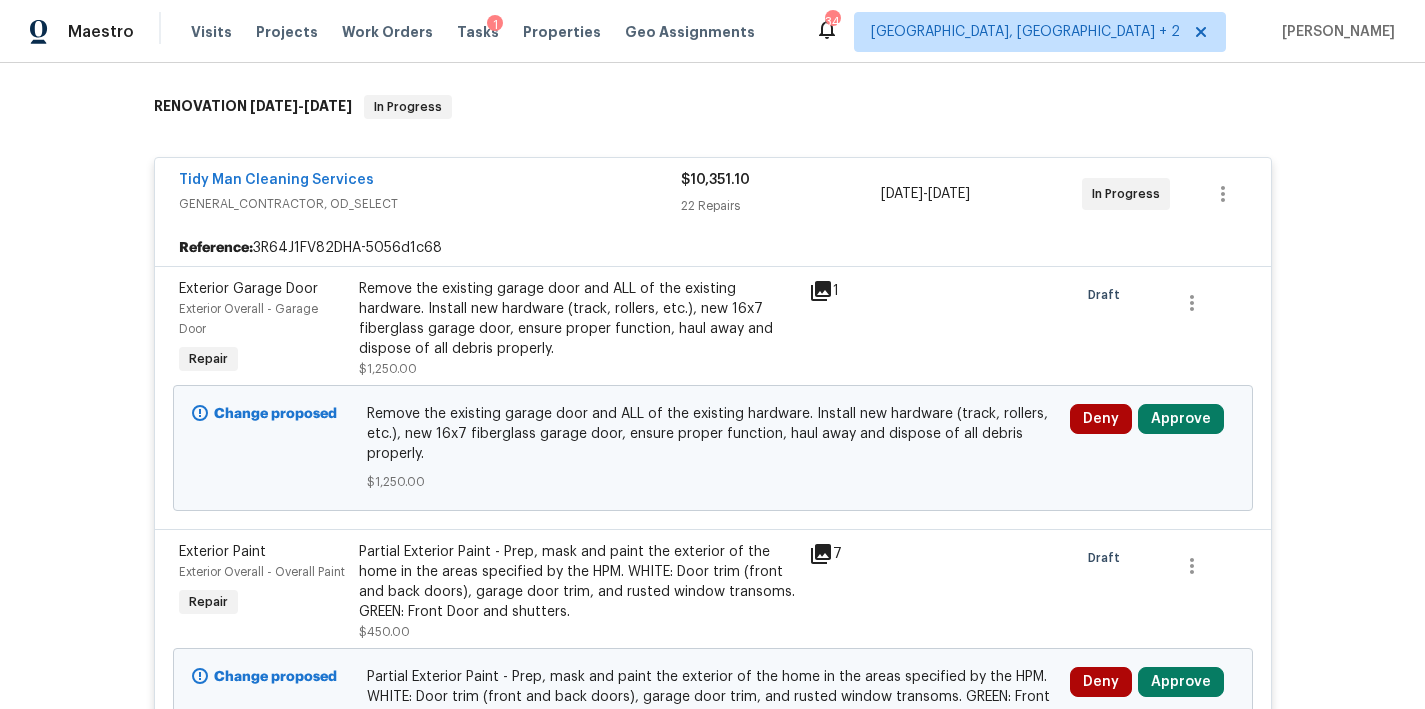 click 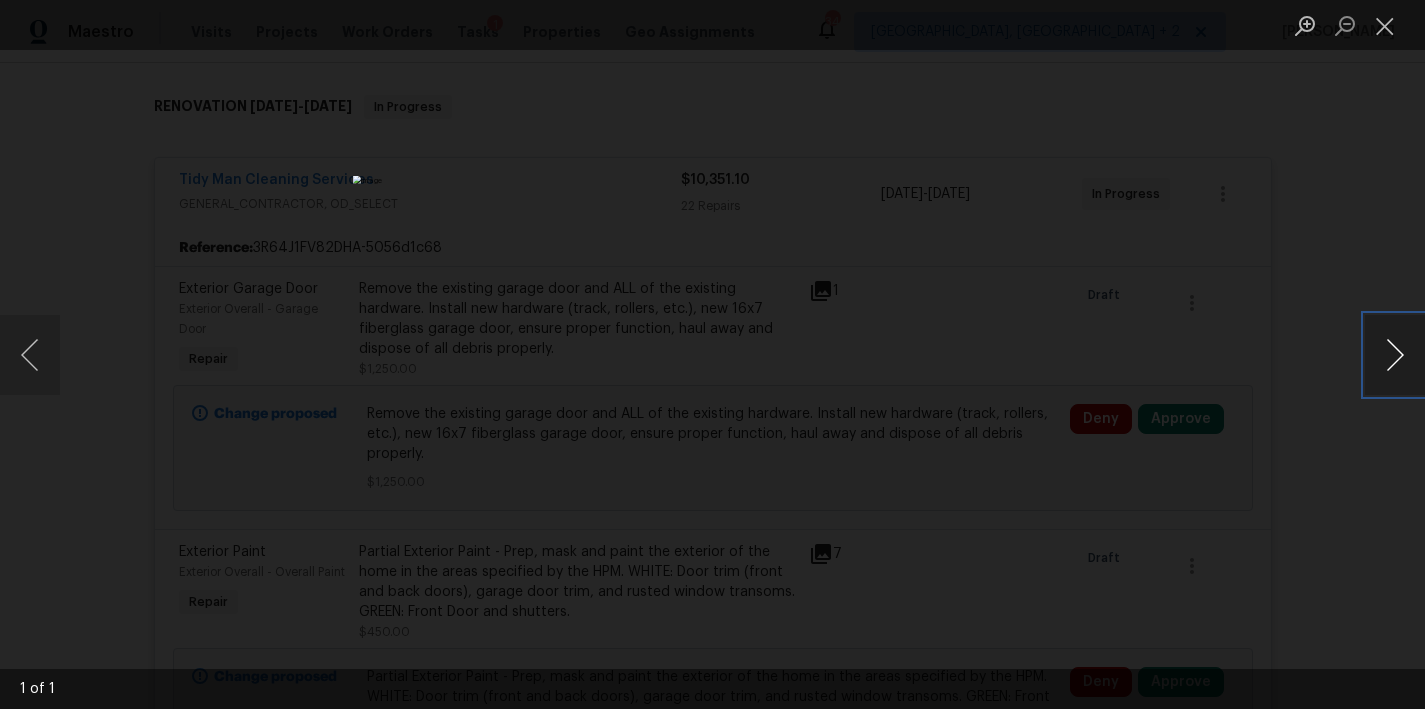 click at bounding box center (1395, 355) 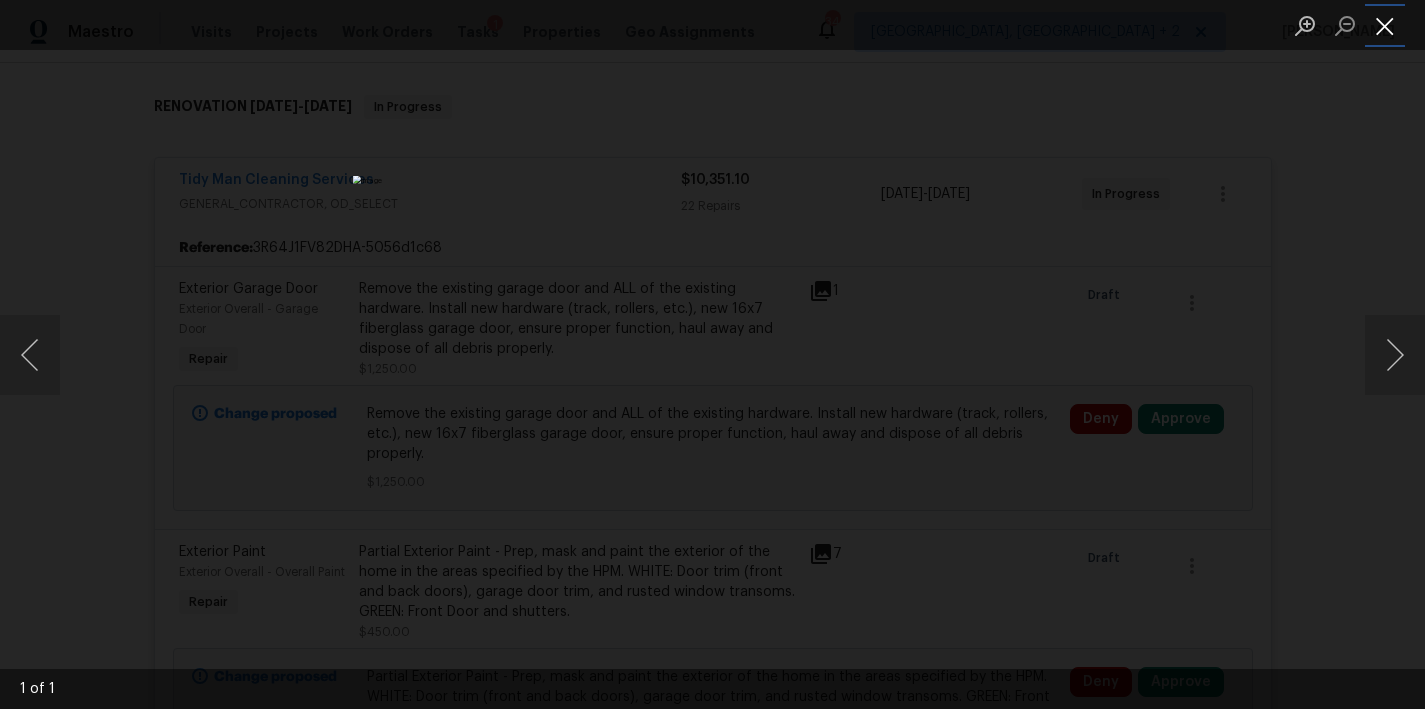 click at bounding box center (1385, 25) 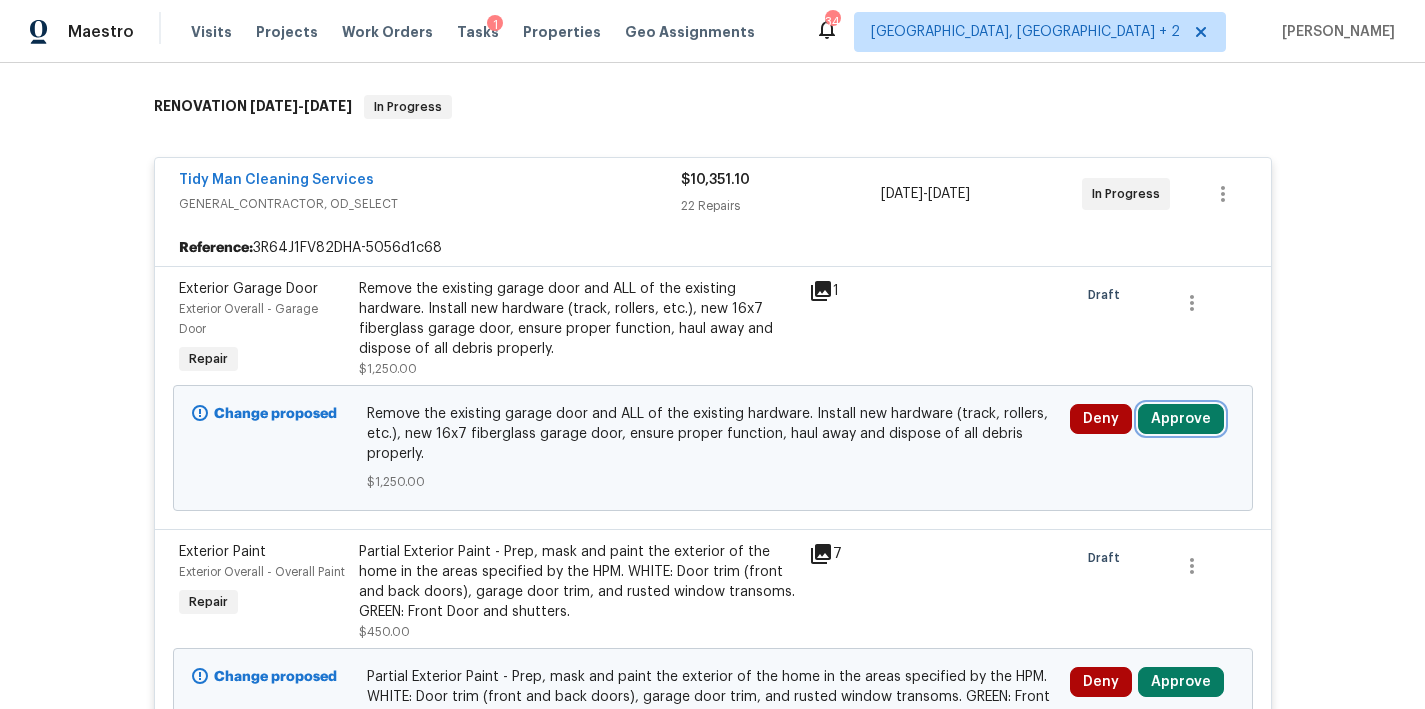 click on "Approve" at bounding box center (1181, 419) 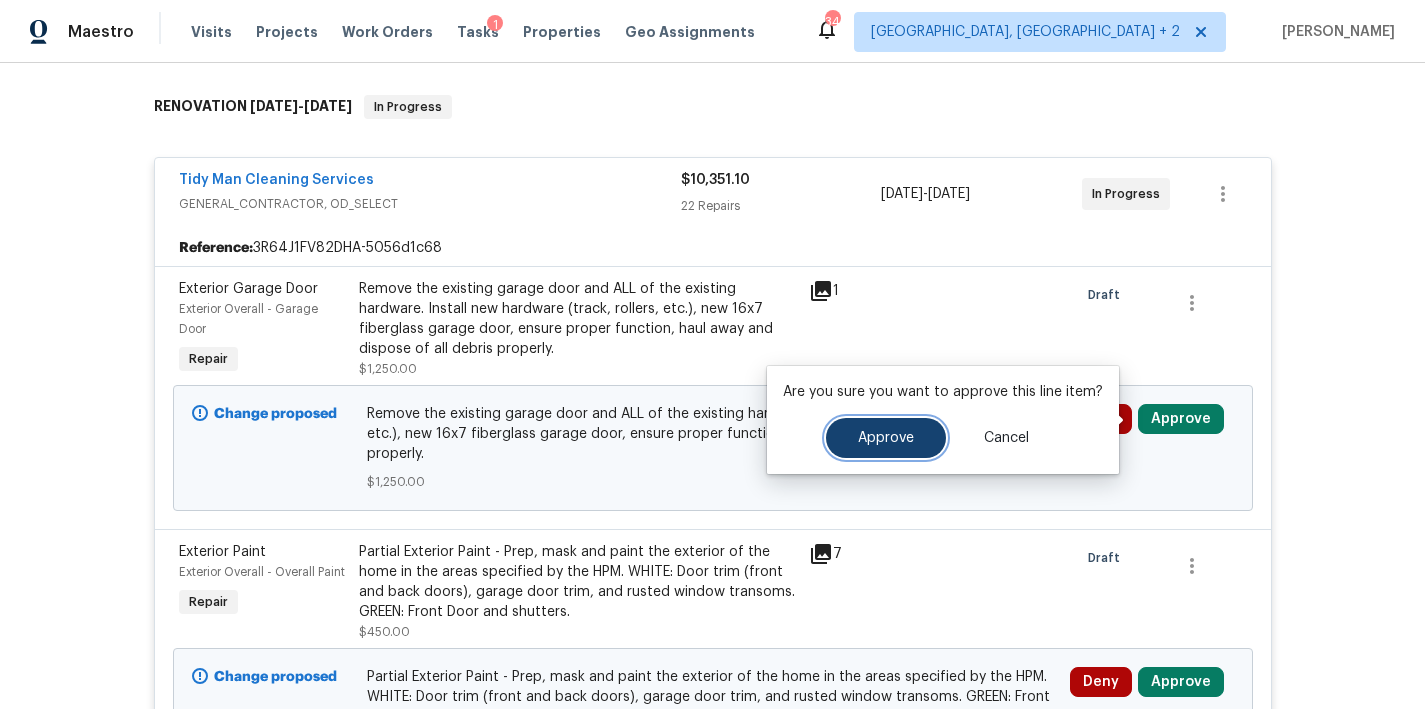 click on "Approve" at bounding box center (886, 438) 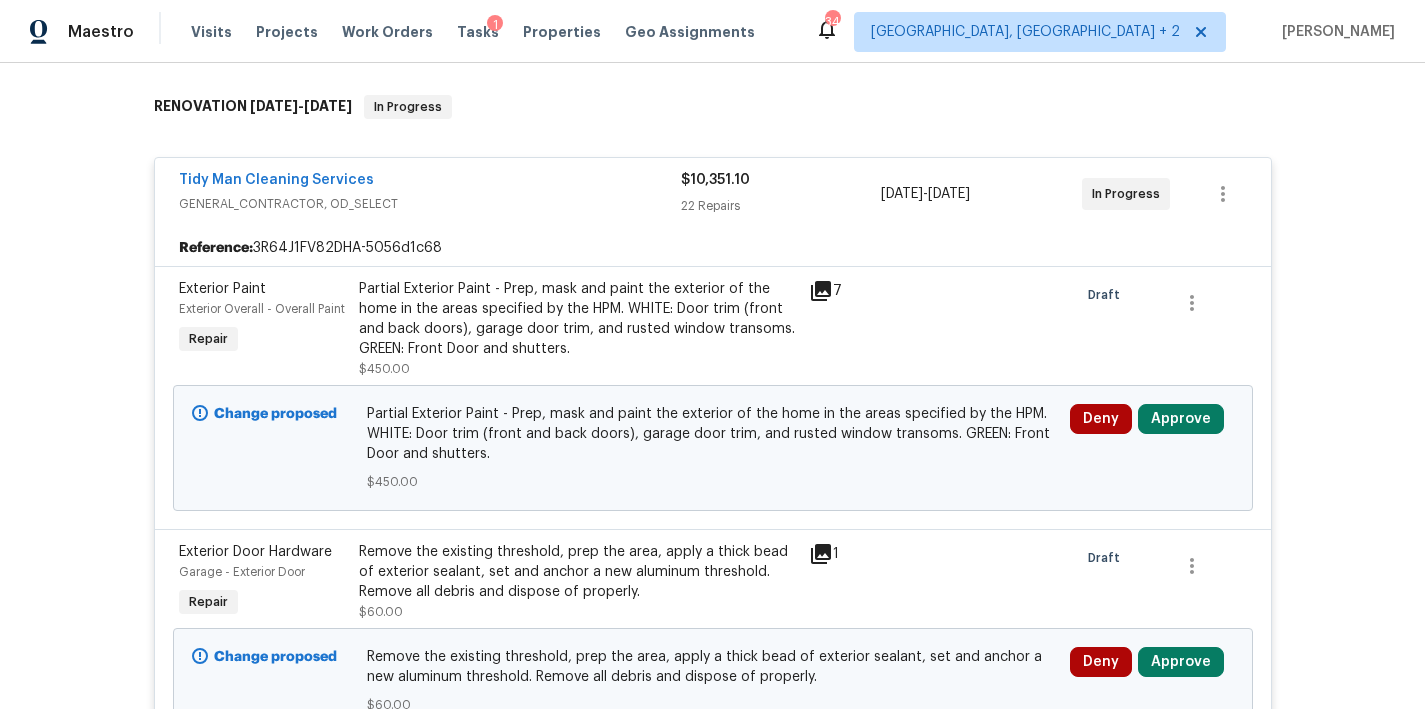 click 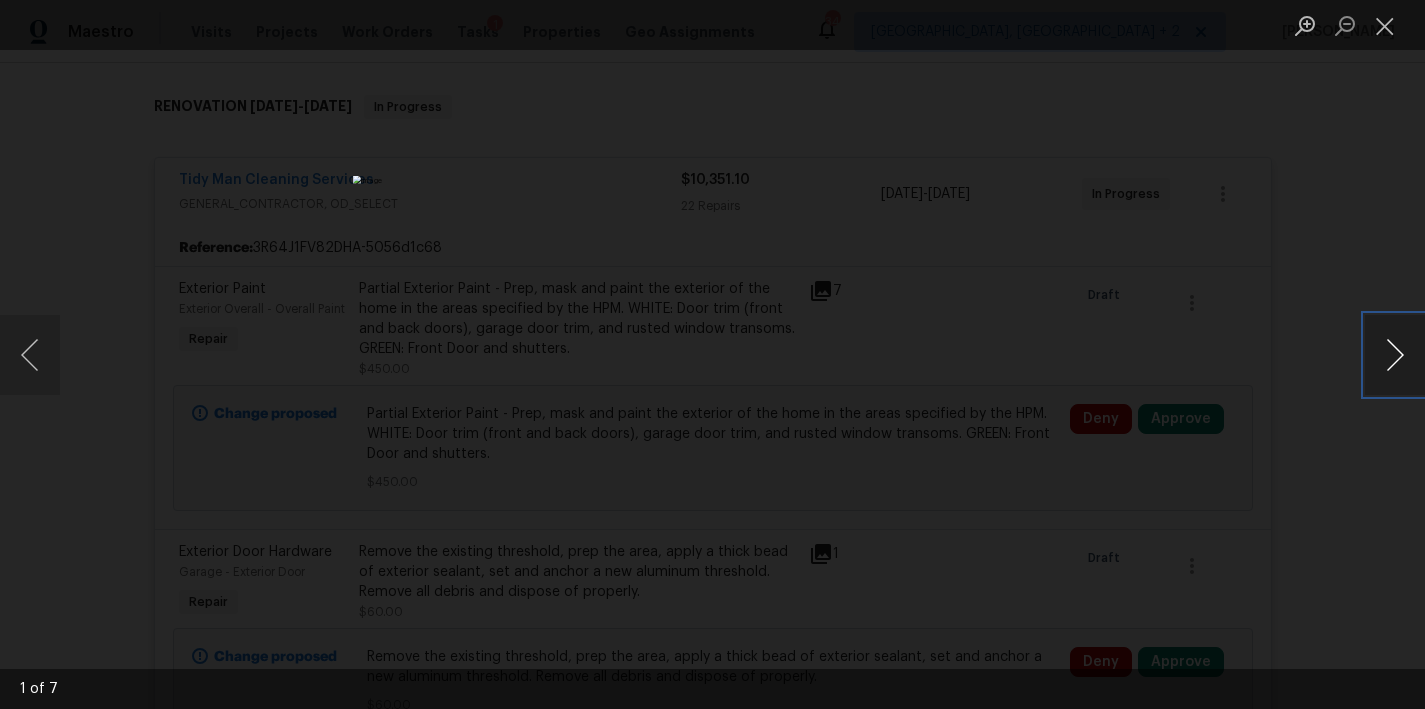 click at bounding box center [1395, 355] 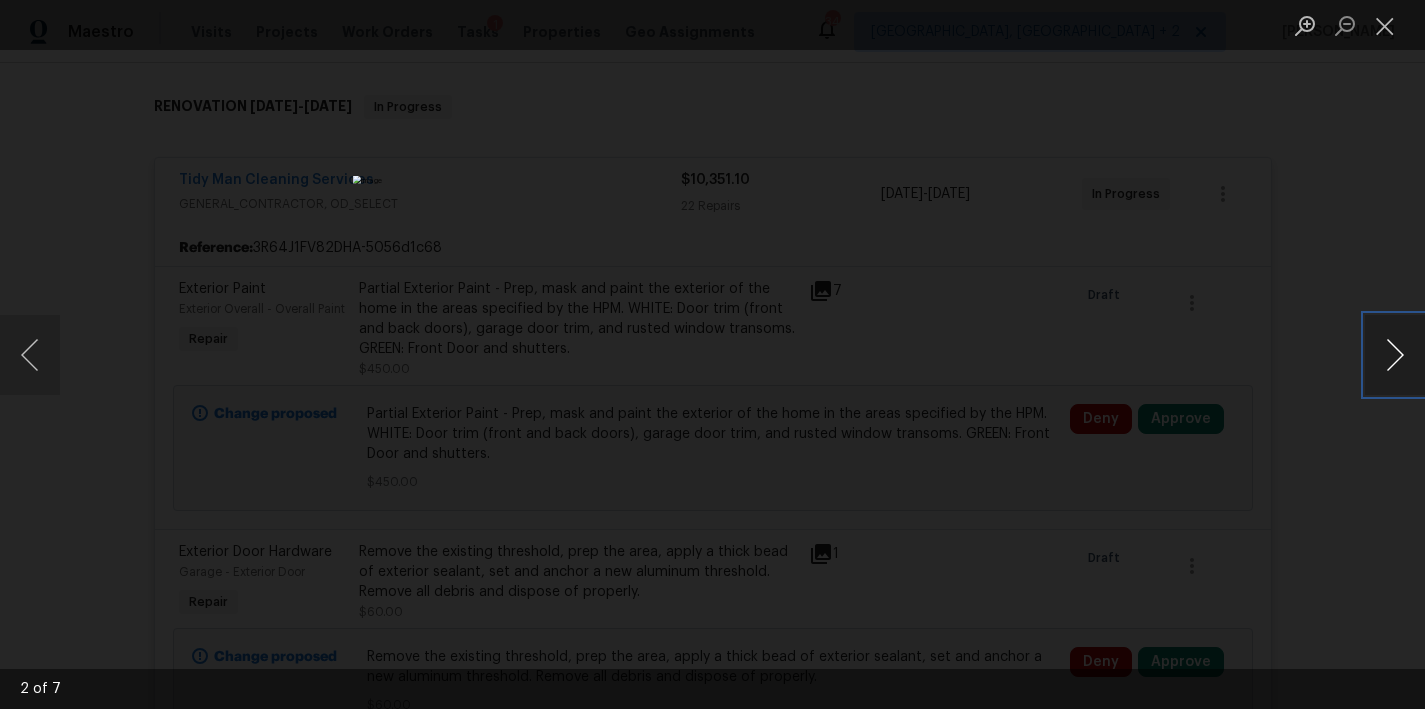 click at bounding box center [1395, 355] 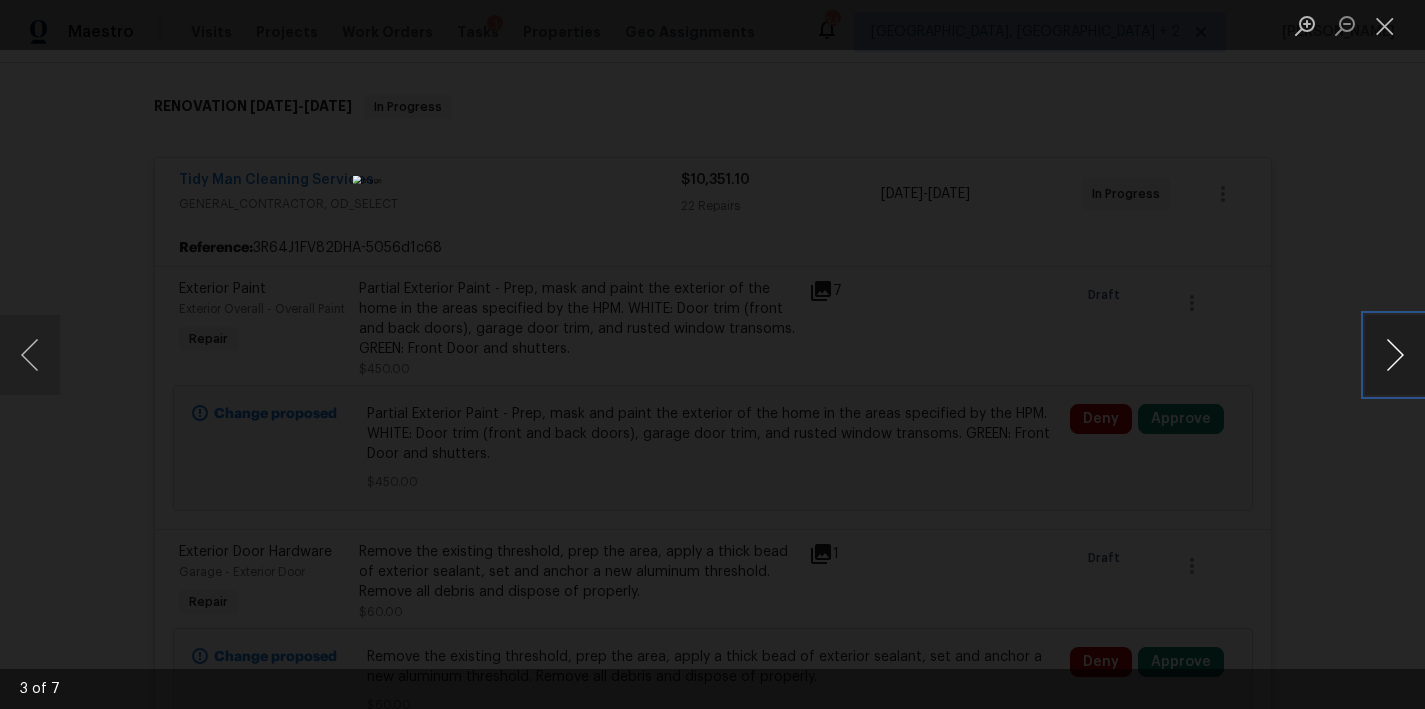click at bounding box center [1395, 355] 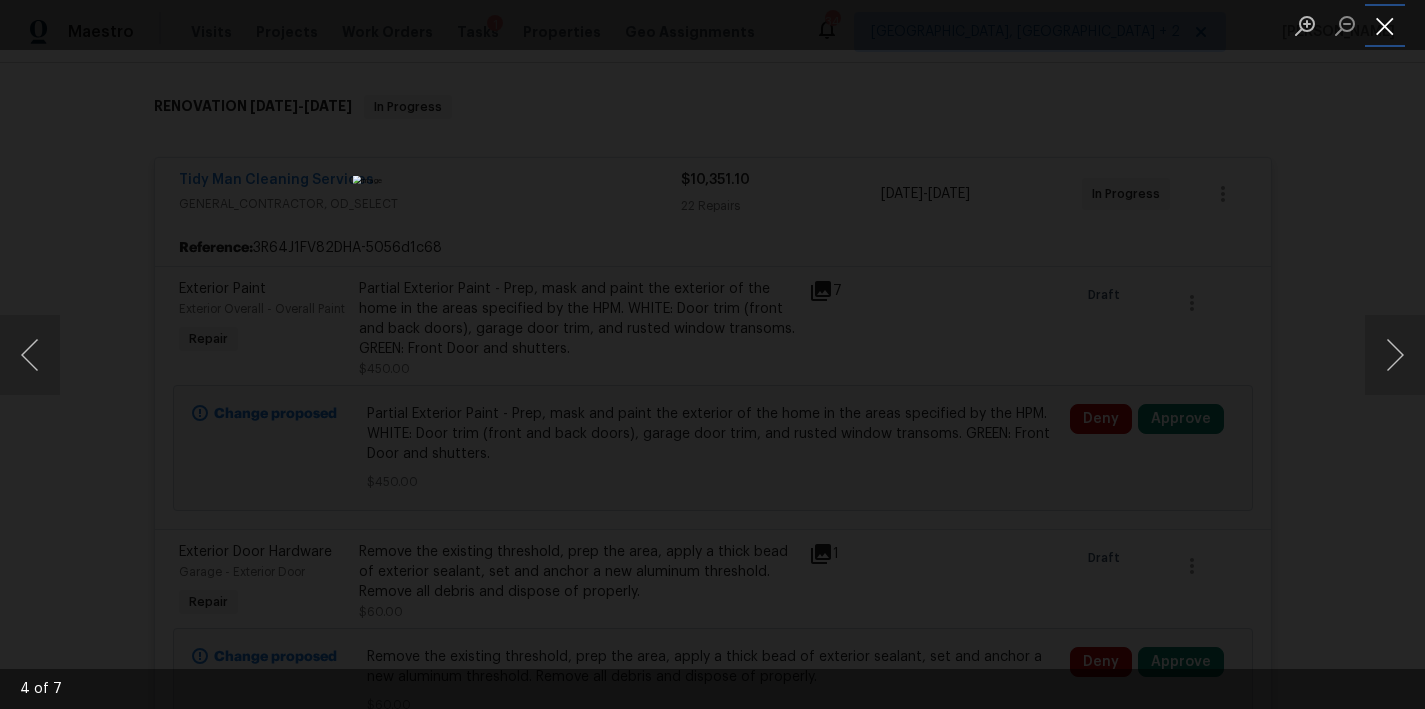 click at bounding box center [1385, 25] 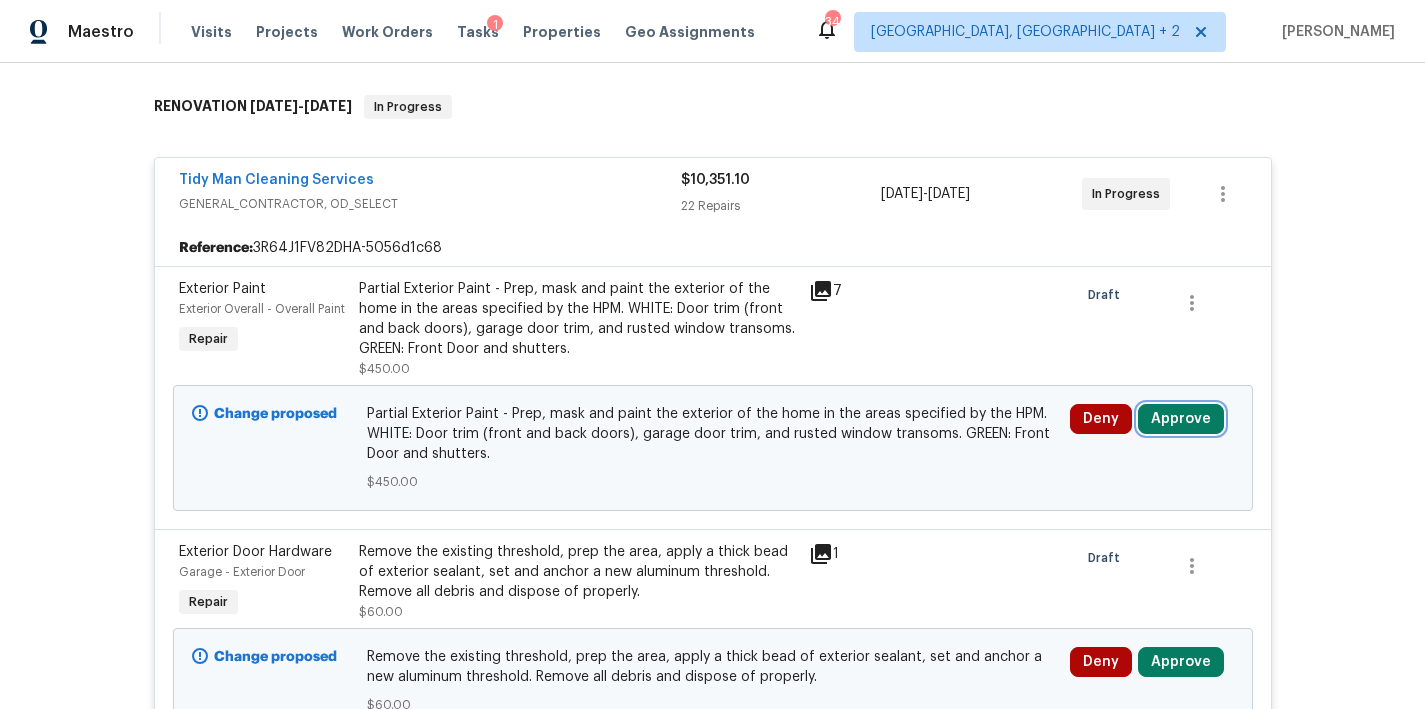 click on "Approve" at bounding box center [1181, 419] 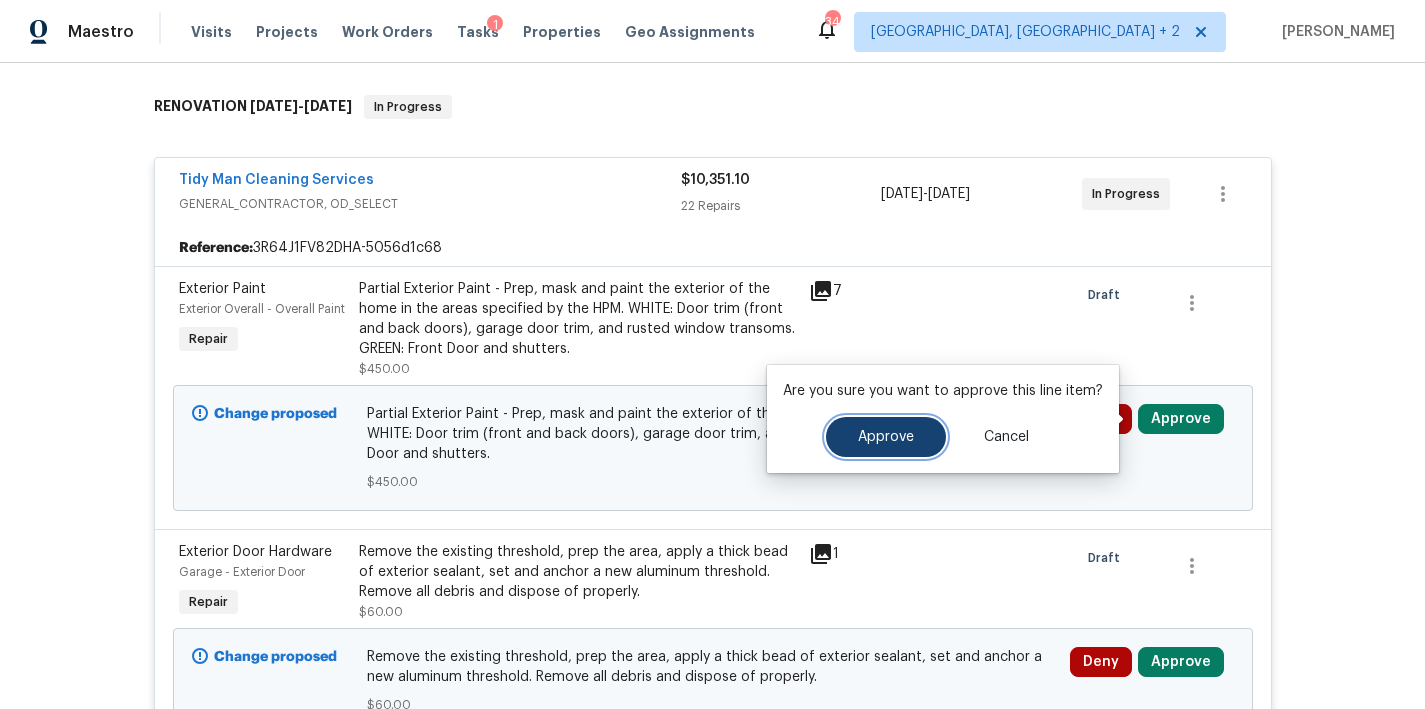 click on "Approve" at bounding box center (886, 437) 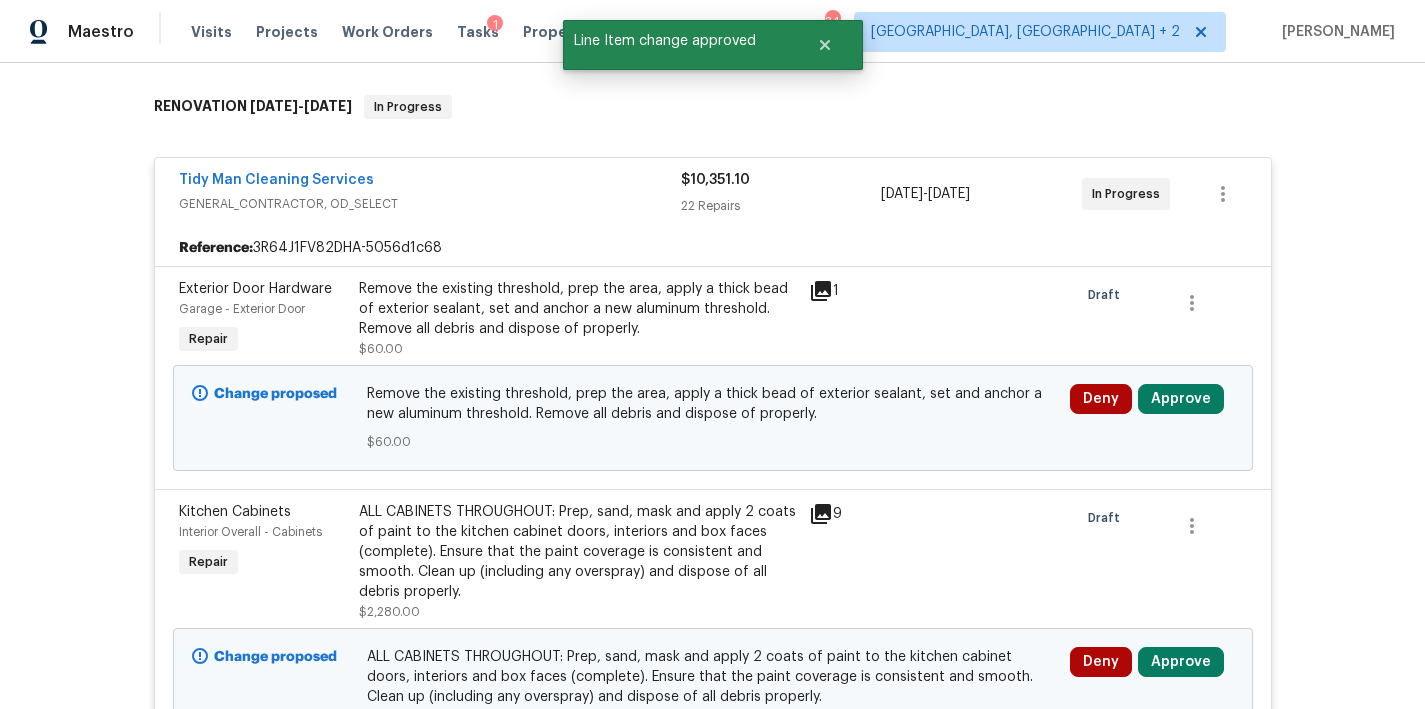 click 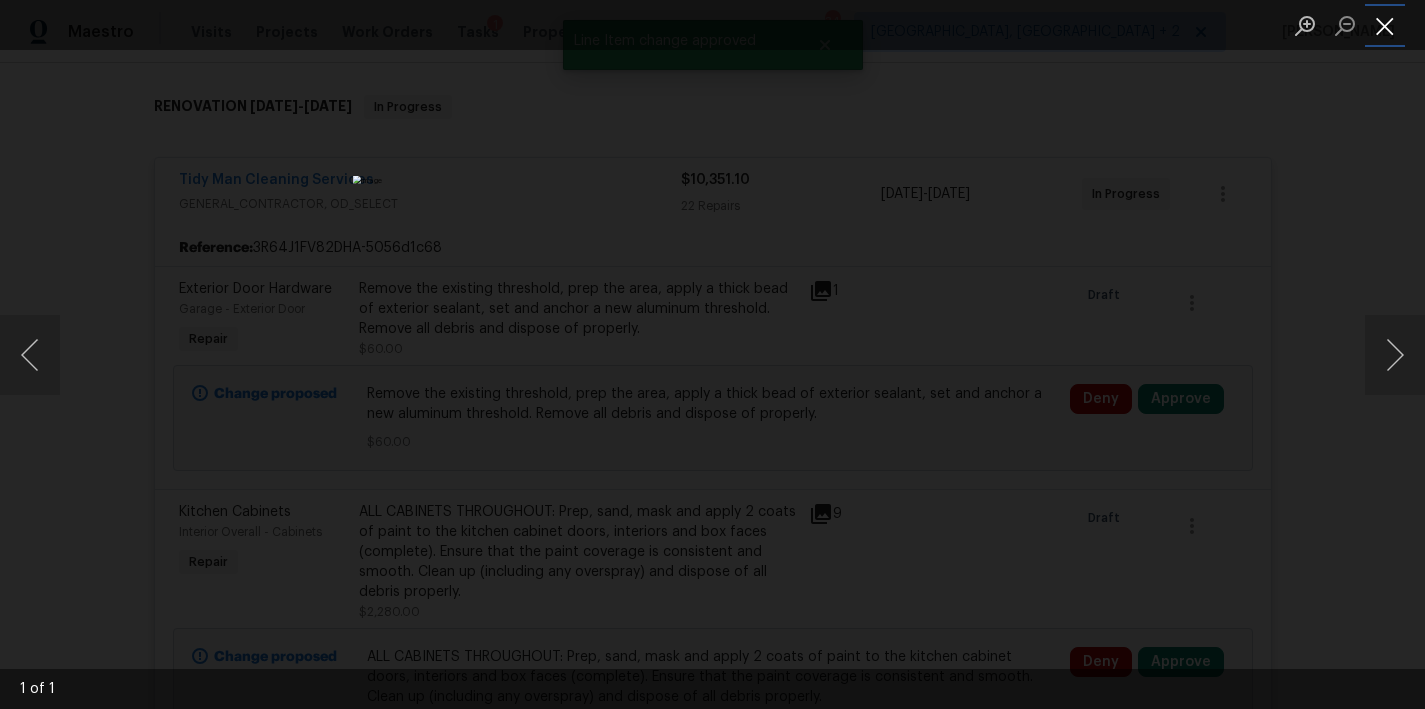 click at bounding box center (1385, 25) 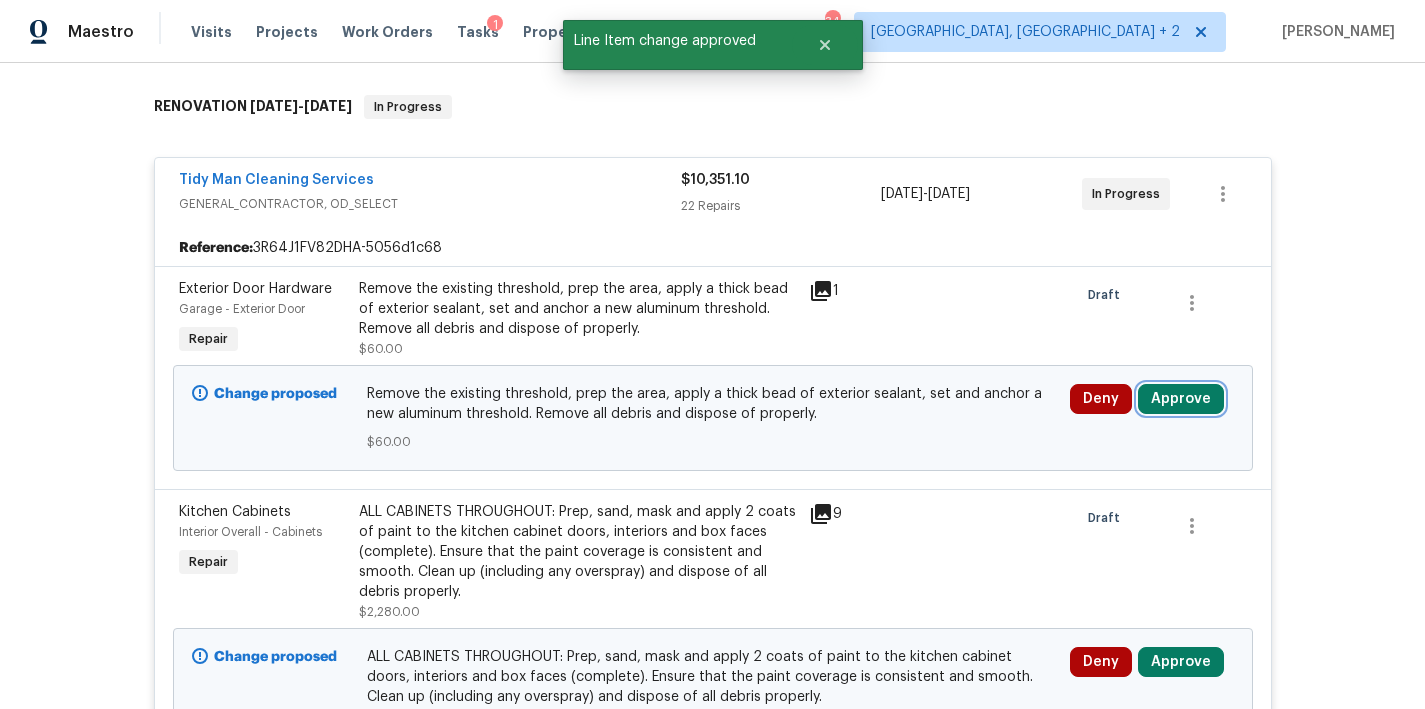 drag, startPoint x: 1201, startPoint y: 390, endPoint x: 1178, endPoint y: 402, distance: 25.942244 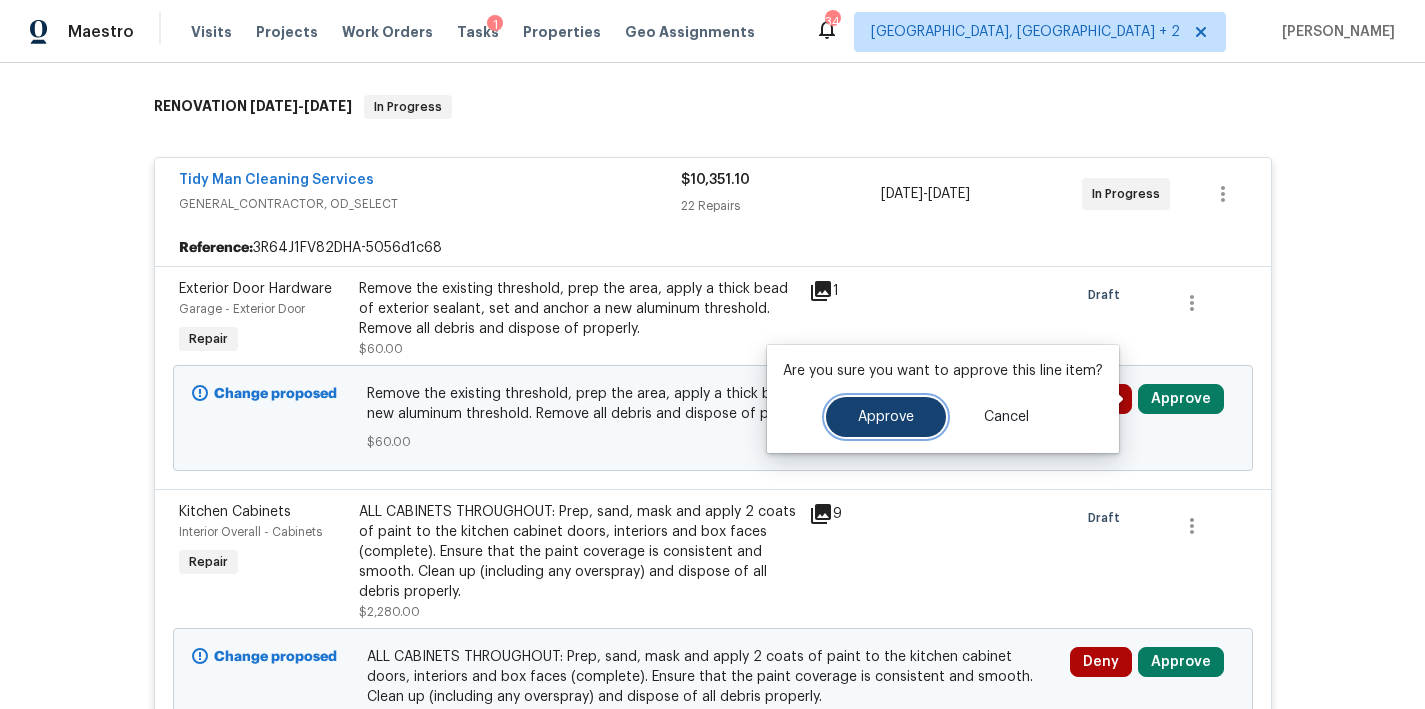 click on "Approve" at bounding box center (886, 417) 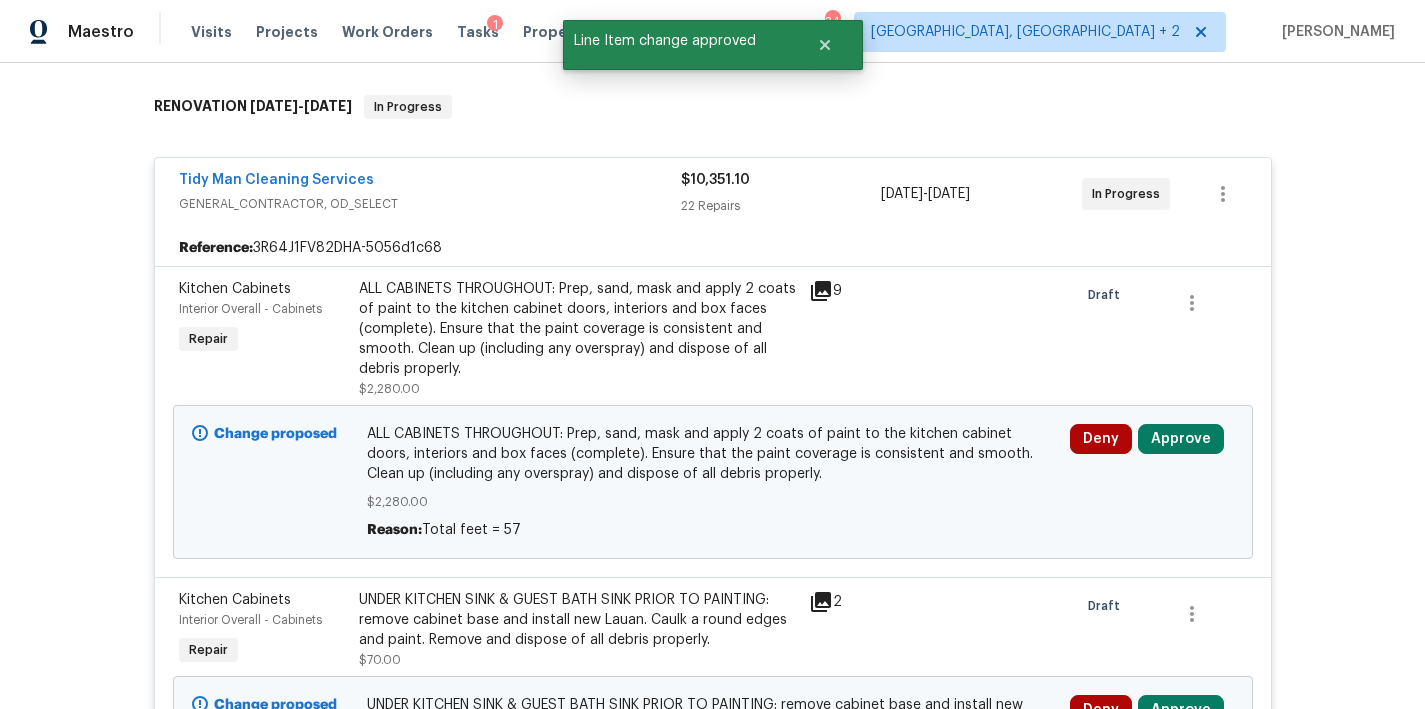 click 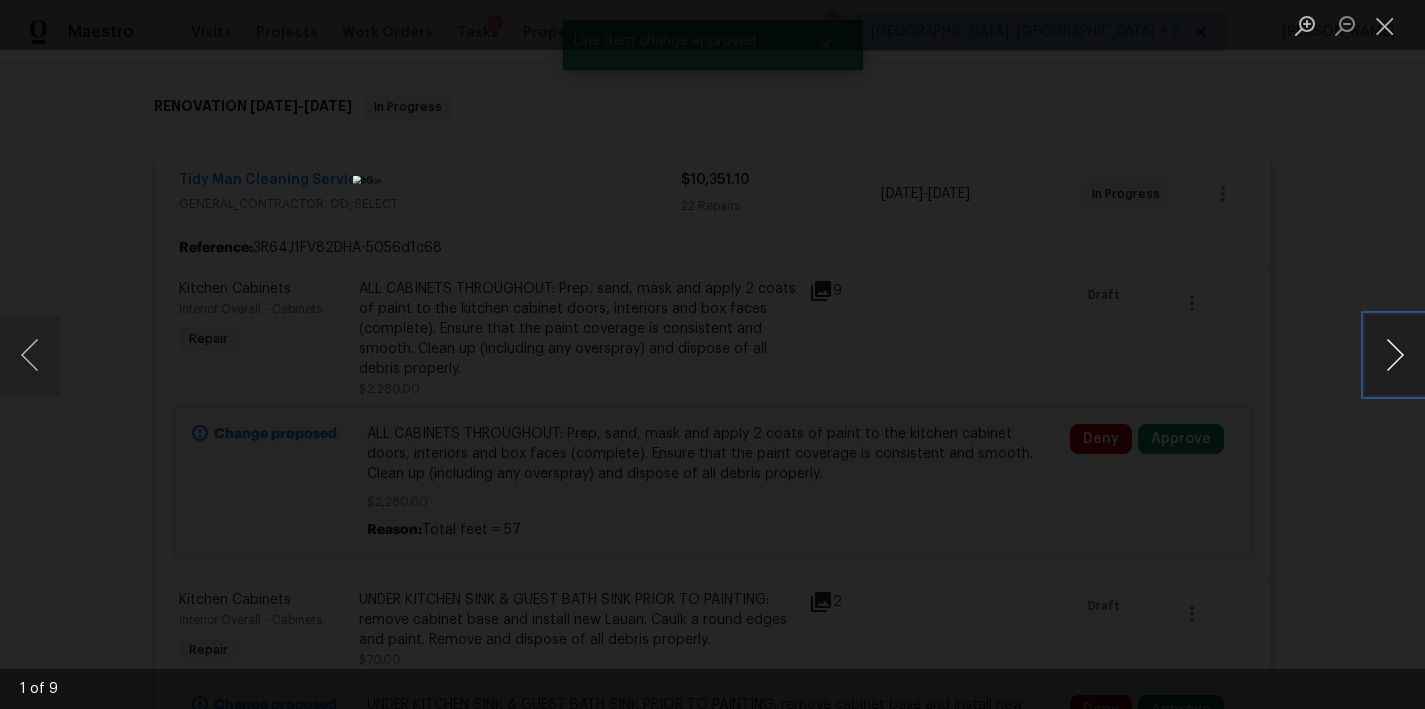 click at bounding box center [1395, 355] 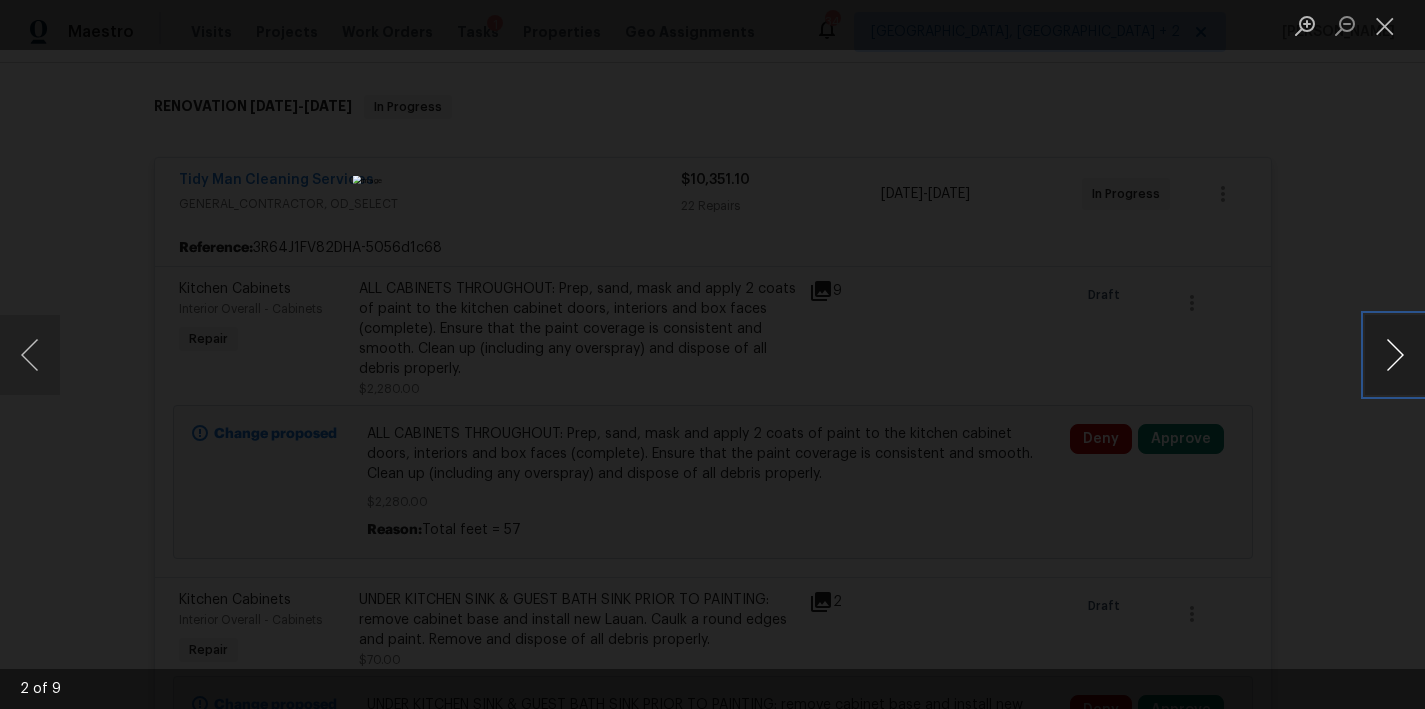 click at bounding box center [1395, 355] 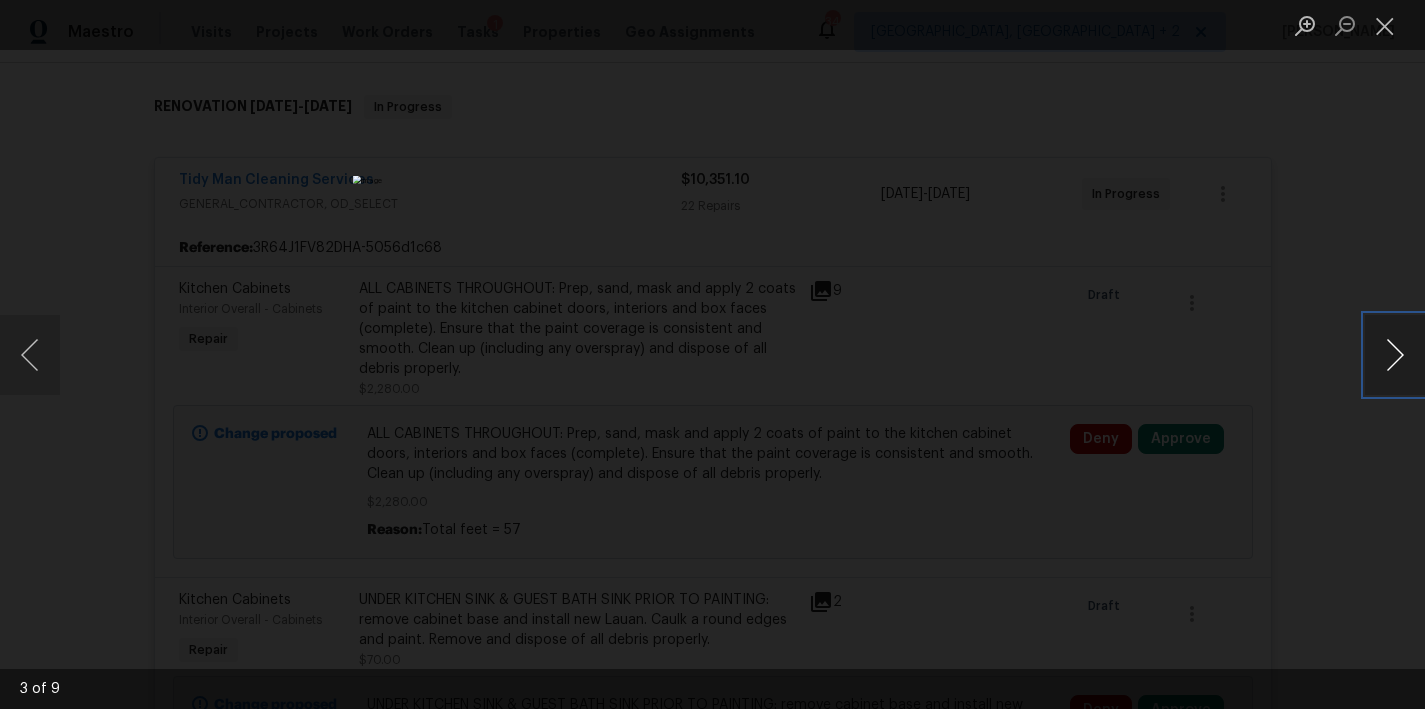 click at bounding box center [1395, 355] 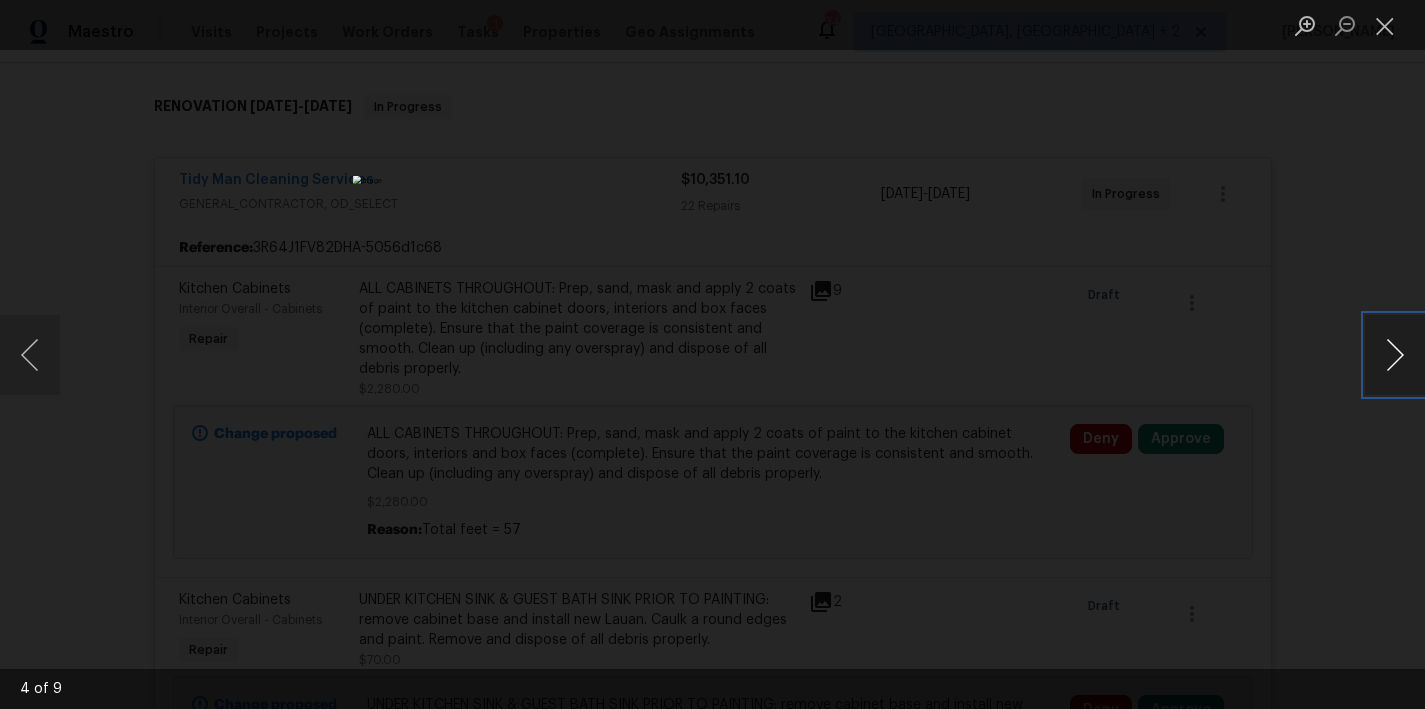 click at bounding box center (1395, 355) 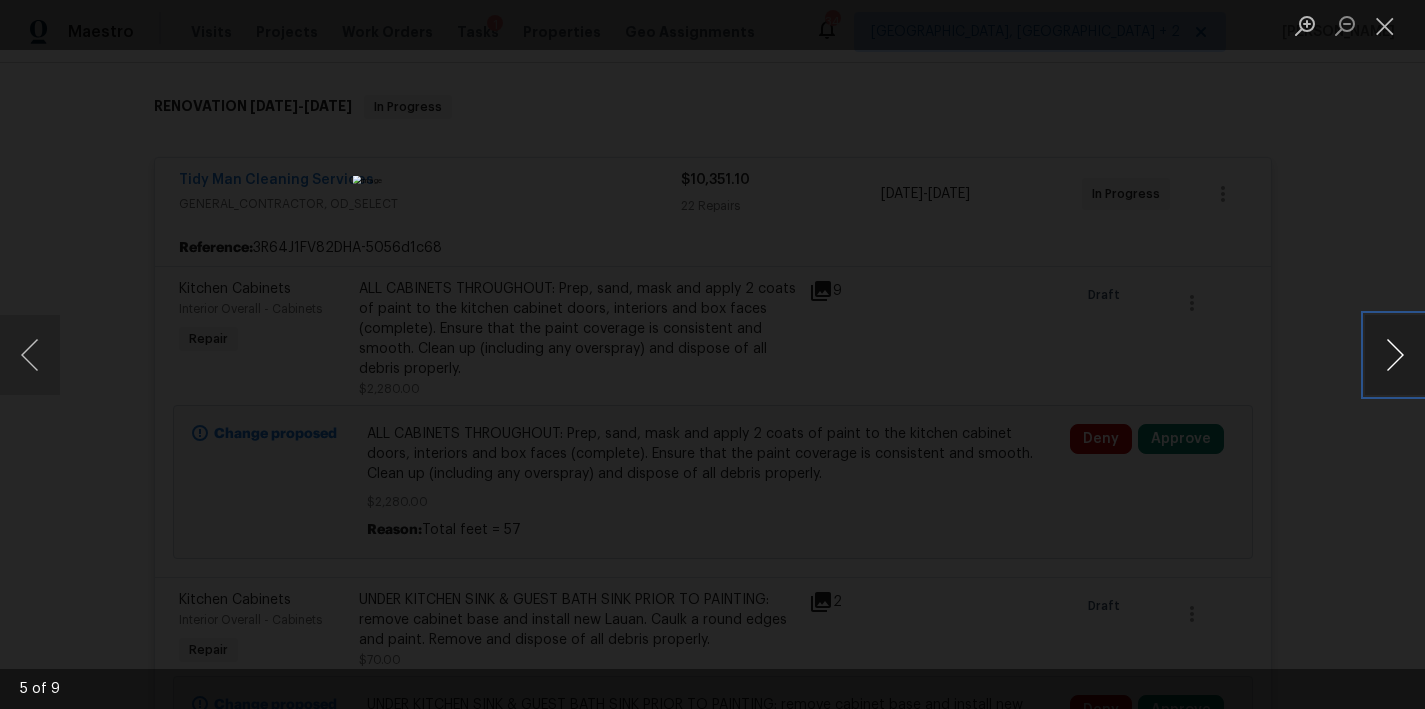 click at bounding box center (1395, 355) 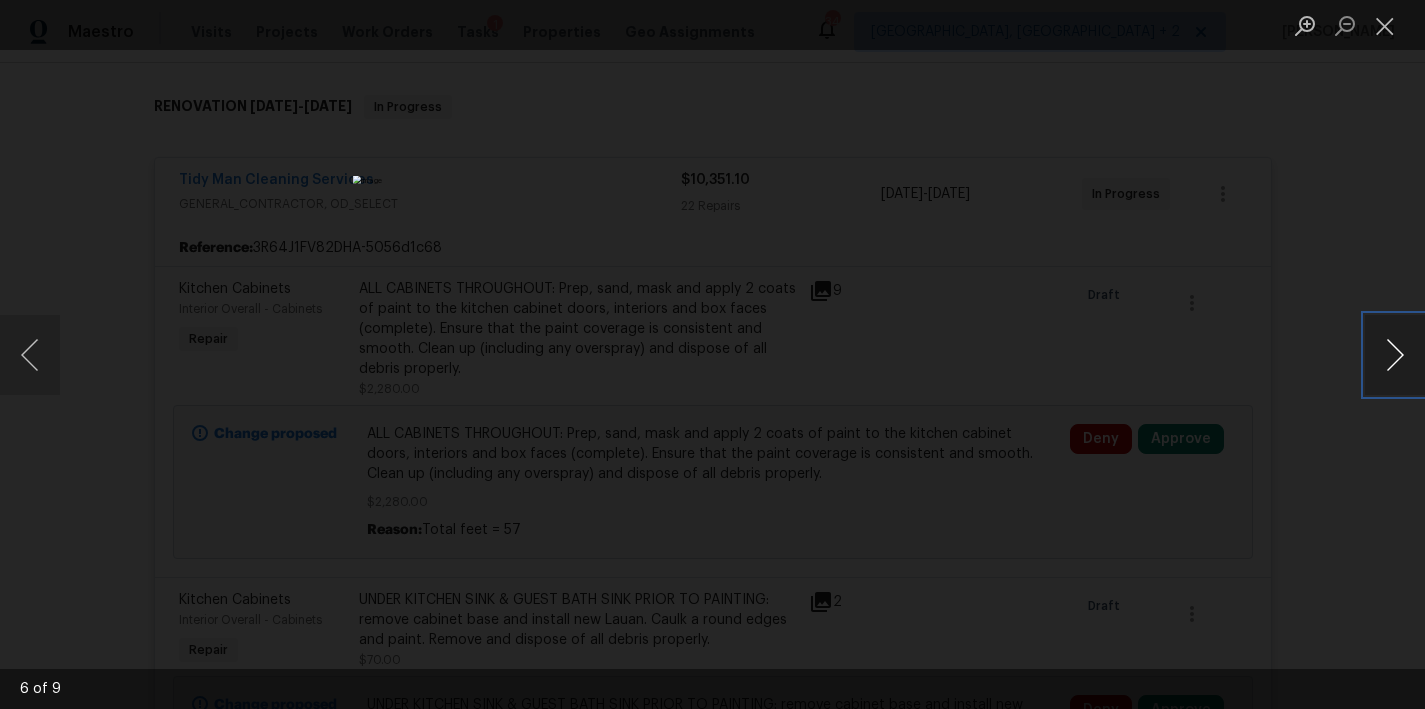 click at bounding box center (1395, 355) 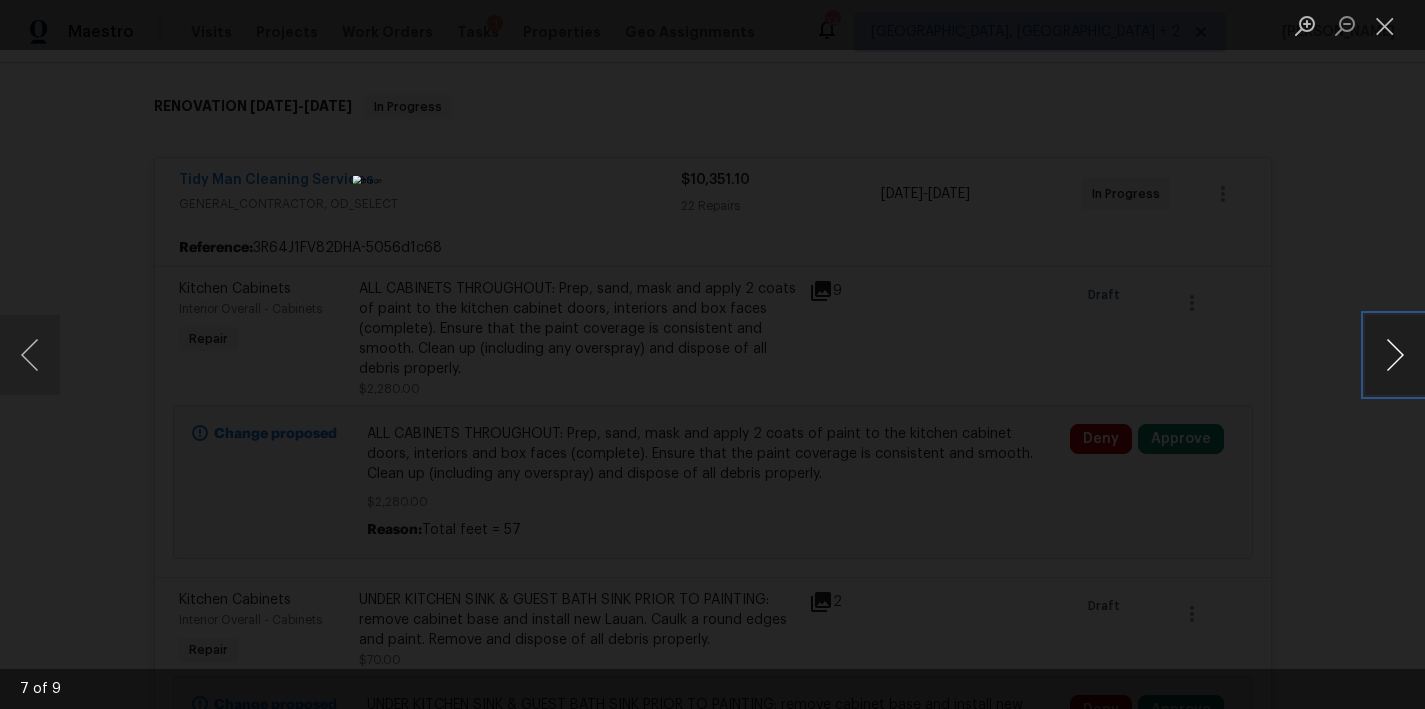 click at bounding box center [1395, 355] 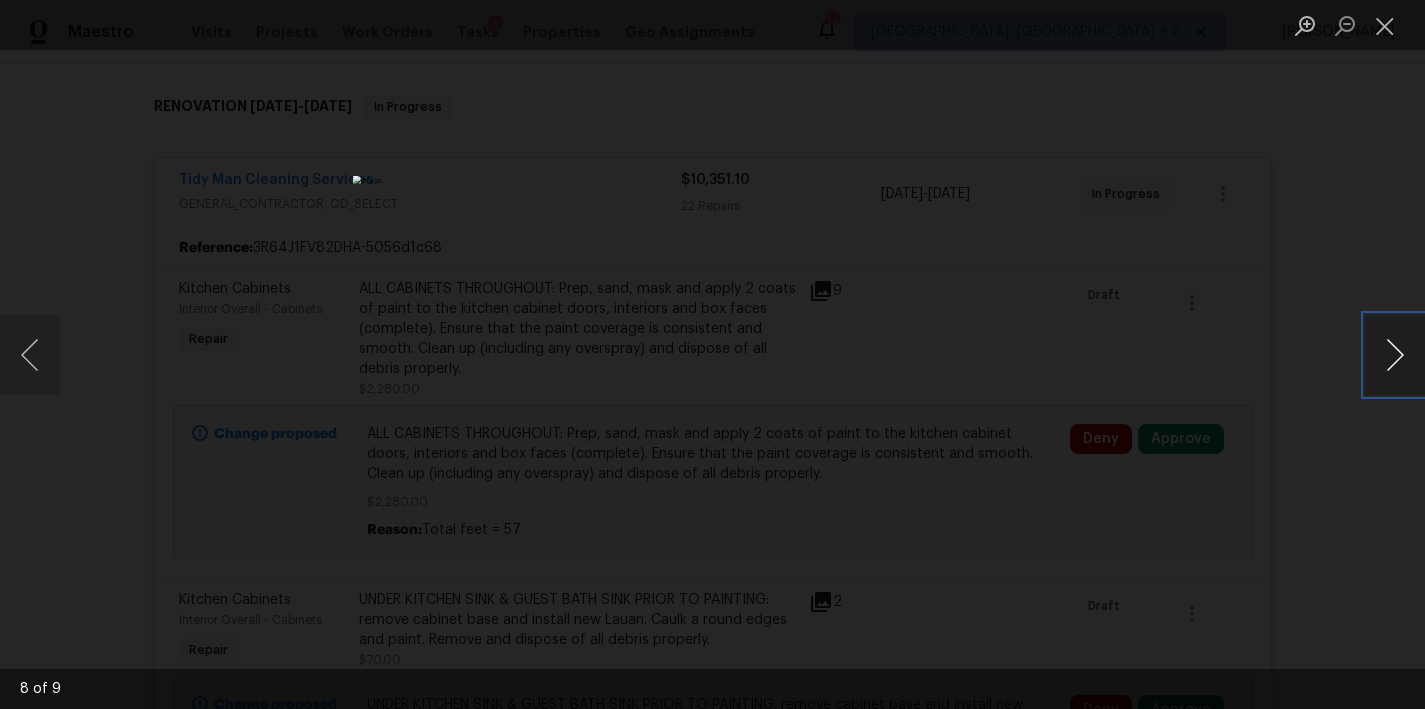 click at bounding box center [1395, 355] 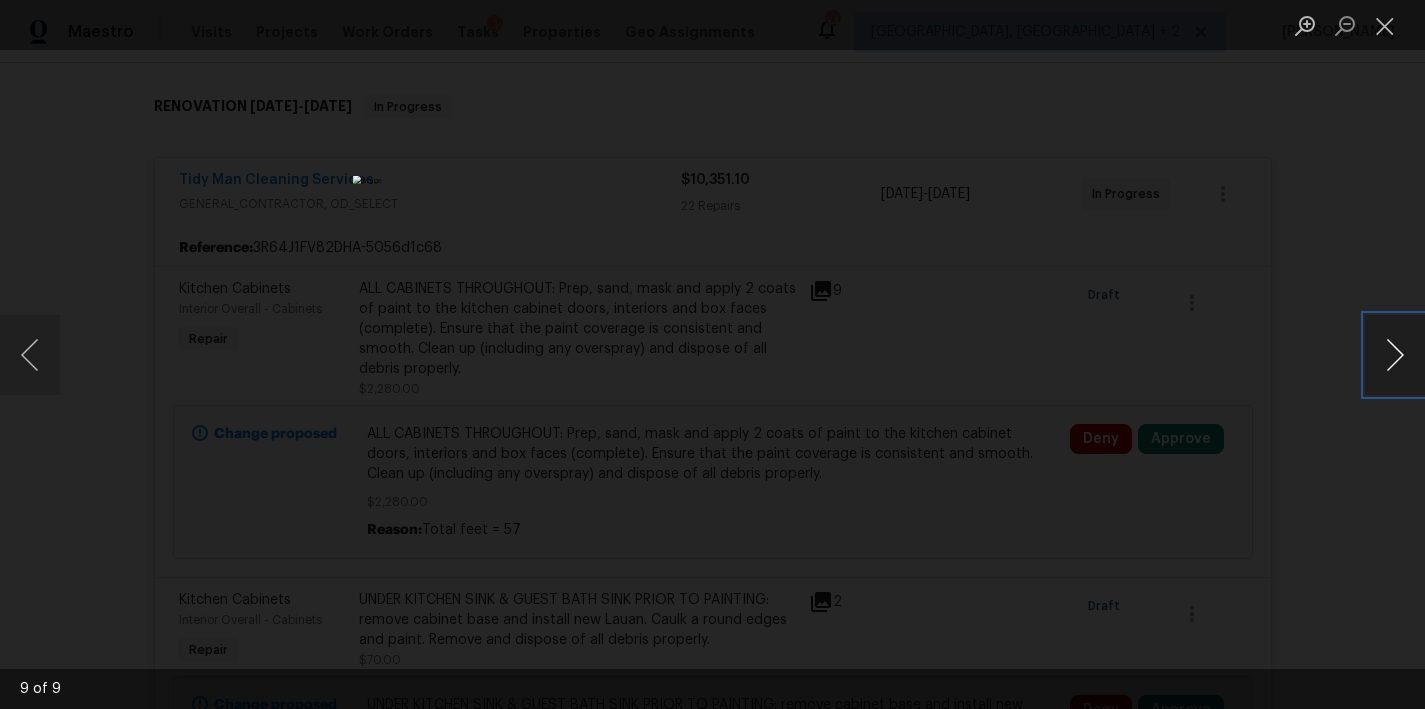 click at bounding box center (1395, 355) 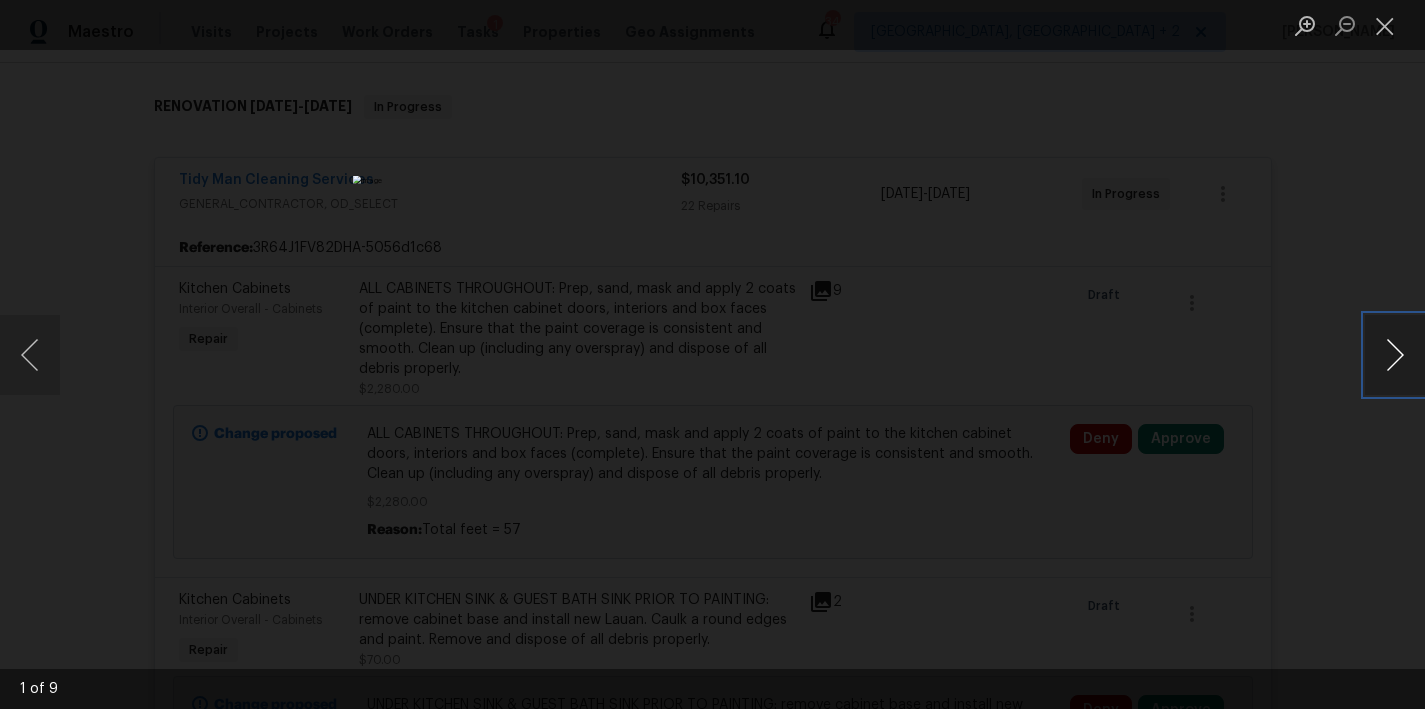 click at bounding box center (1395, 355) 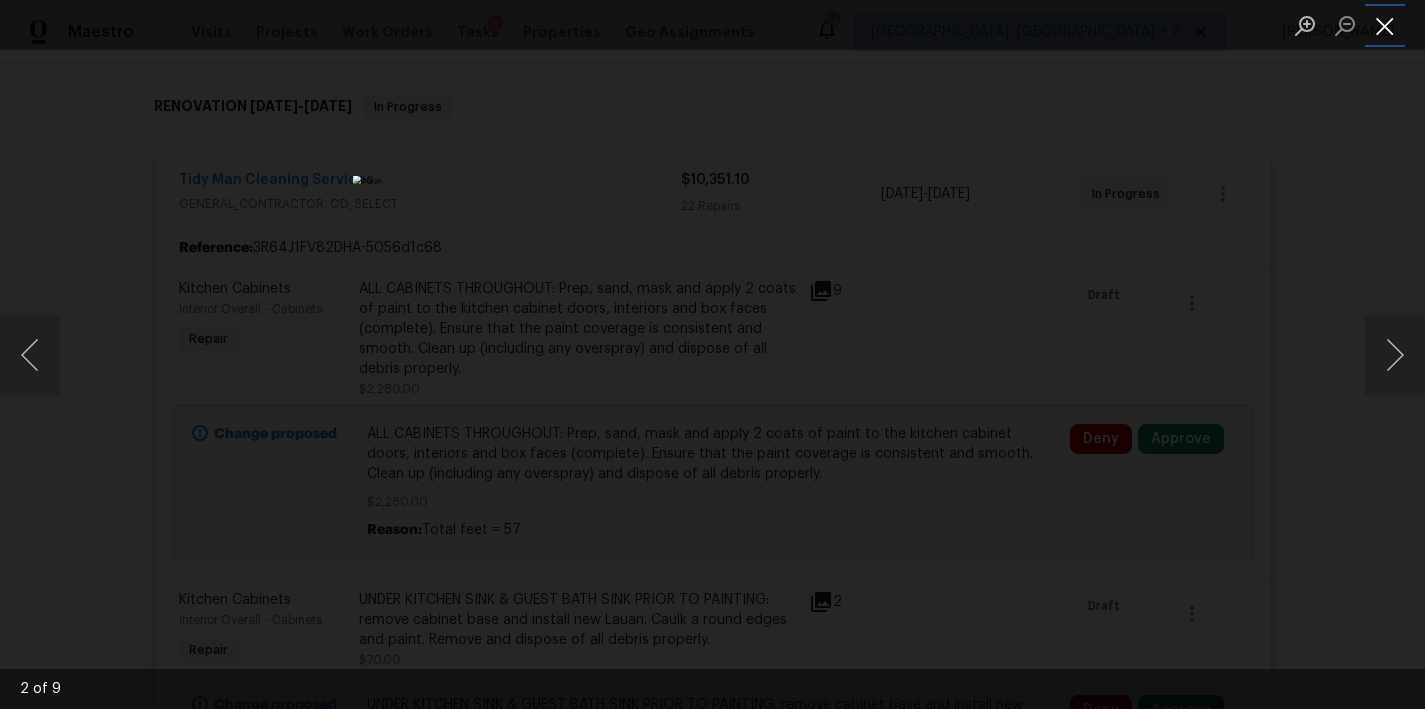 click at bounding box center [1385, 25] 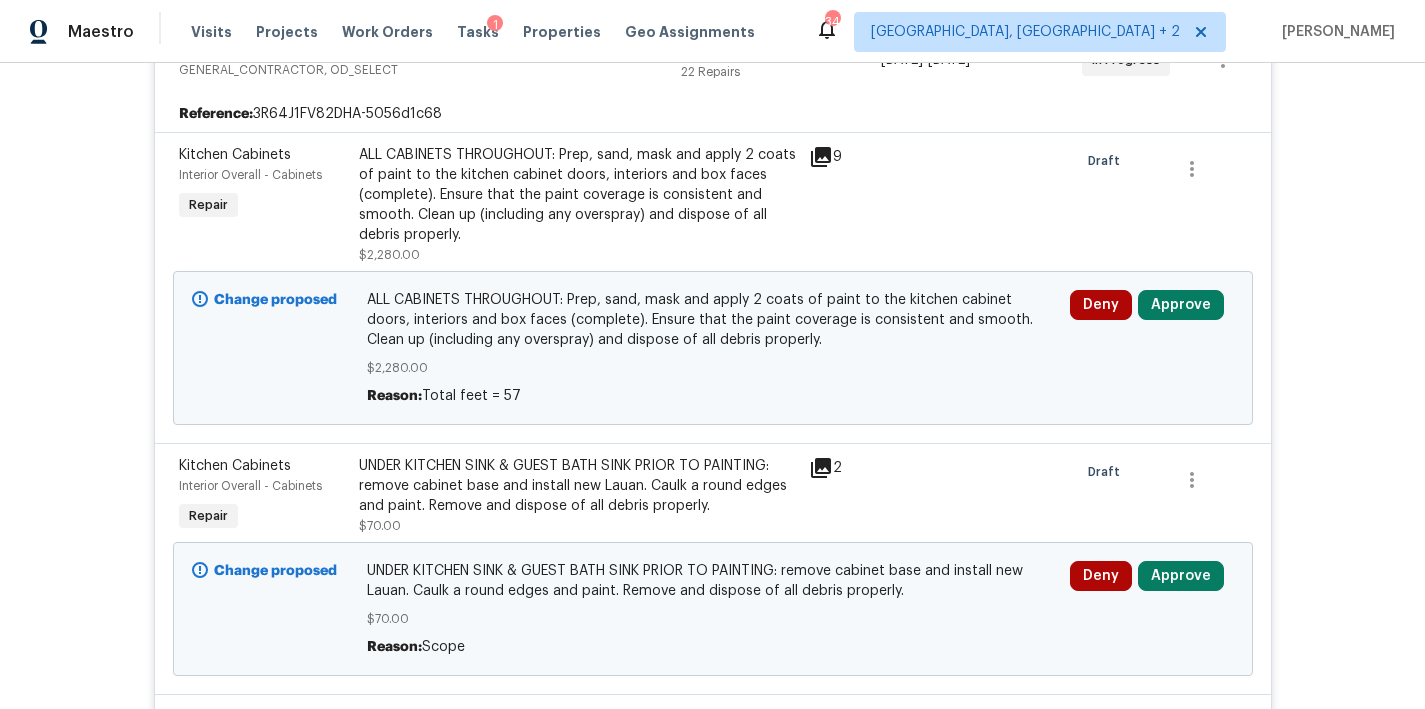 scroll, scrollTop: 446, scrollLeft: 0, axis: vertical 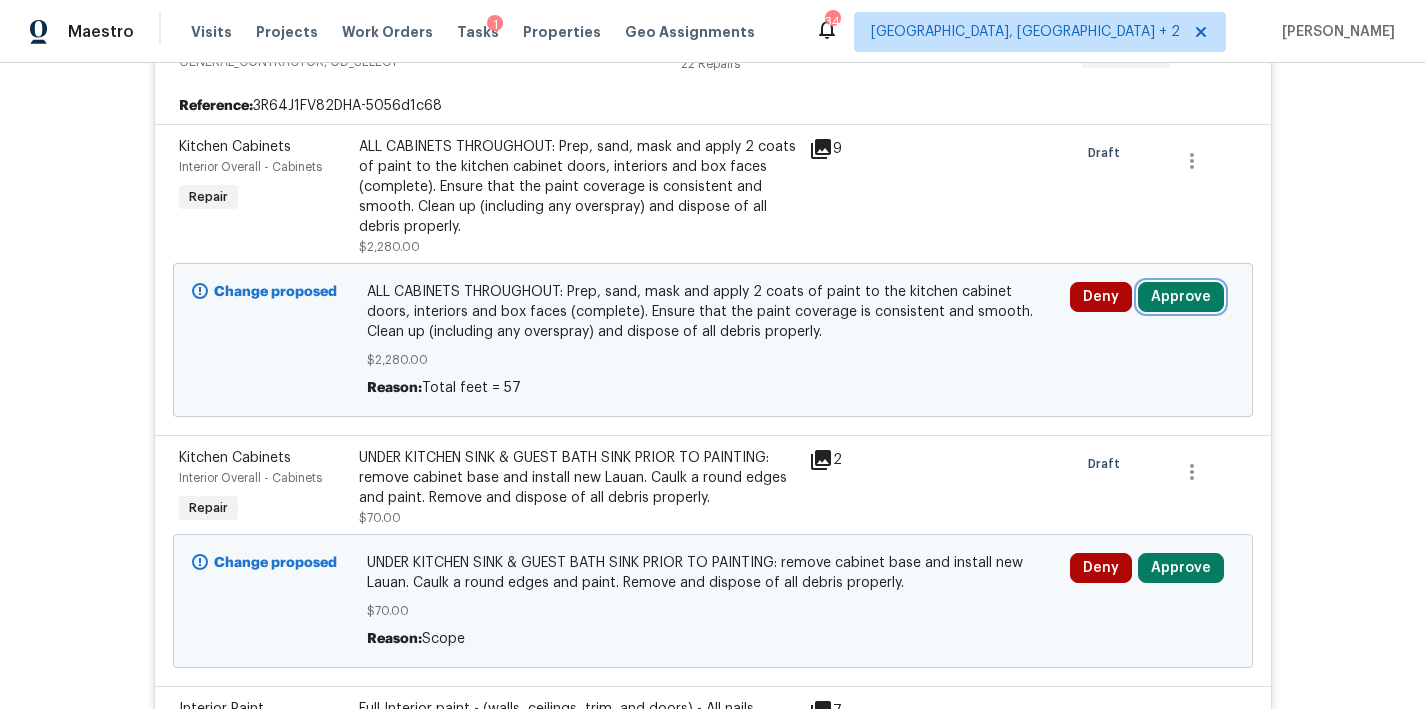 click on "Approve" at bounding box center (1181, 297) 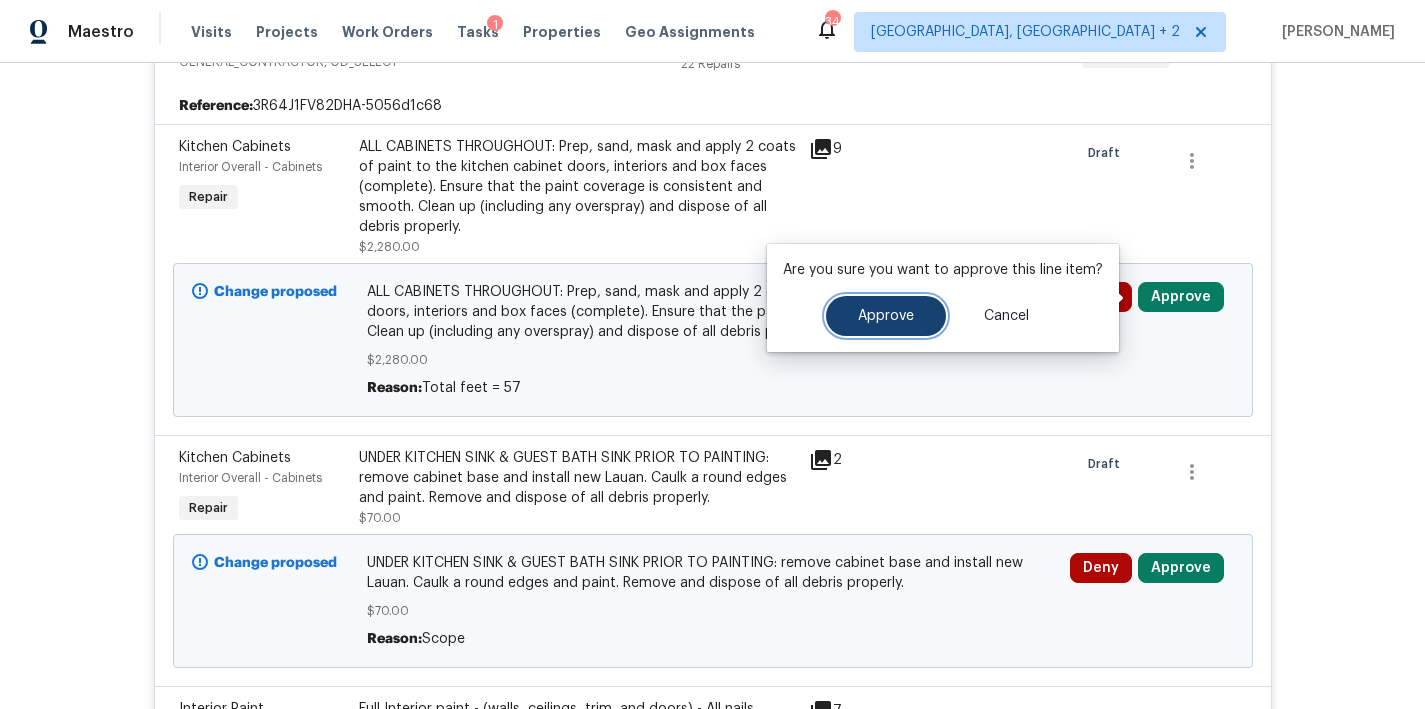click on "Approve" at bounding box center (886, 316) 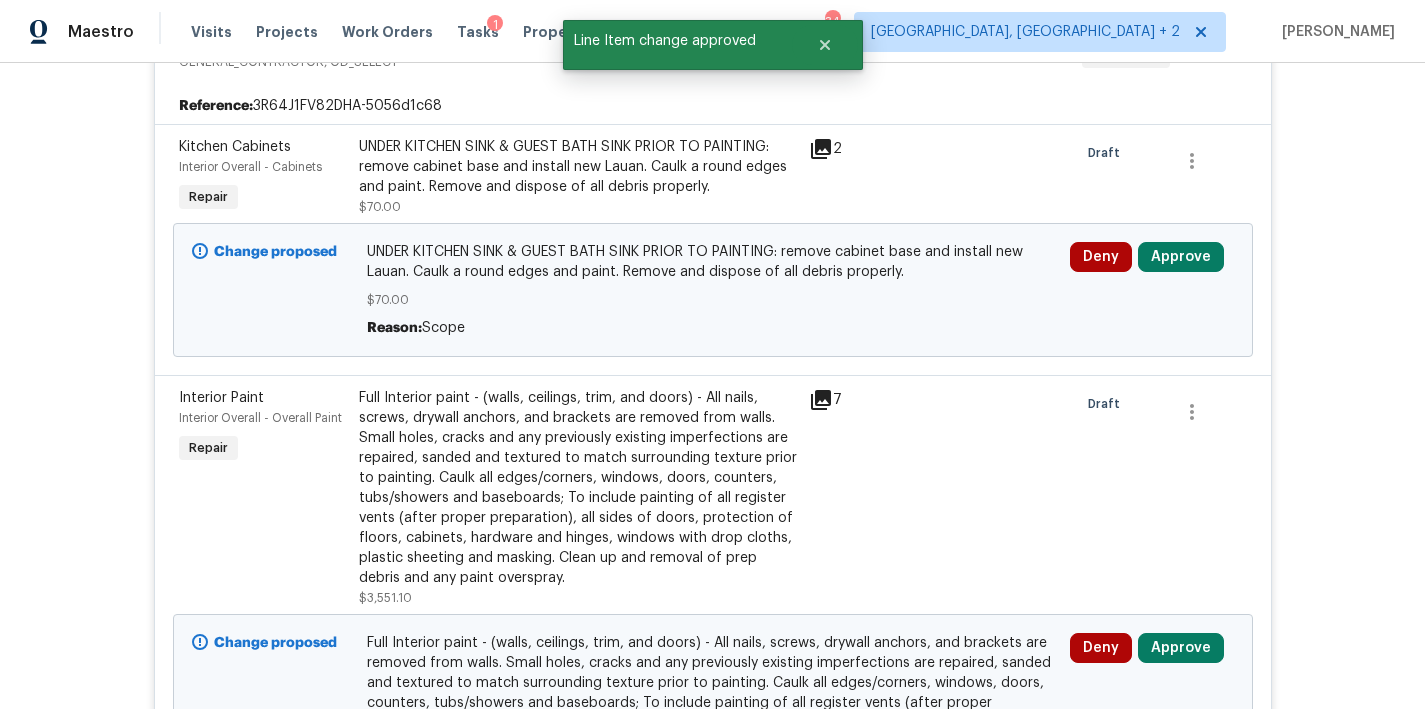 click 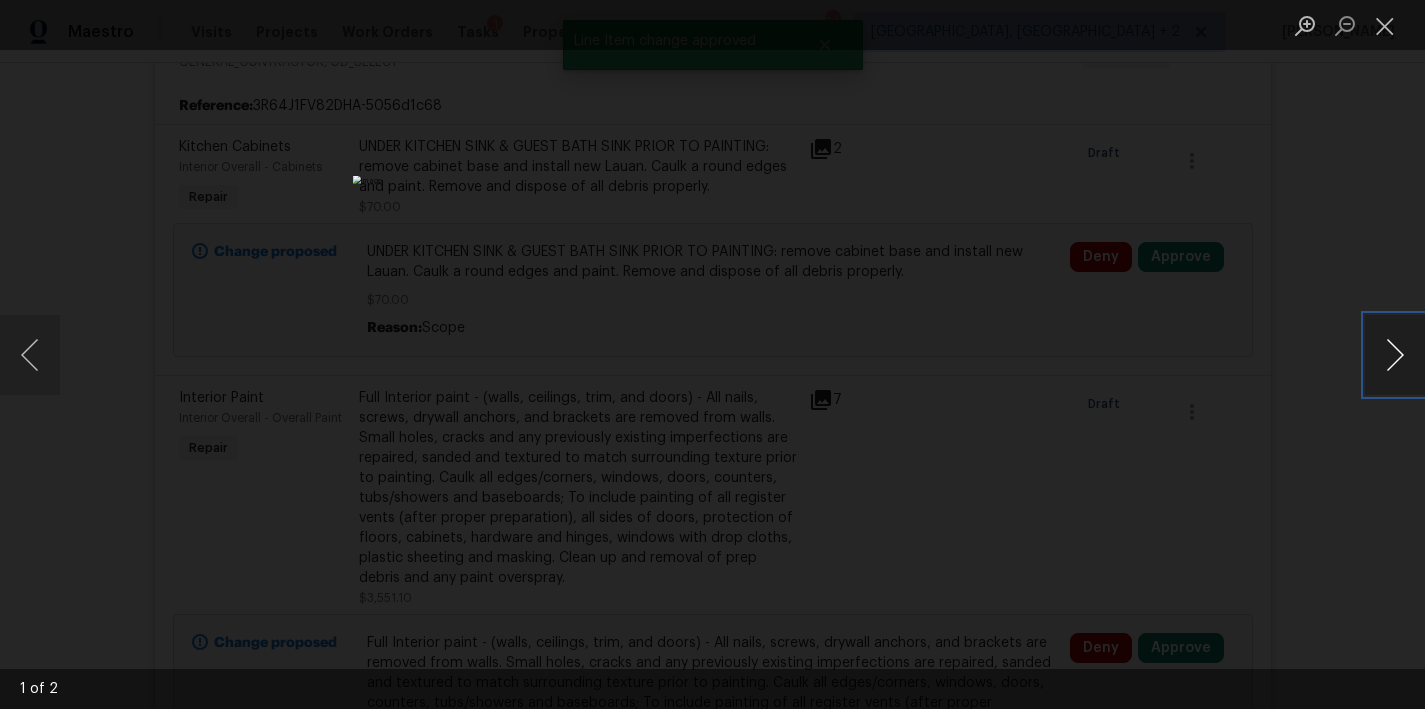 click at bounding box center (1395, 355) 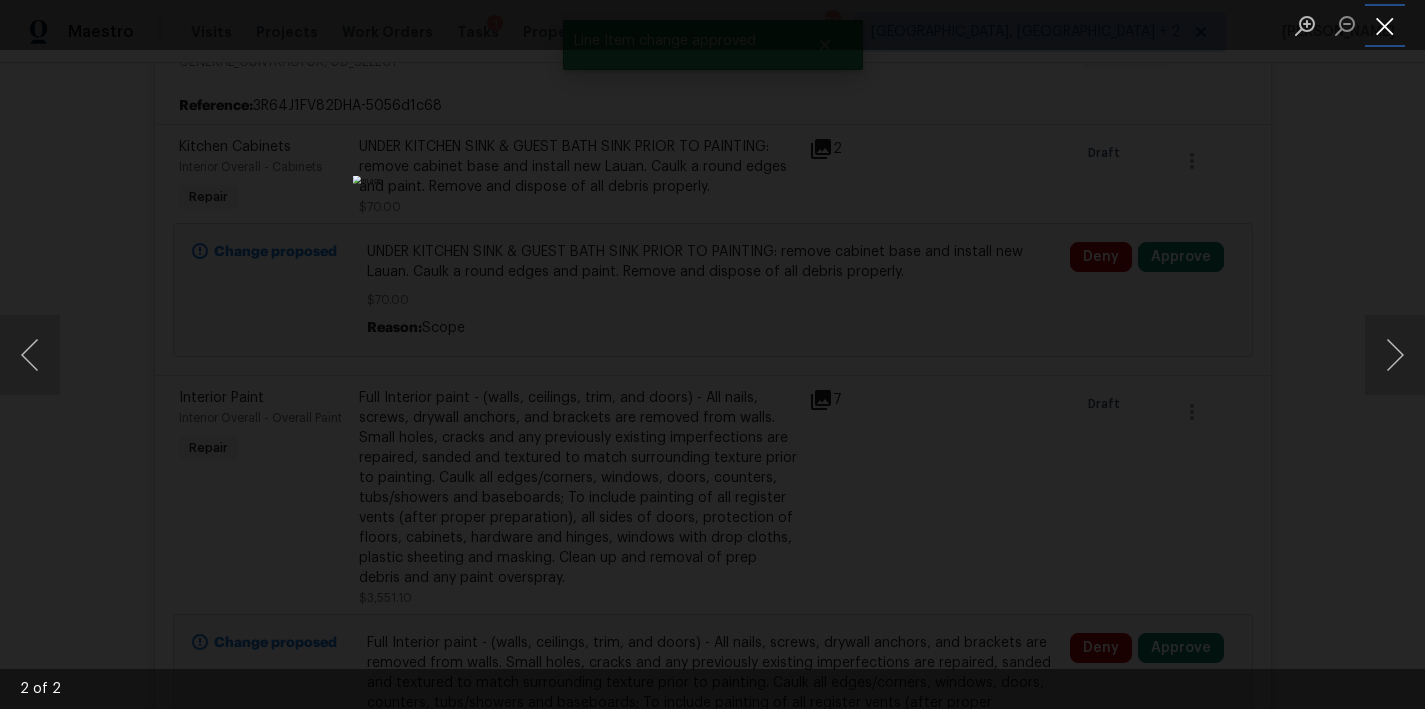 click at bounding box center [1385, 25] 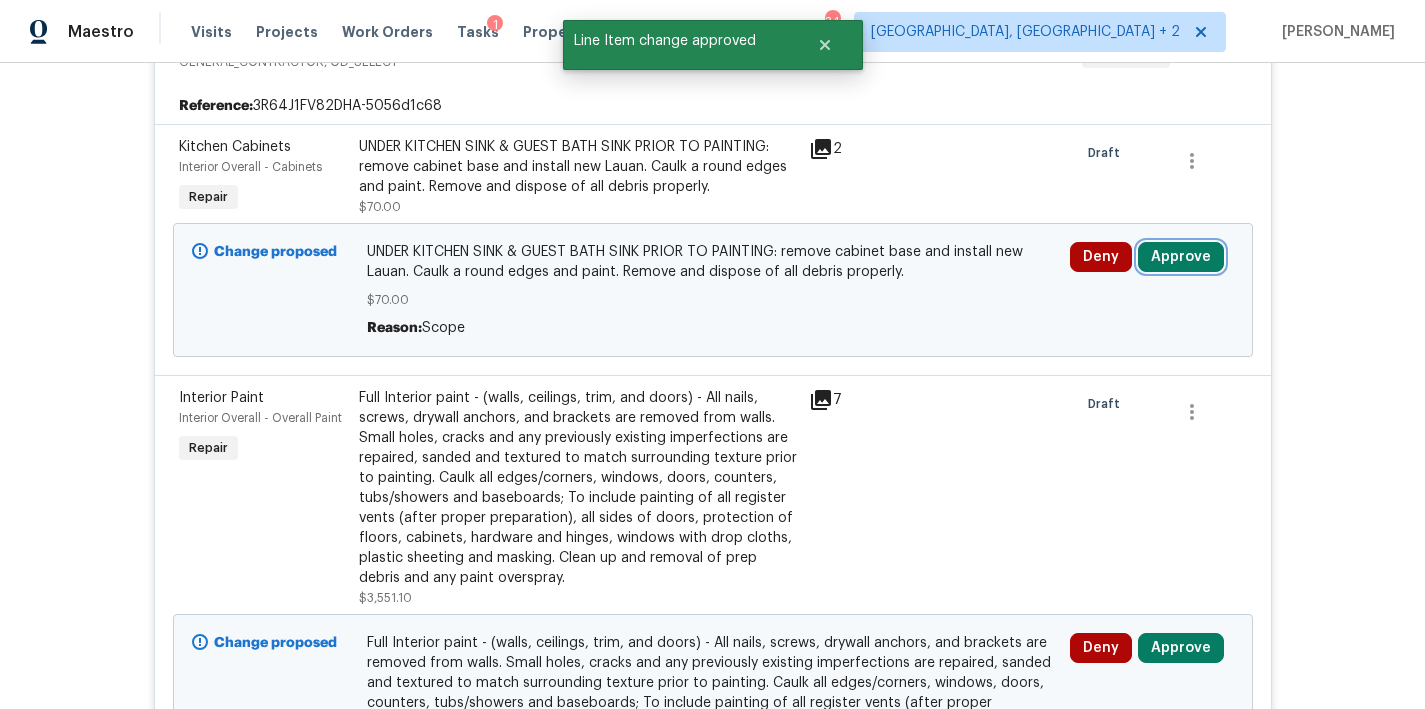 click on "Approve" at bounding box center [1181, 257] 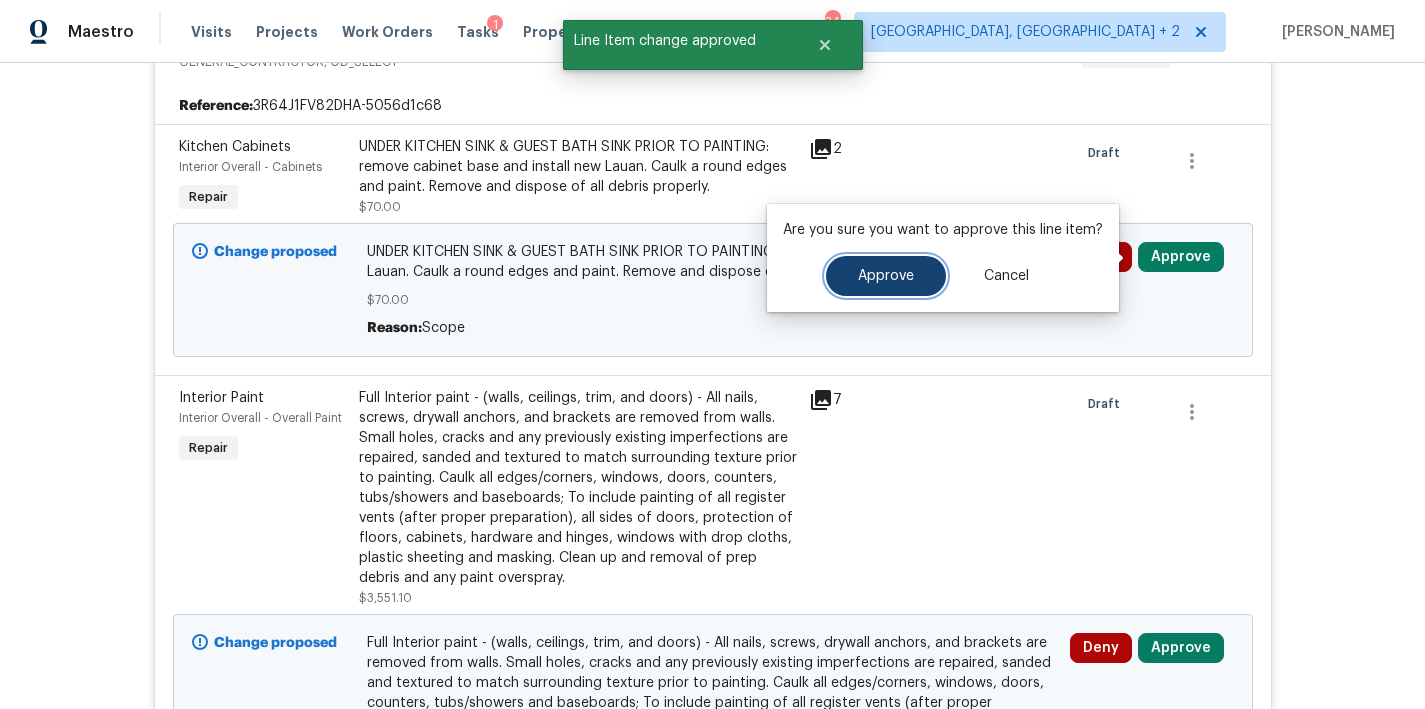 click on "Approve" at bounding box center (886, 276) 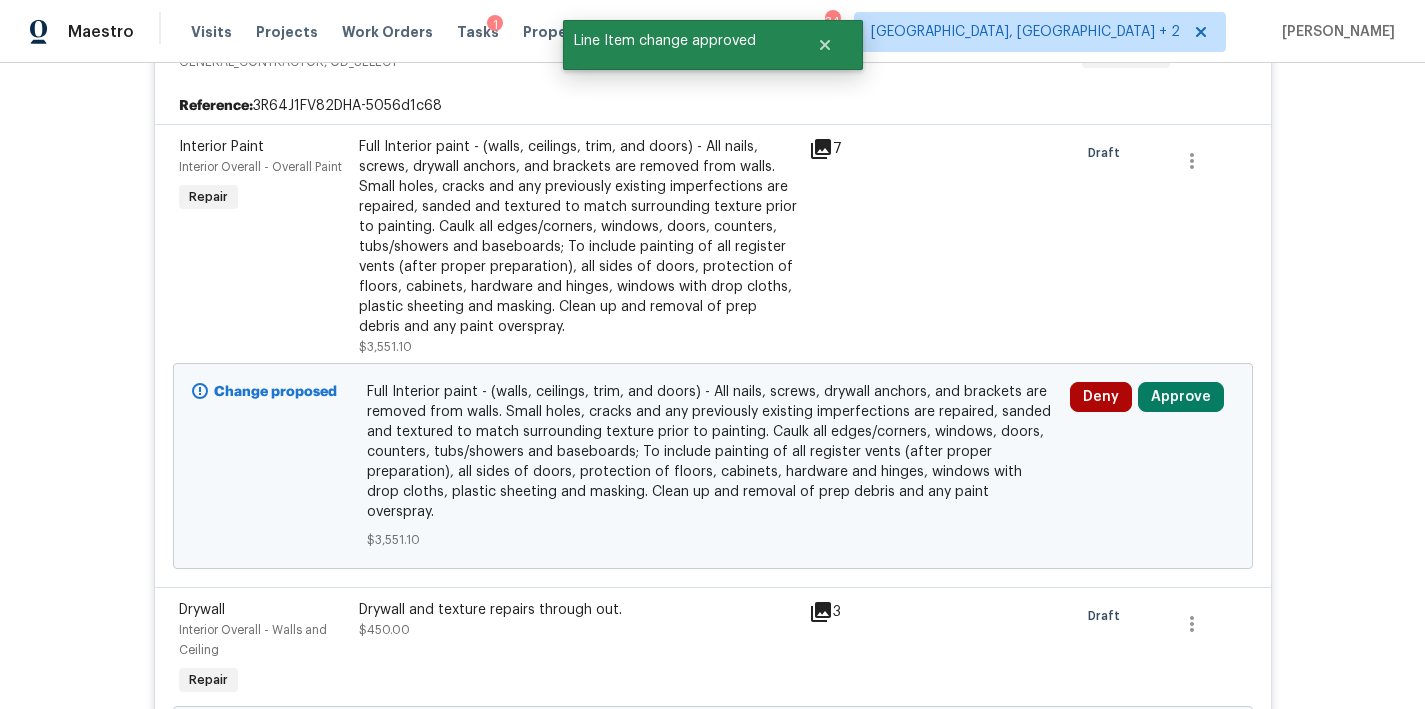 click on "Full Interior paint - (walls, ceilings, trim, and doors) - All nails, screws, drywall anchors, and brackets are removed from walls. Small holes, cracks and any previously existing imperfections are repaired, sanded and textured to match surrounding texture prior to painting. Caulk all edges/corners, windows, doors, counters, tubs/showers and baseboards; To include painting of all register vents (after proper preparation), all sides of doors, protection of floors, cabinets, hardware and hinges, windows with drop cloths, plastic sheeting and masking. Clean up and removal of prep debris and any paint overspray." at bounding box center (578, 237) 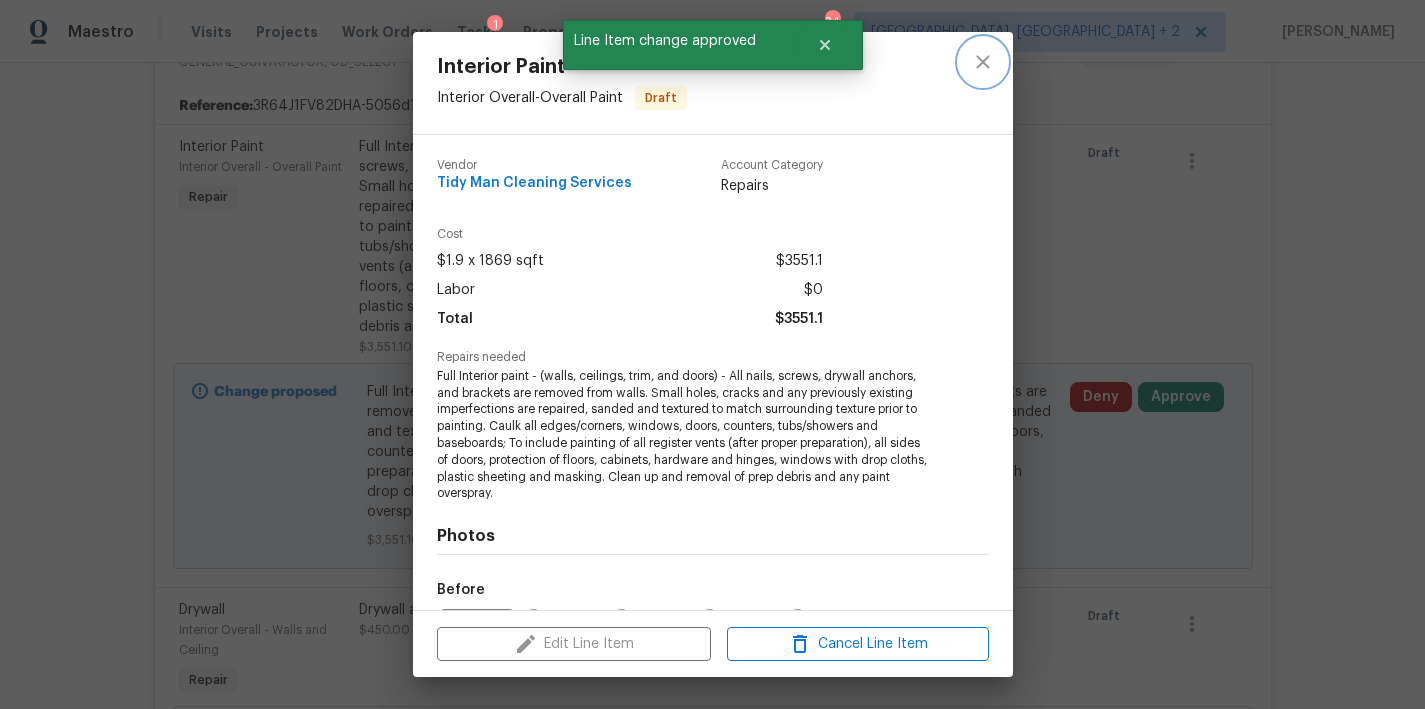 click 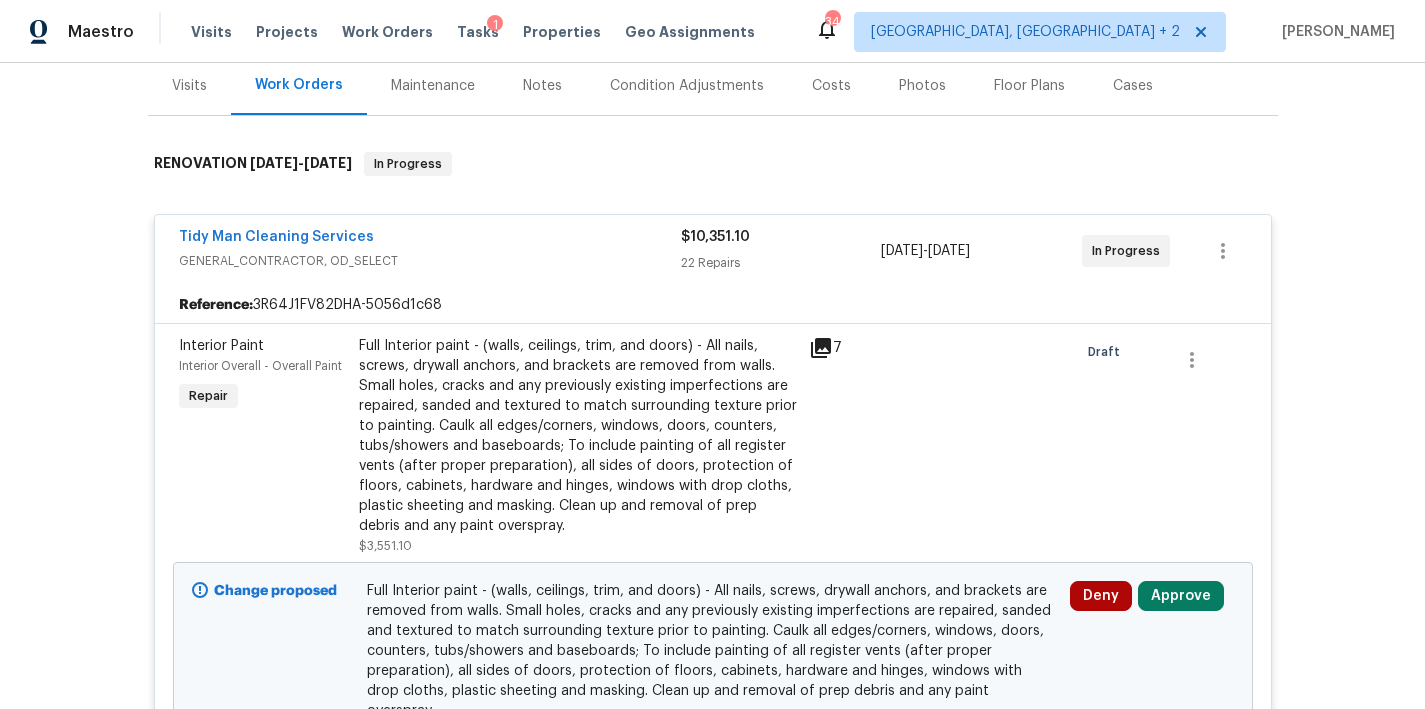 scroll, scrollTop: 392, scrollLeft: 0, axis: vertical 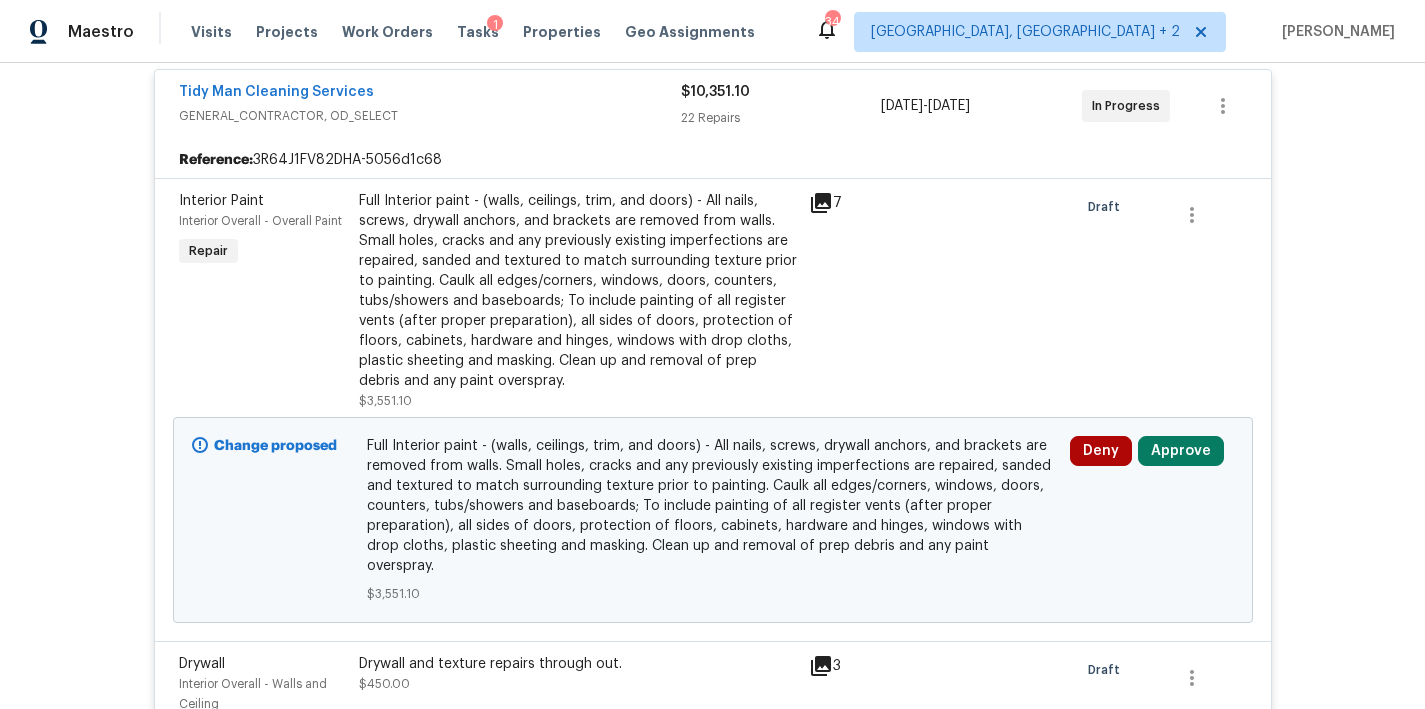 click on "Deny Approve" at bounding box center (1152, 451) 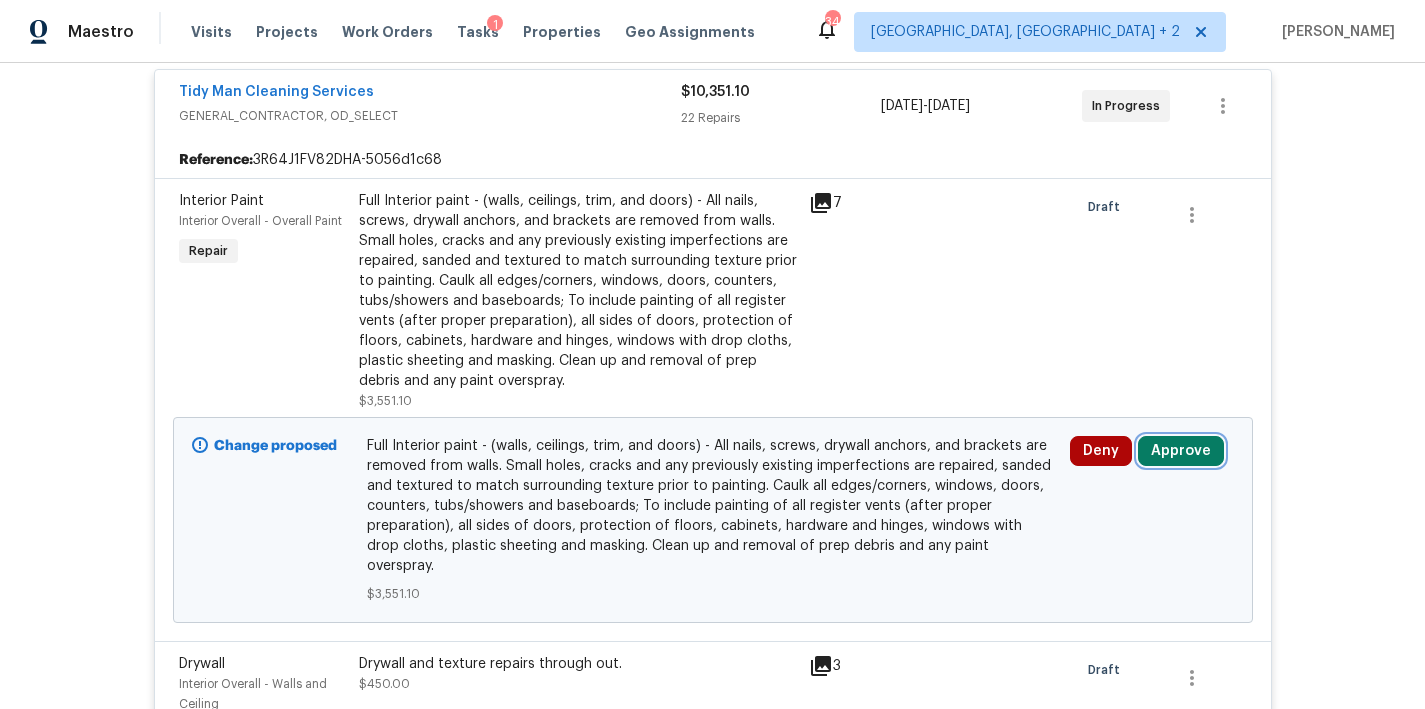 click on "Approve" at bounding box center (1181, 451) 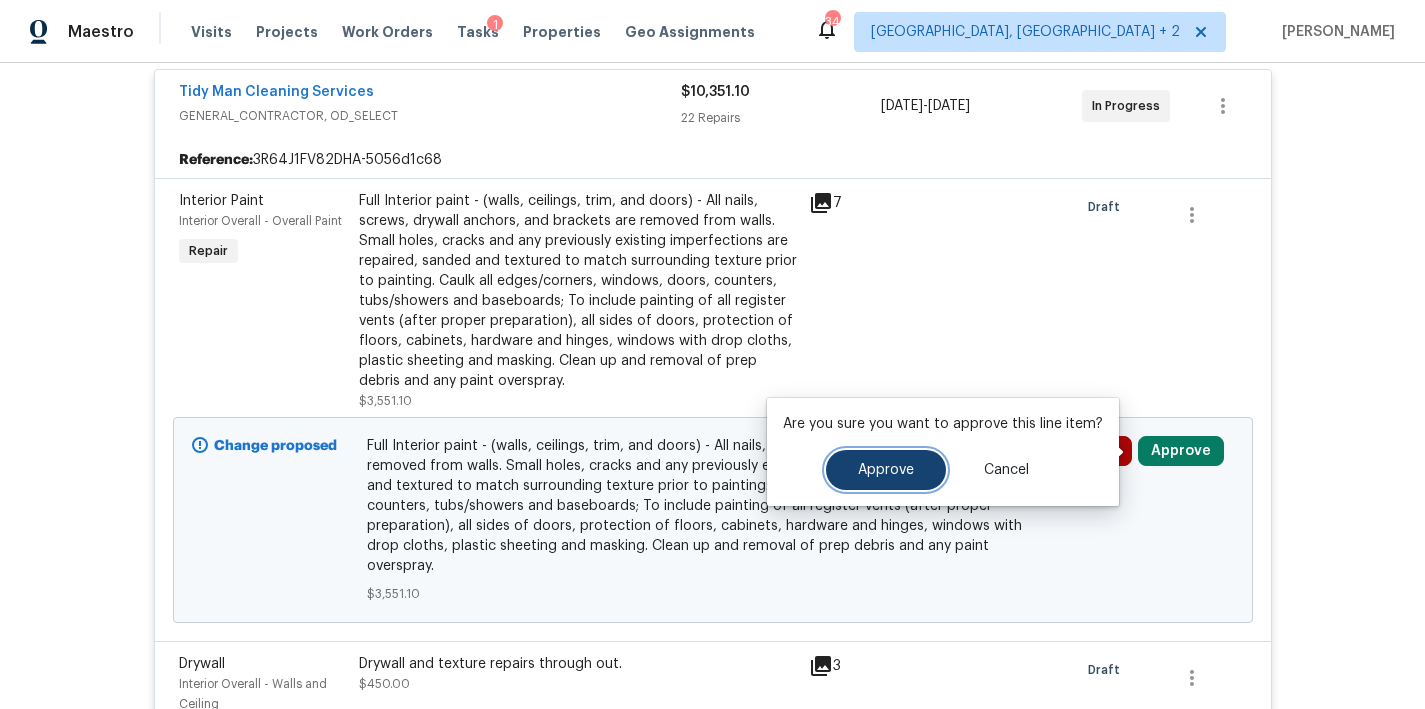 click on "Approve" at bounding box center [886, 470] 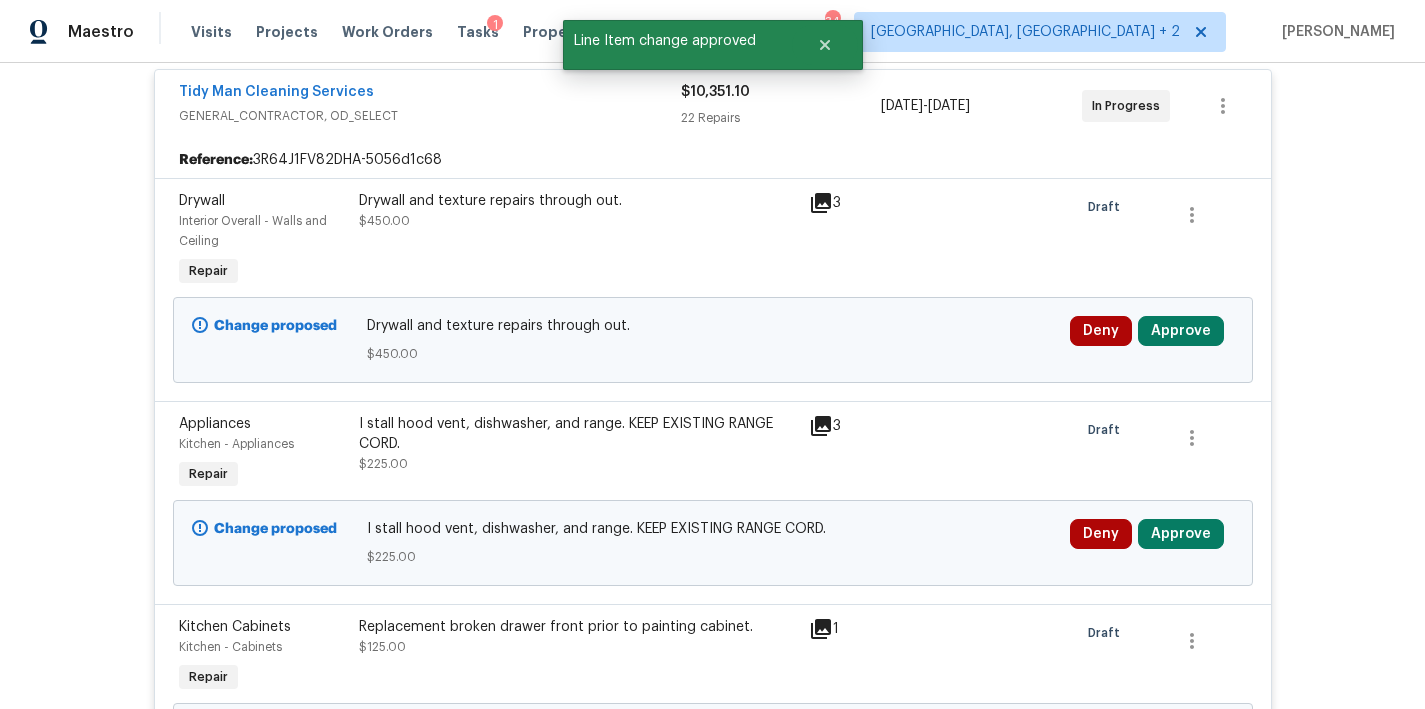 click 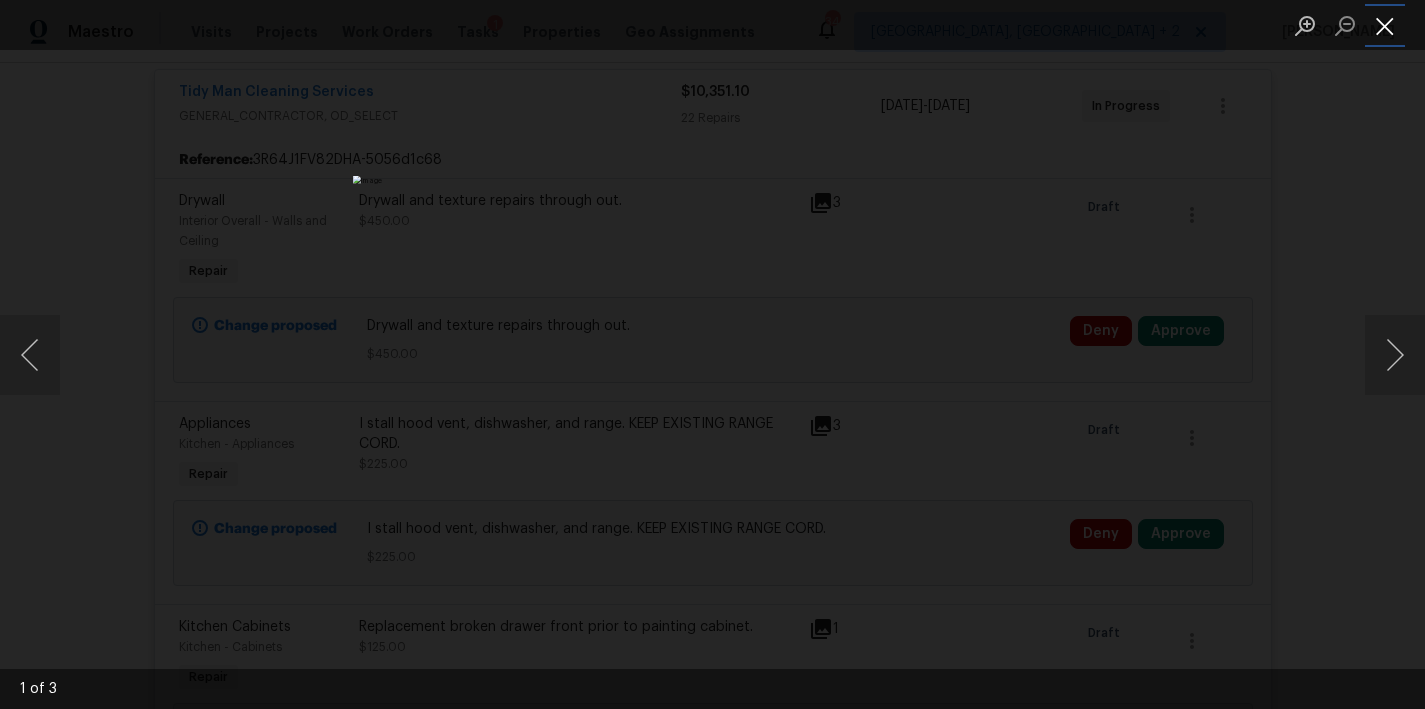click at bounding box center (1385, 25) 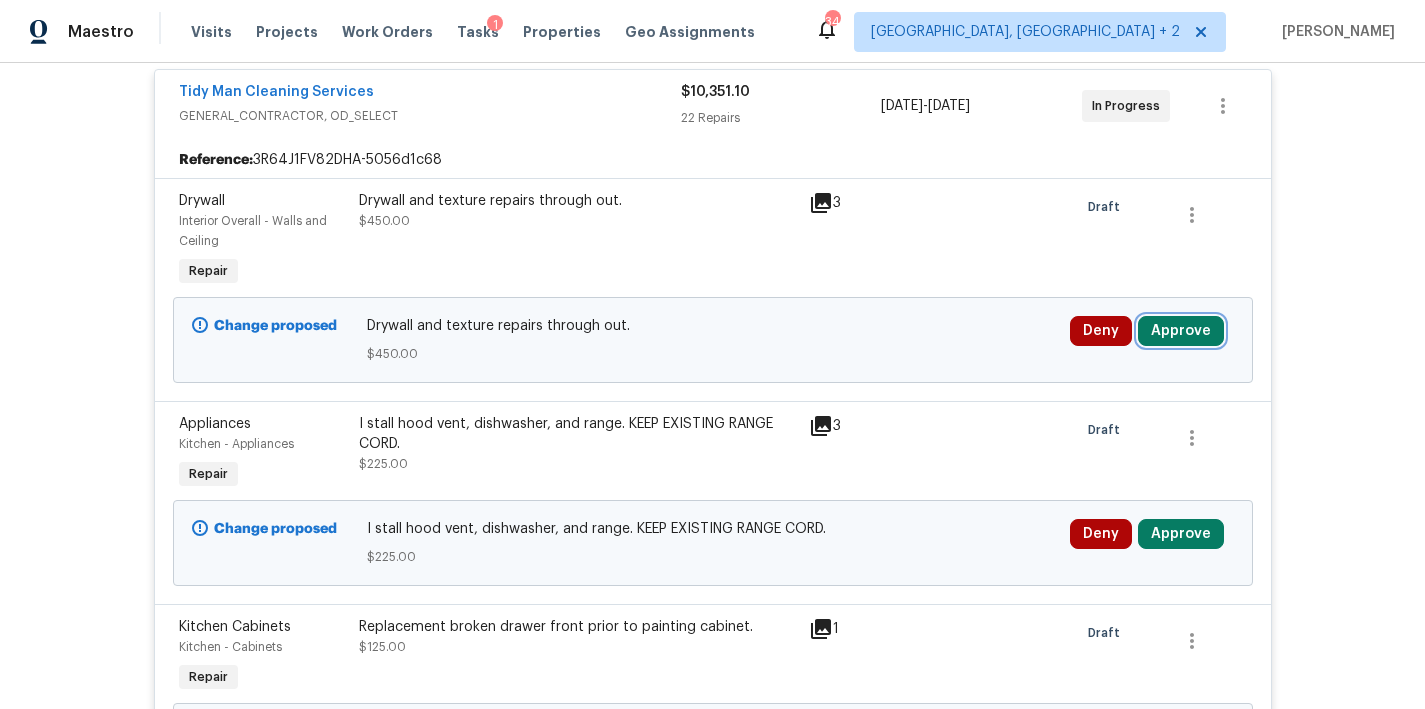 click on "Approve" at bounding box center (1181, 331) 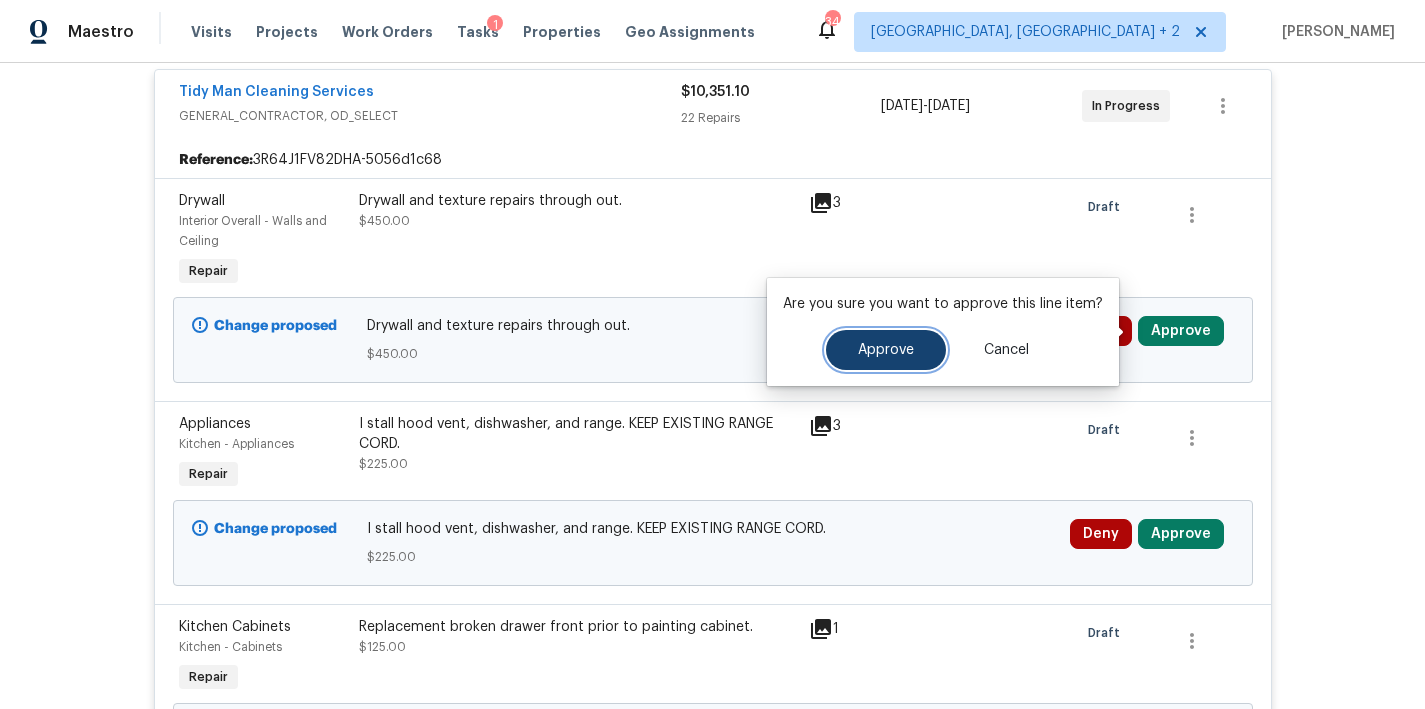 click on "Approve" at bounding box center (886, 350) 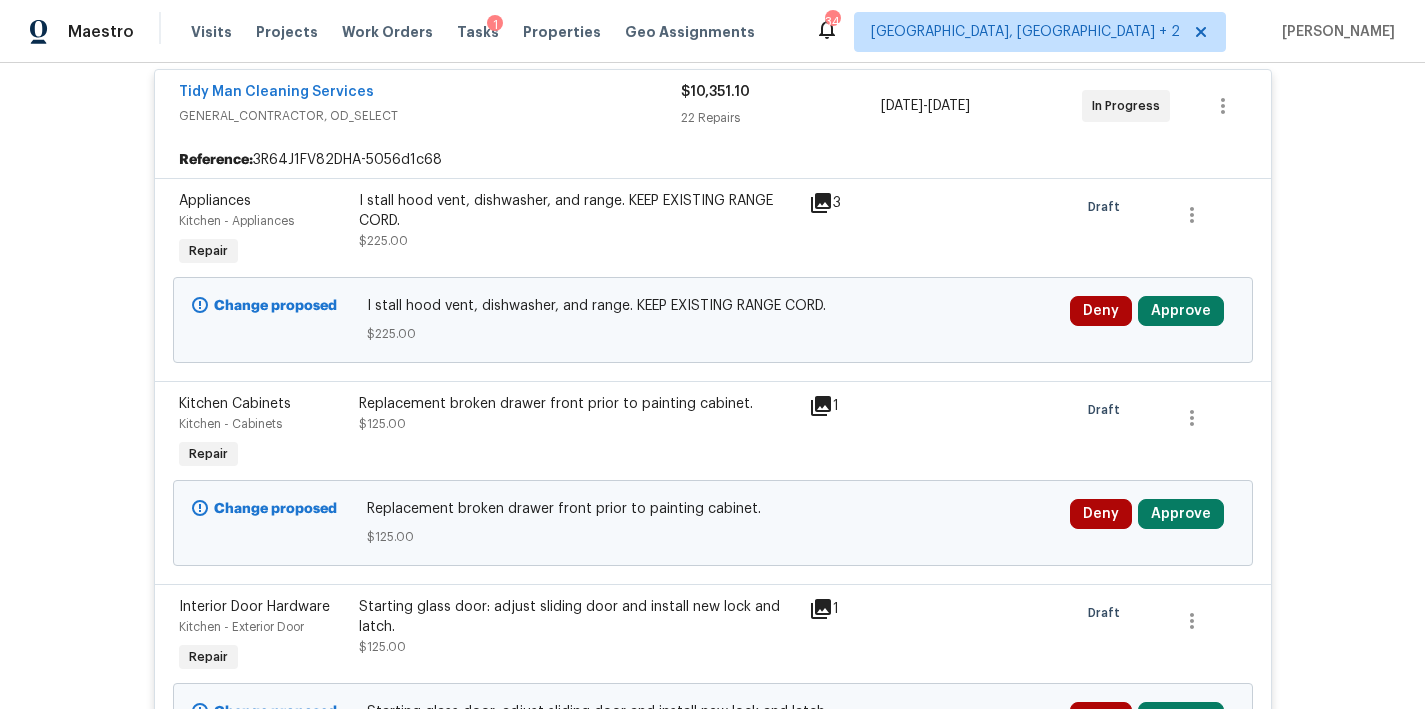 click 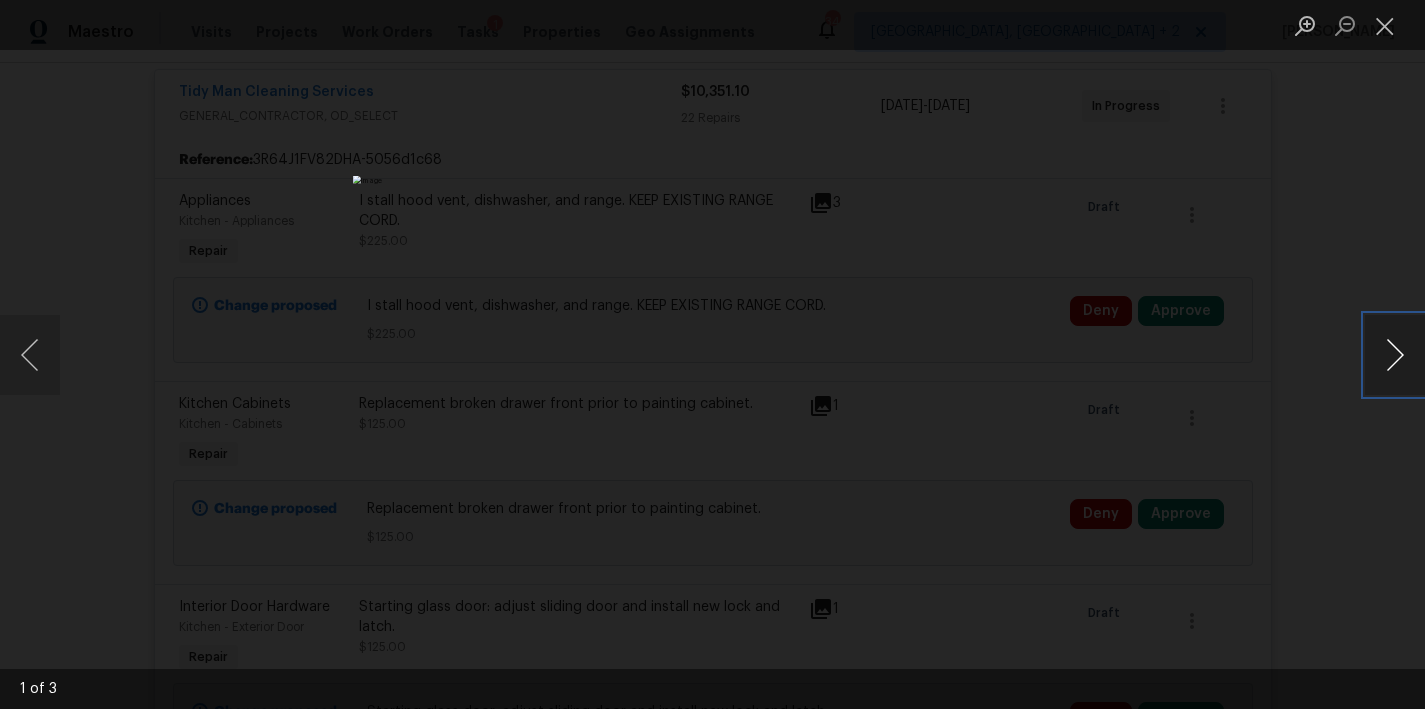 click at bounding box center [1395, 355] 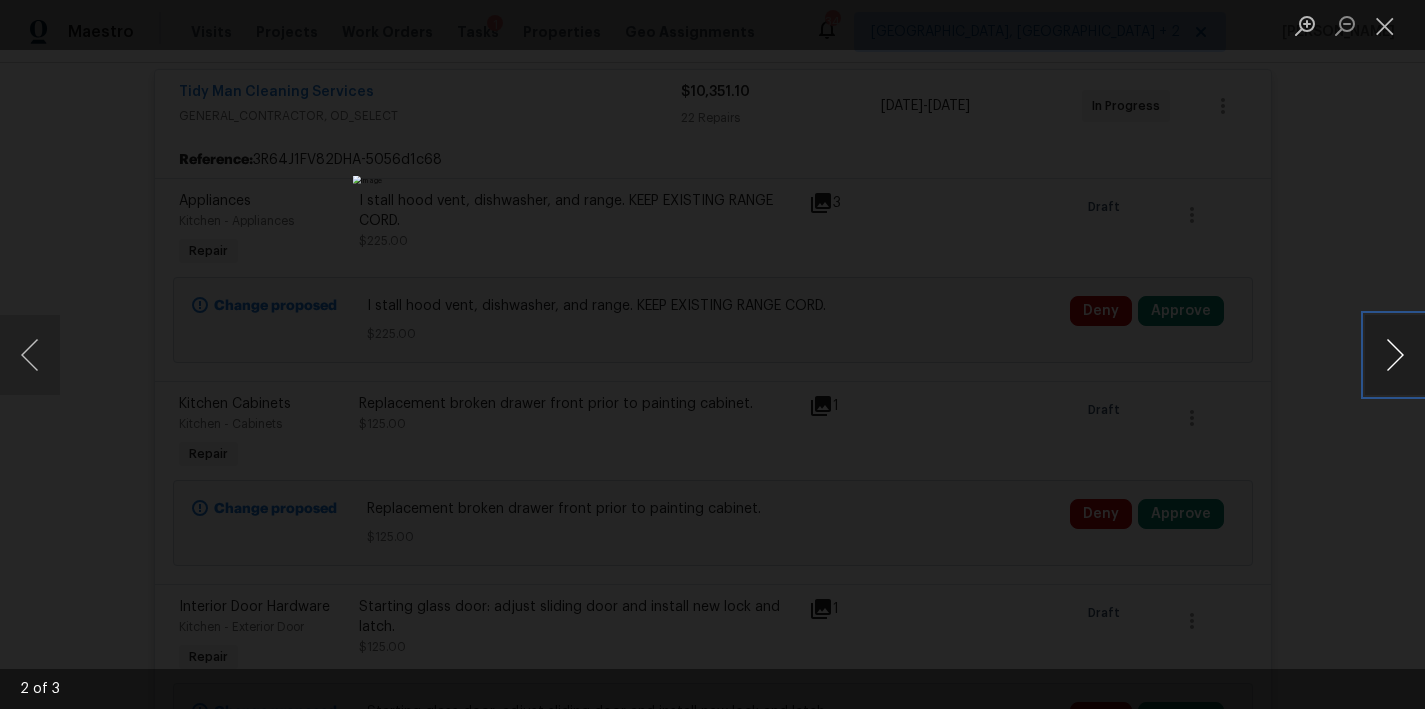 click at bounding box center (1395, 355) 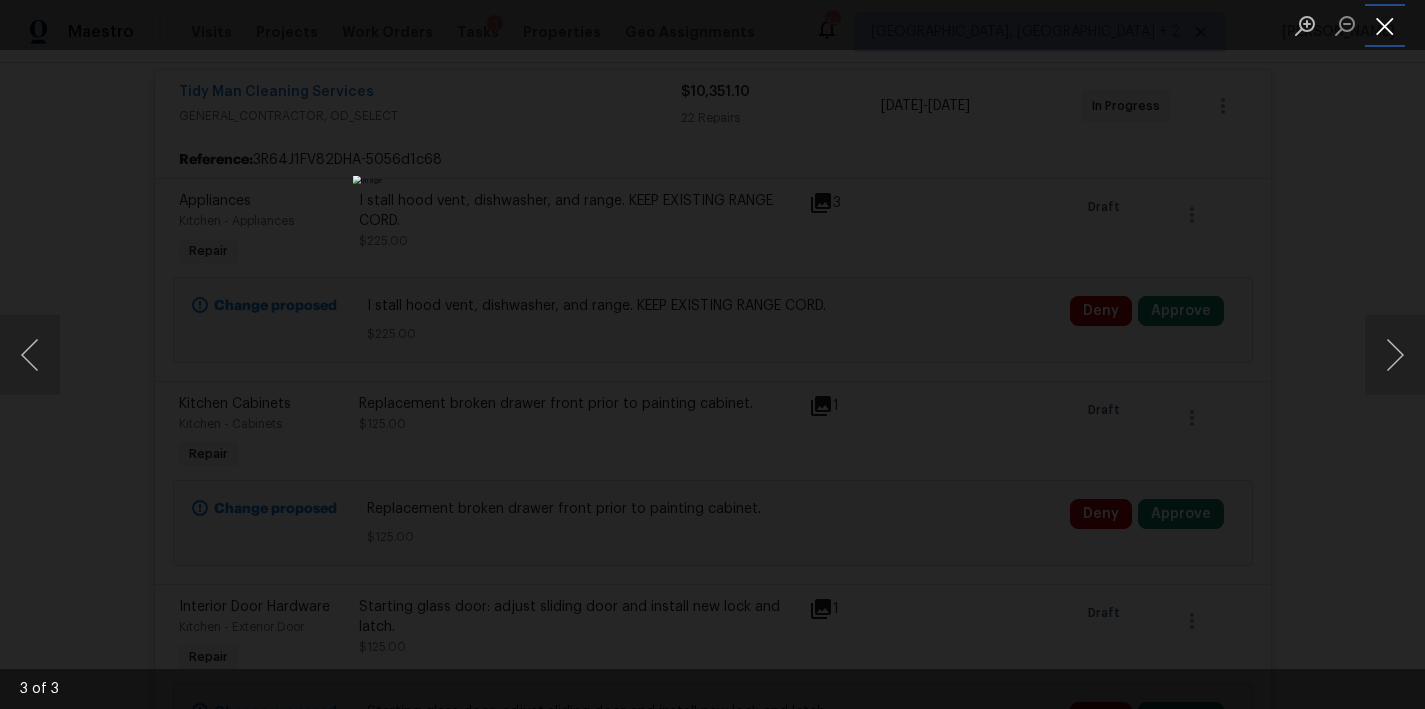click at bounding box center [1385, 25] 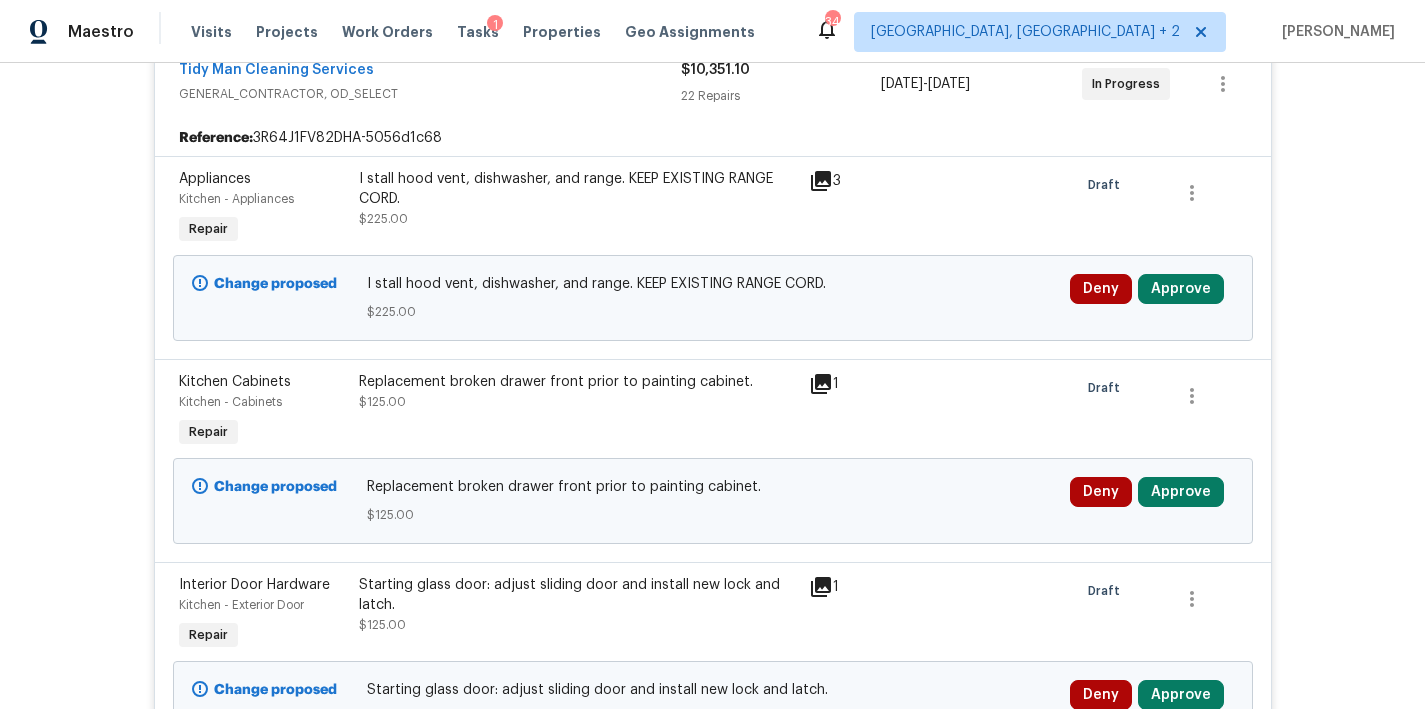 scroll, scrollTop: 416, scrollLeft: 0, axis: vertical 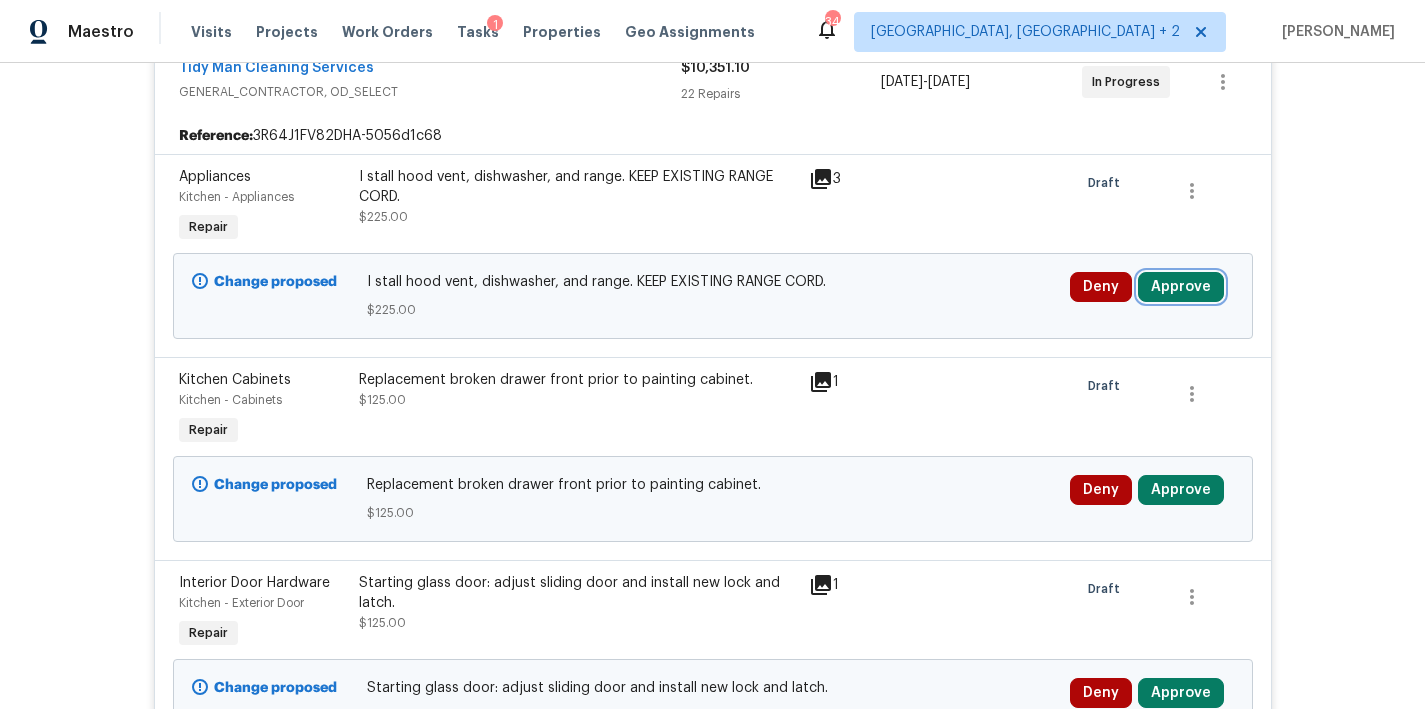 click on "Approve" at bounding box center (1181, 287) 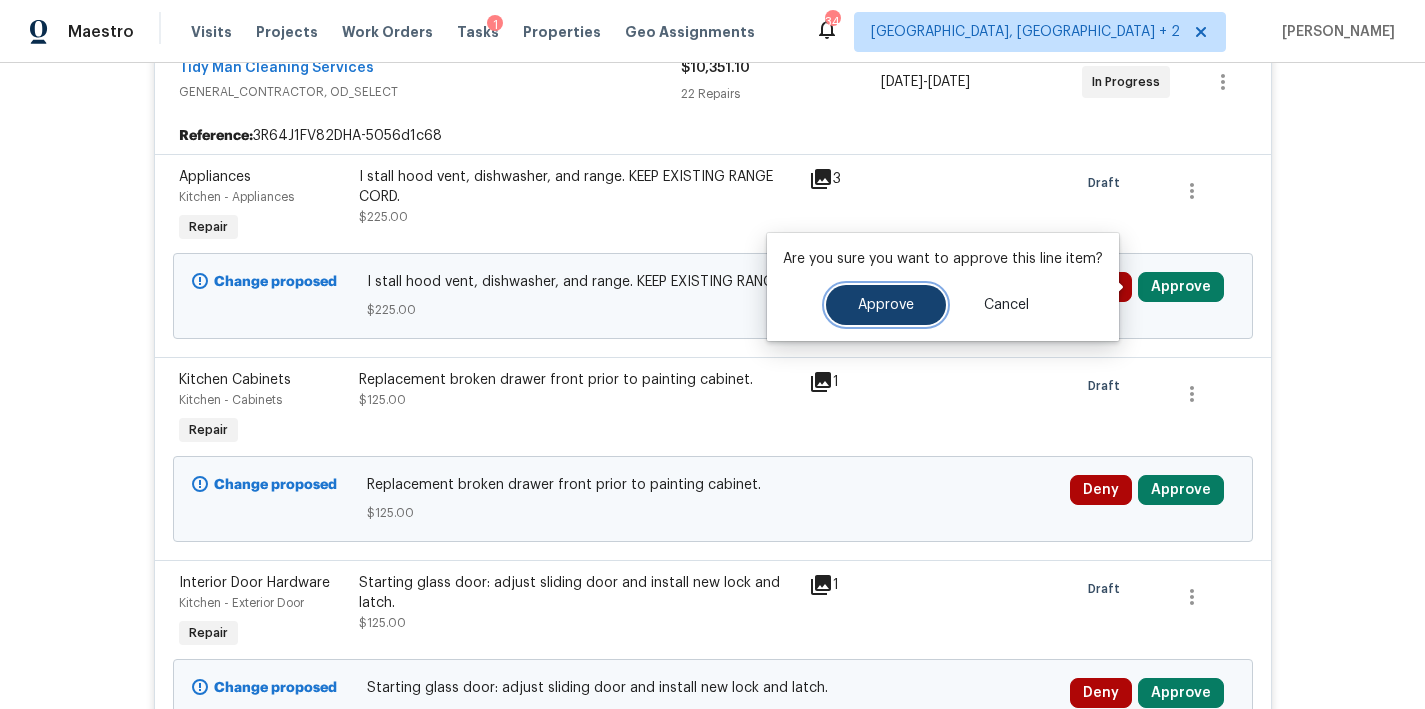 click on "Approve" at bounding box center [886, 305] 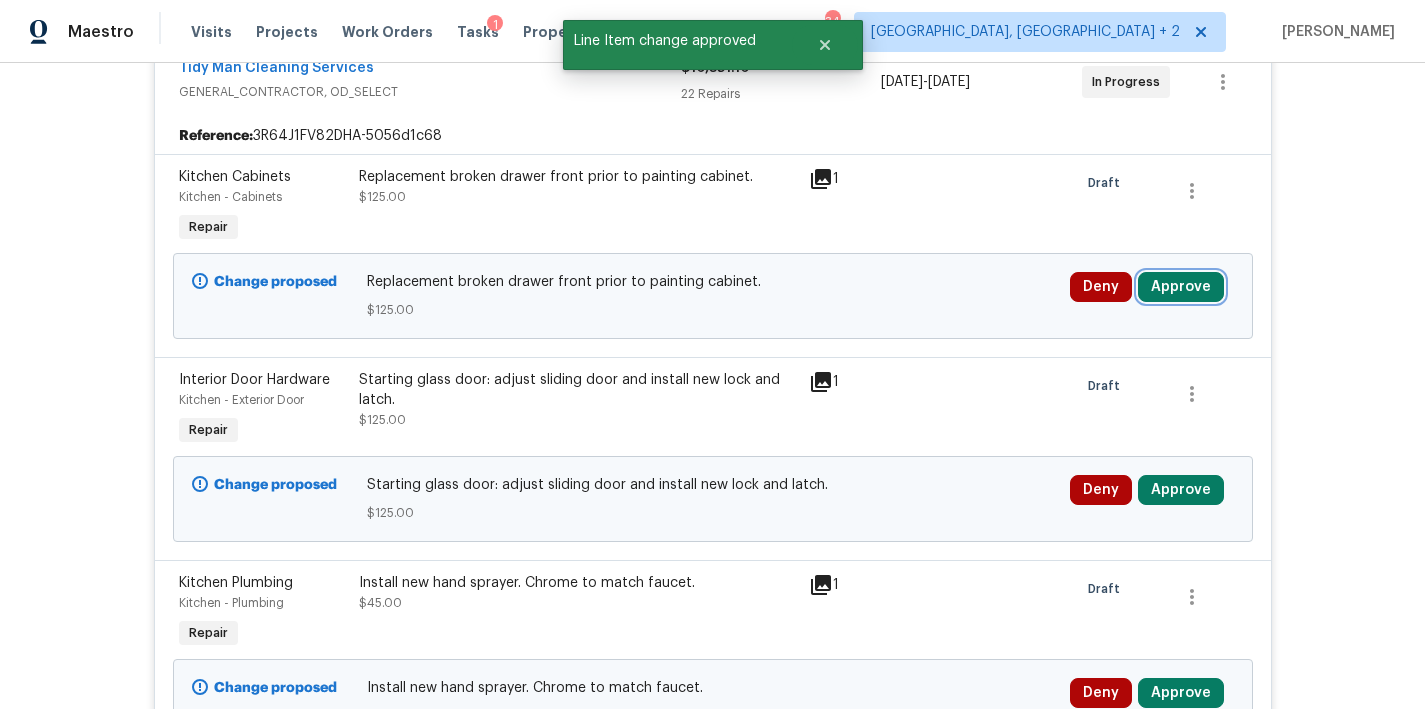 click on "Approve" at bounding box center (1181, 287) 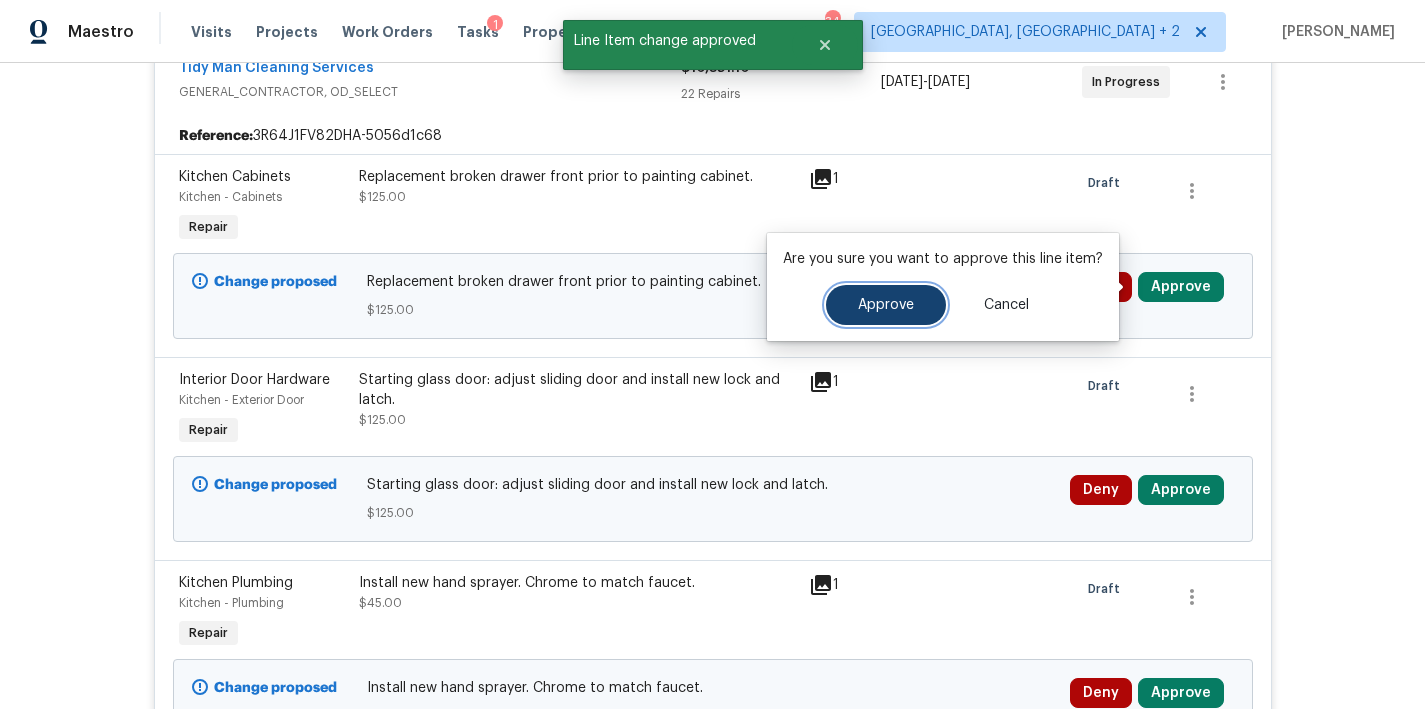 click on "Approve" at bounding box center (886, 305) 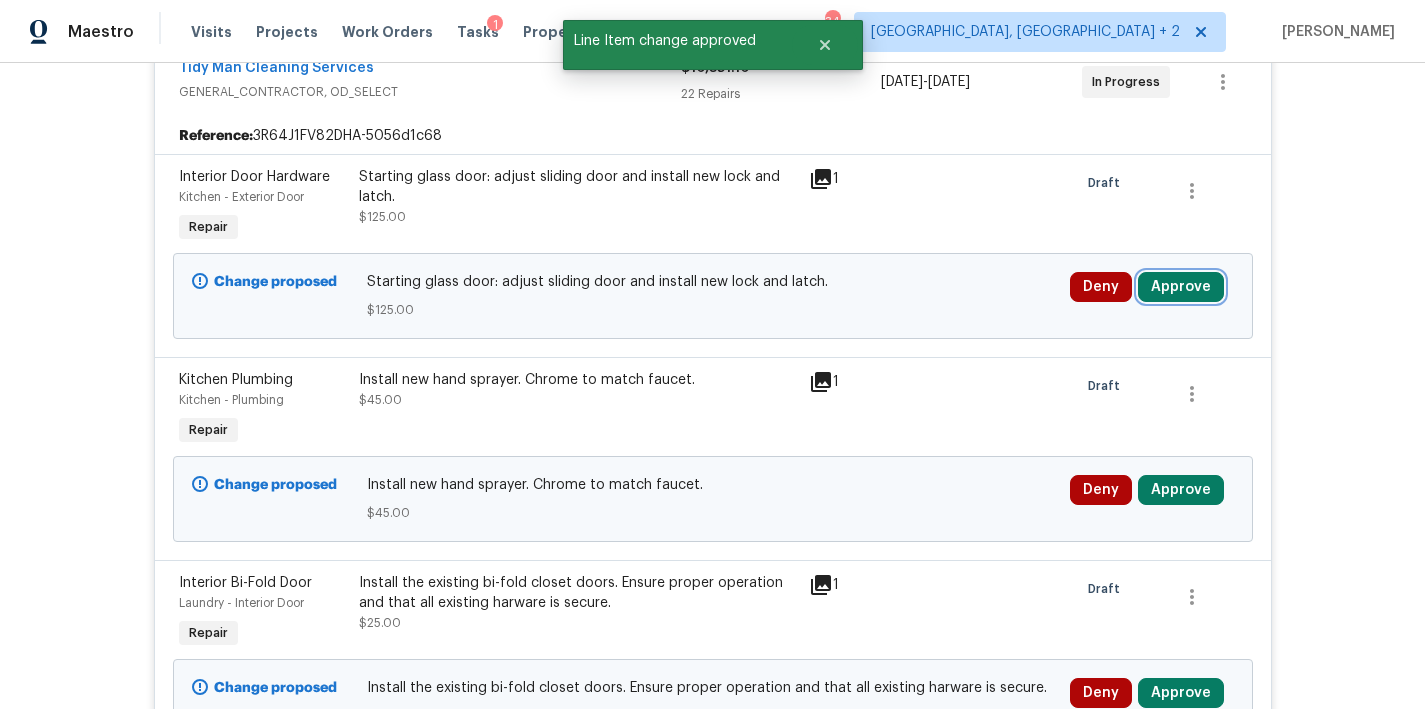 click on "Approve" at bounding box center [1181, 287] 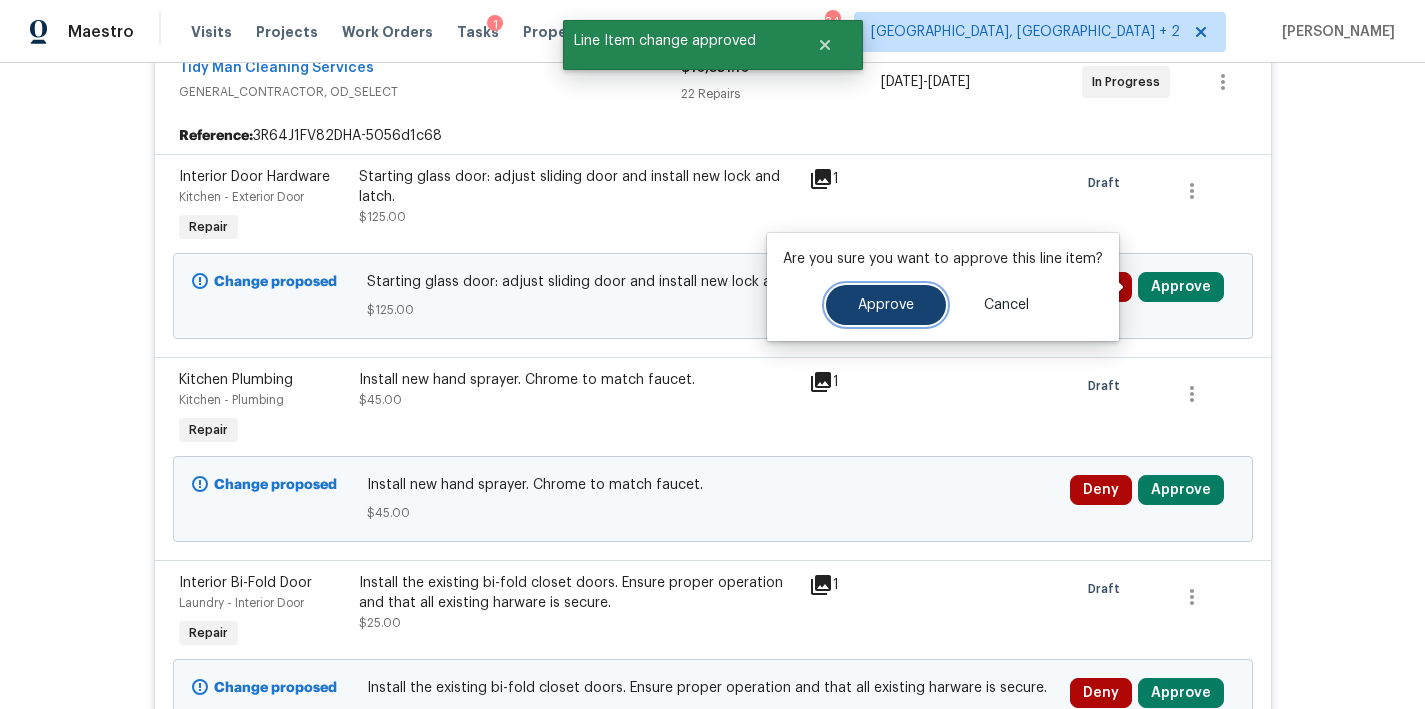 click on "Approve" at bounding box center [886, 305] 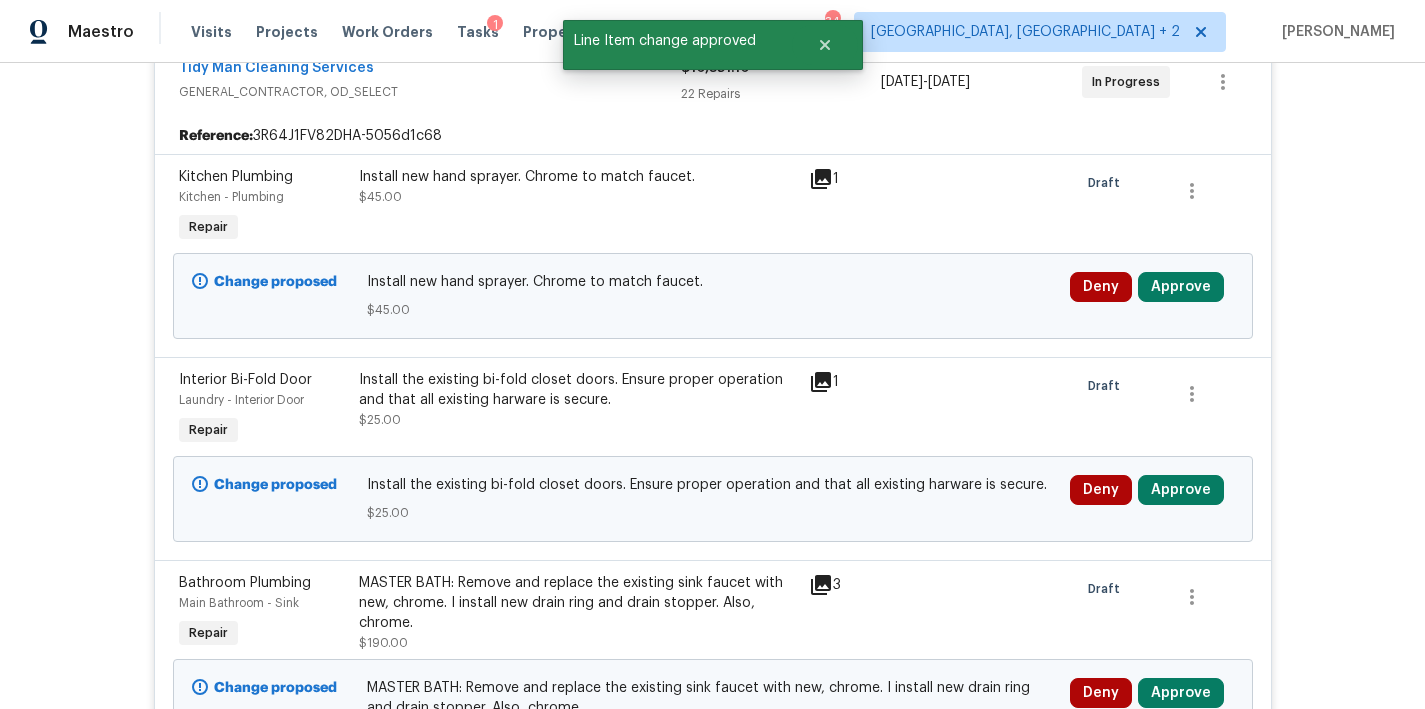 click 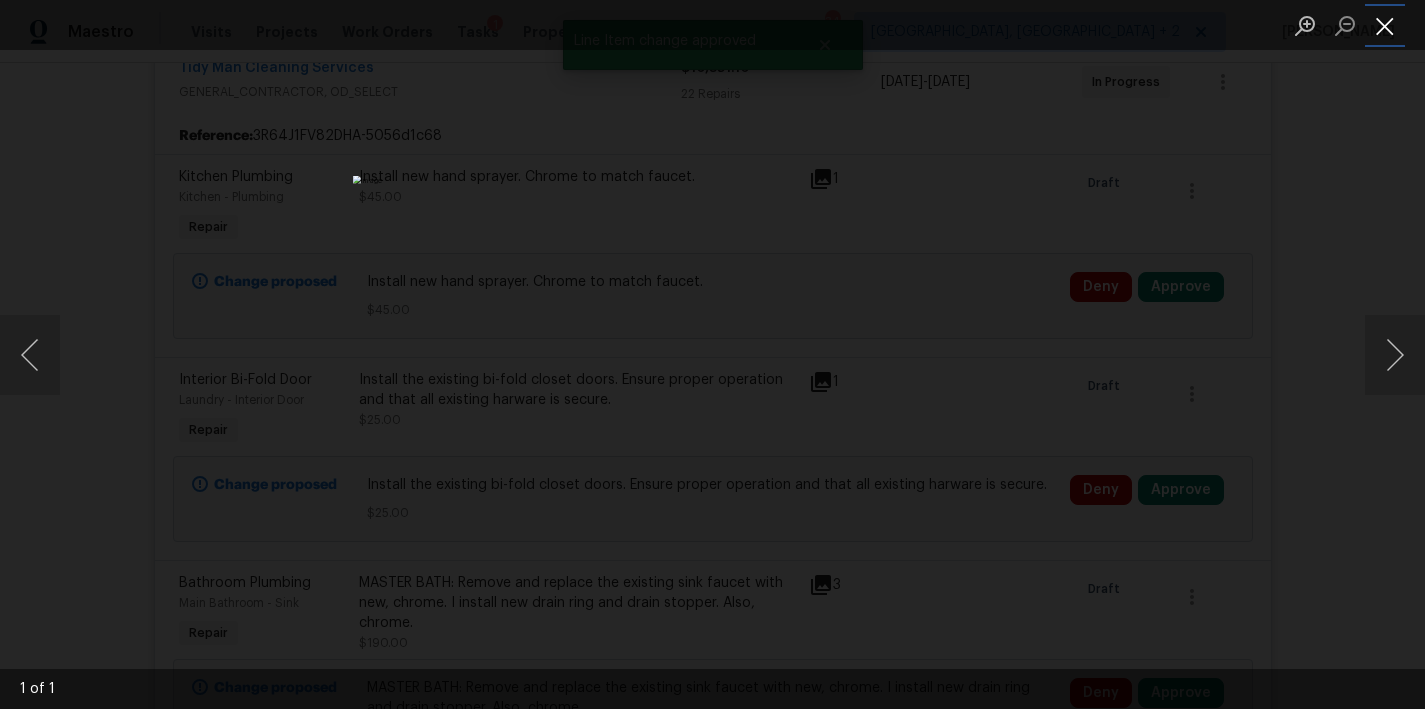 click at bounding box center (1385, 25) 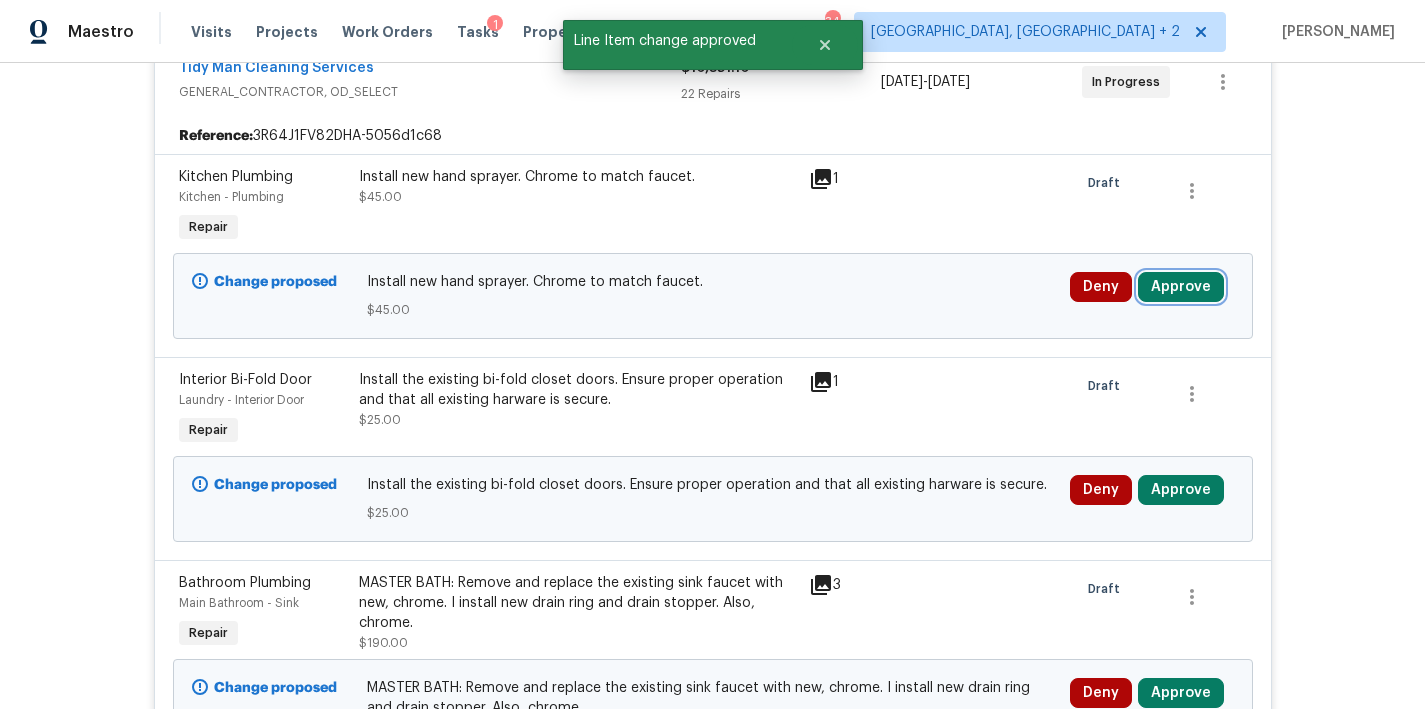 click on "Approve" at bounding box center (1181, 287) 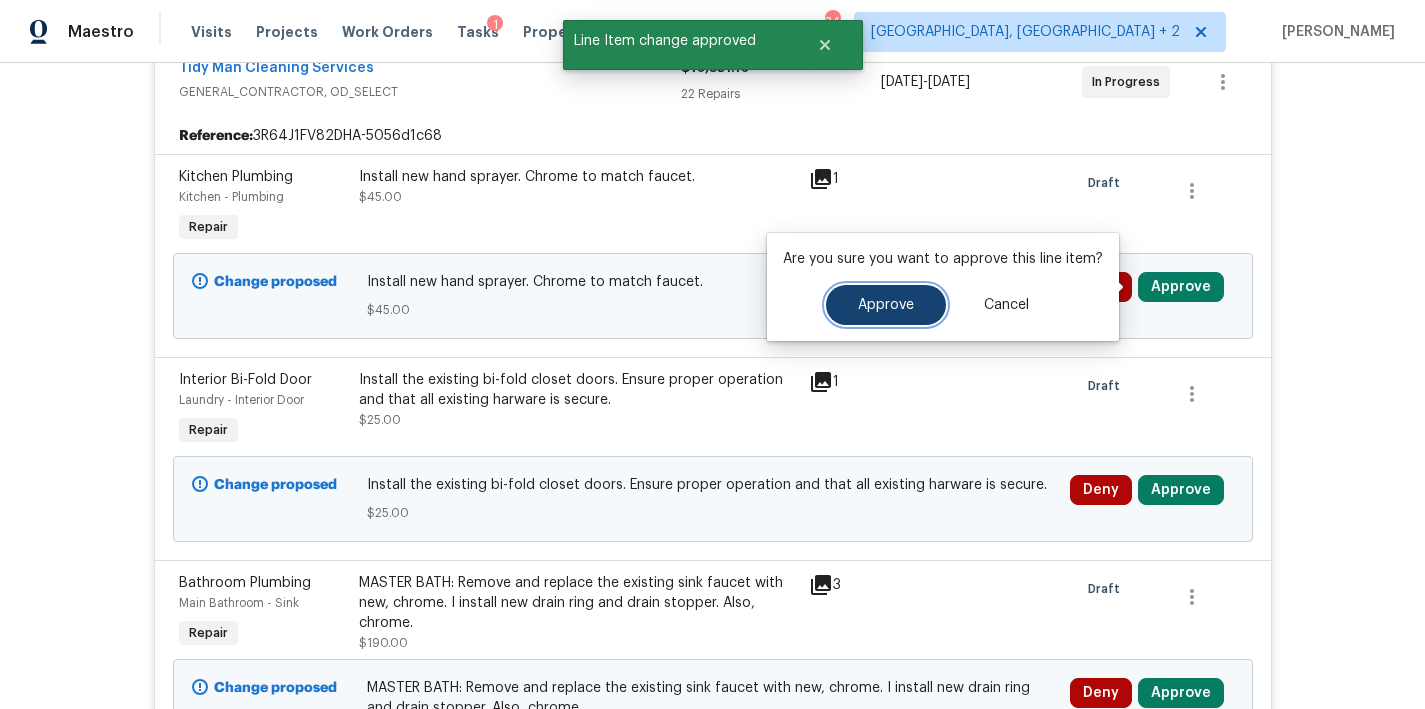 click on "Approve" at bounding box center (886, 305) 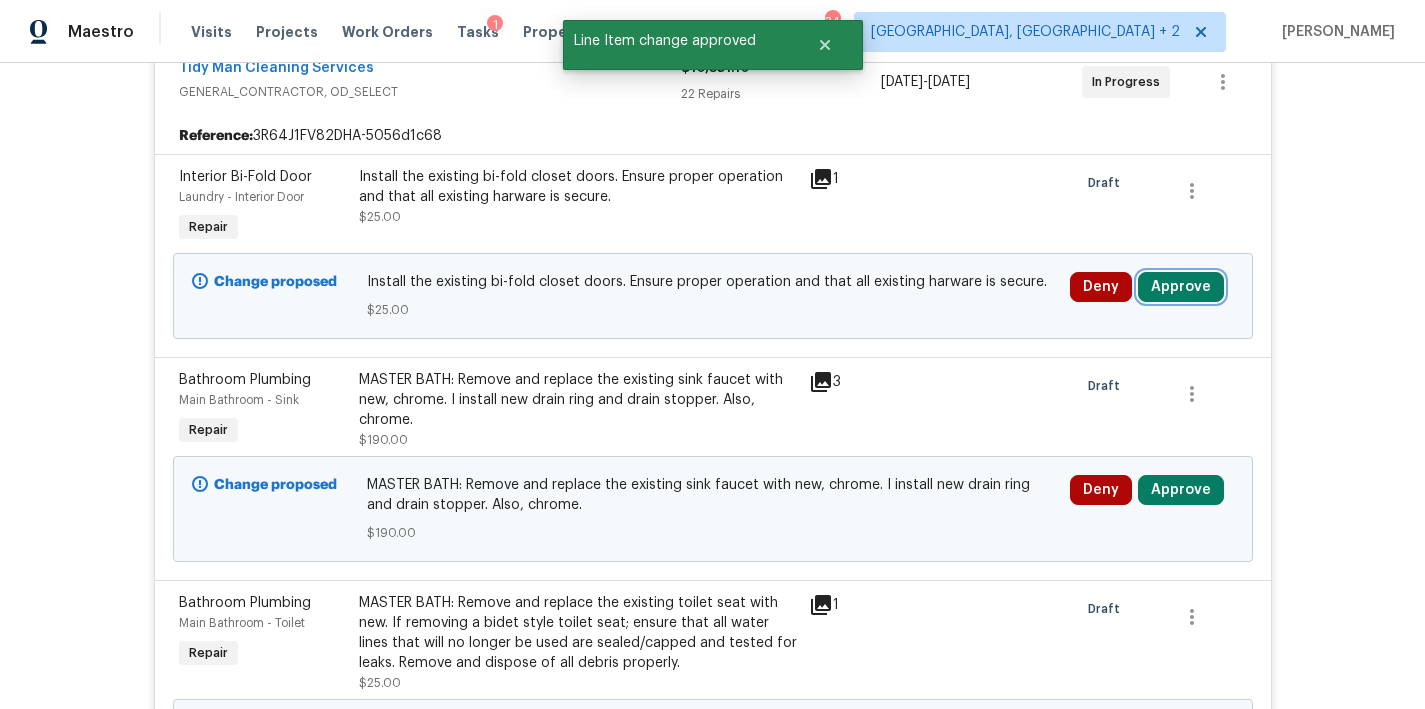 click on "Approve" at bounding box center [1181, 287] 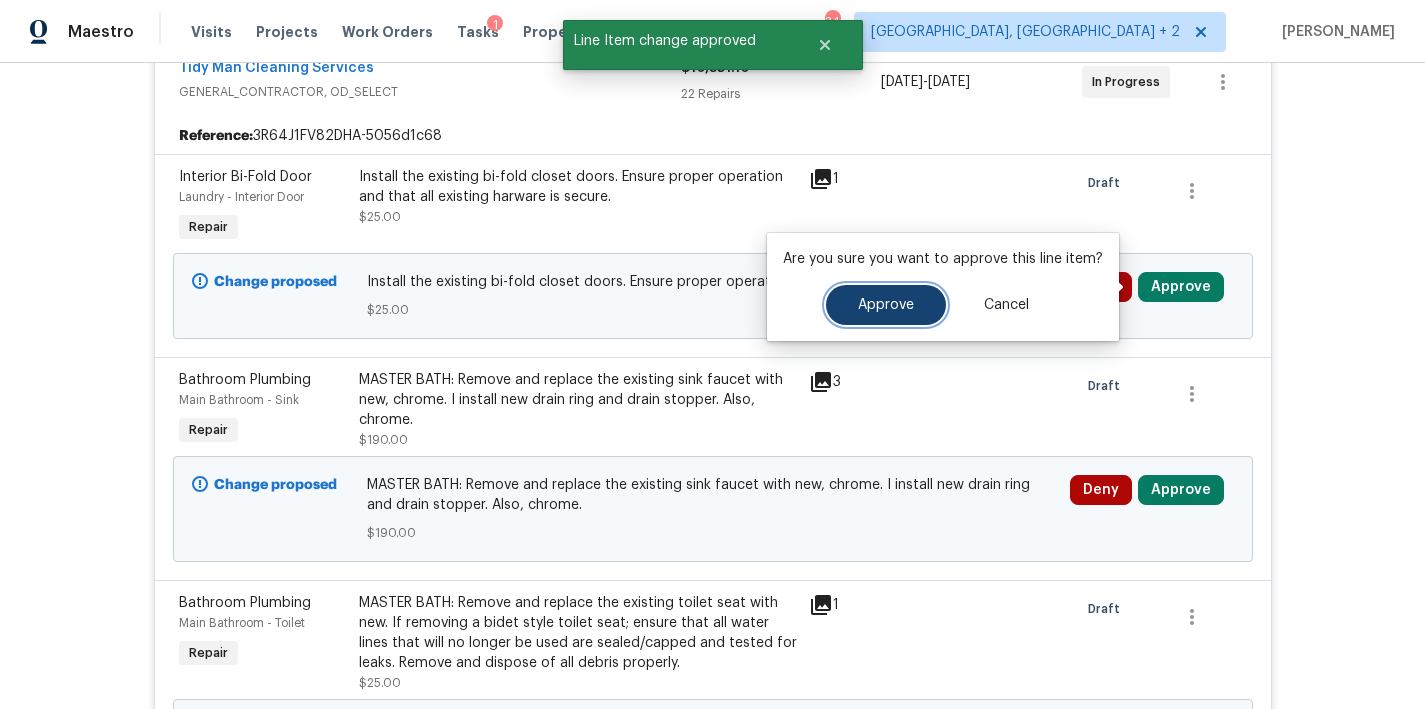 click on "Approve" at bounding box center [886, 305] 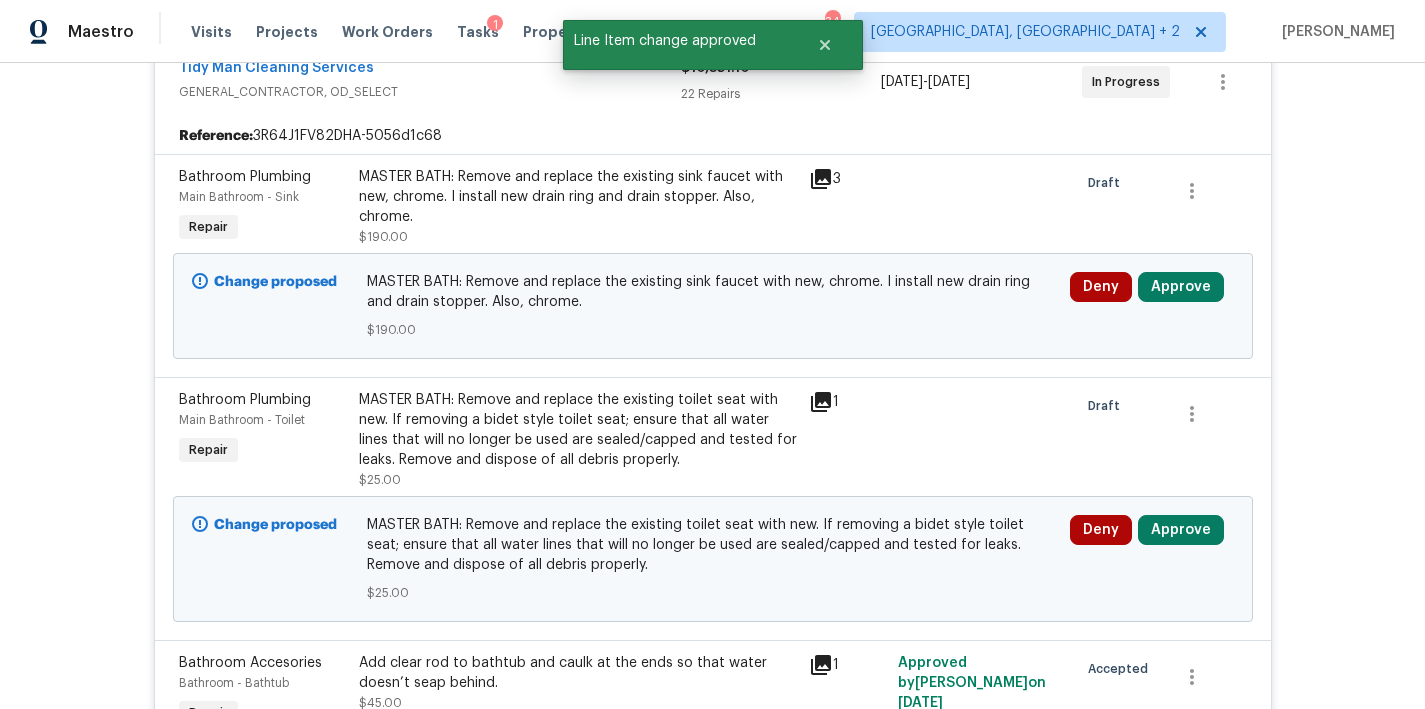 click 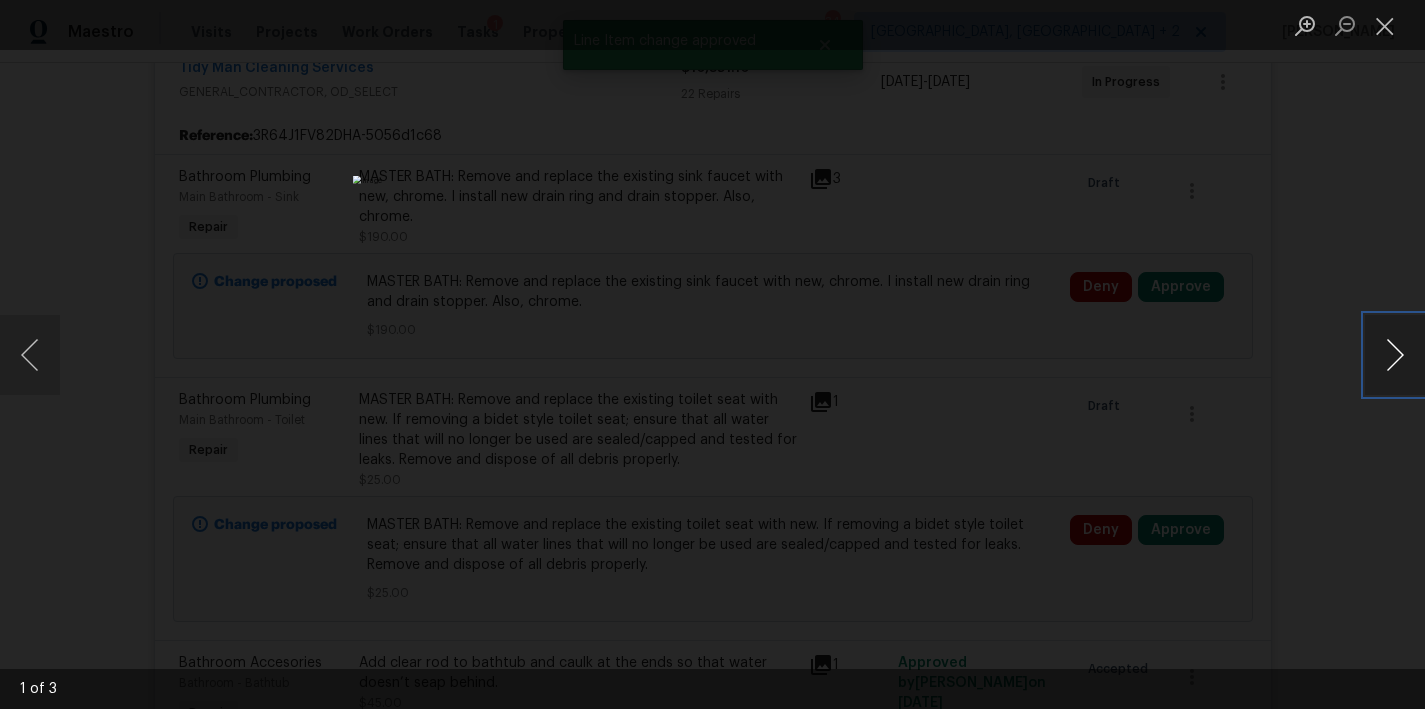 click at bounding box center (1395, 355) 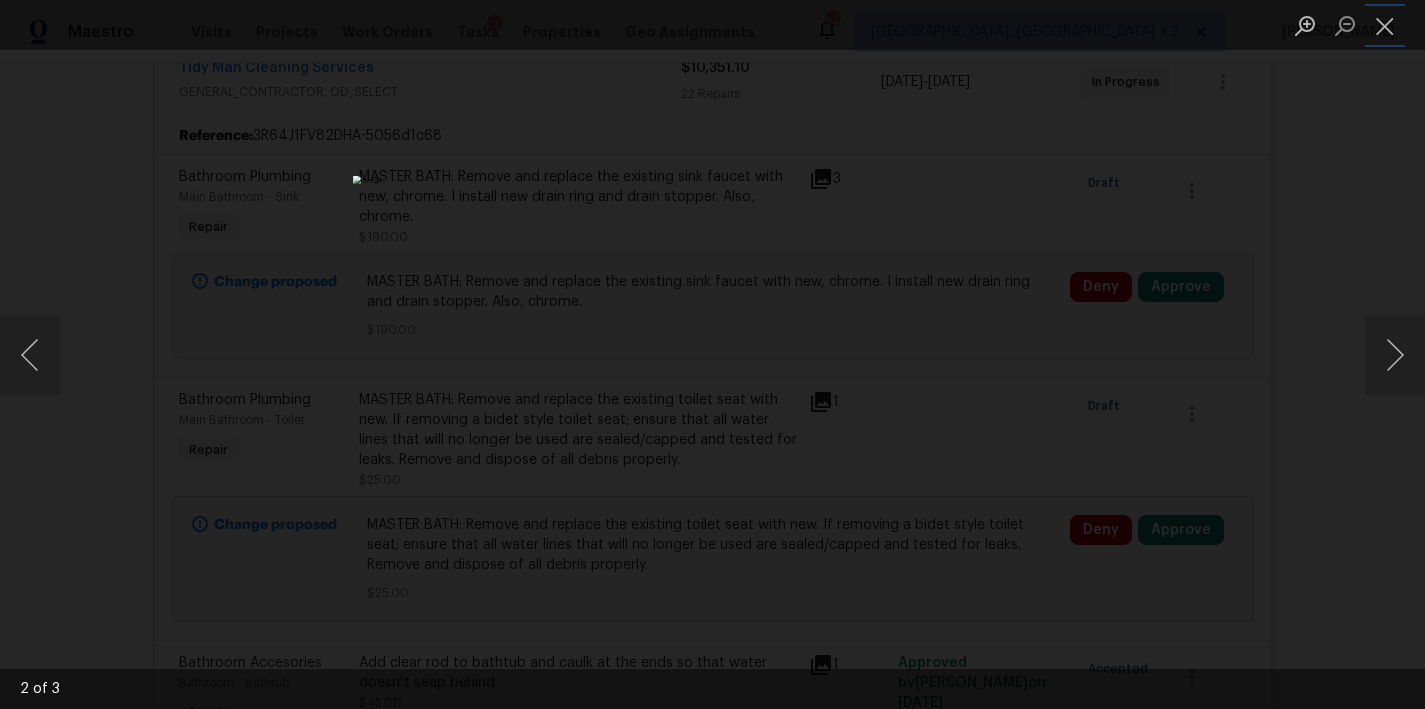 drag, startPoint x: 1376, startPoint y: 30, endPoint x: 1333, endPoint y: 64, distance: 54.81788 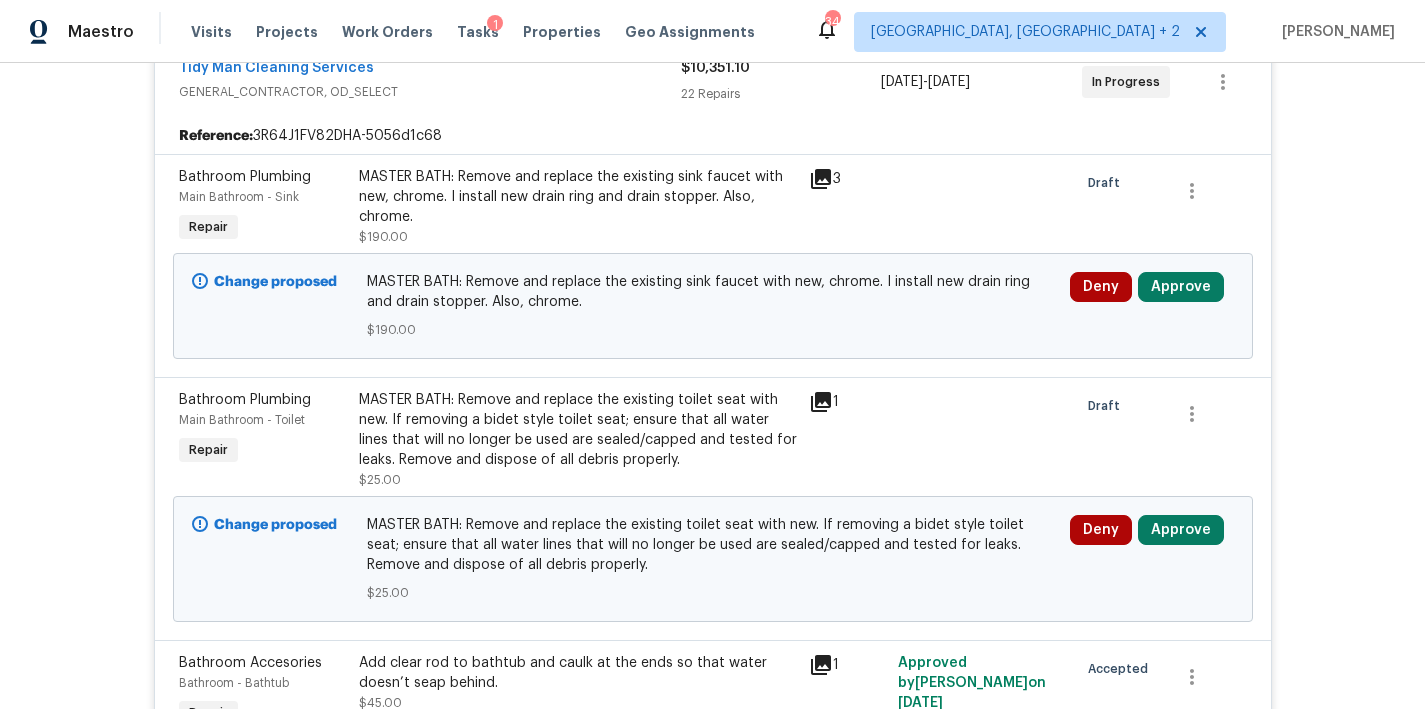 click 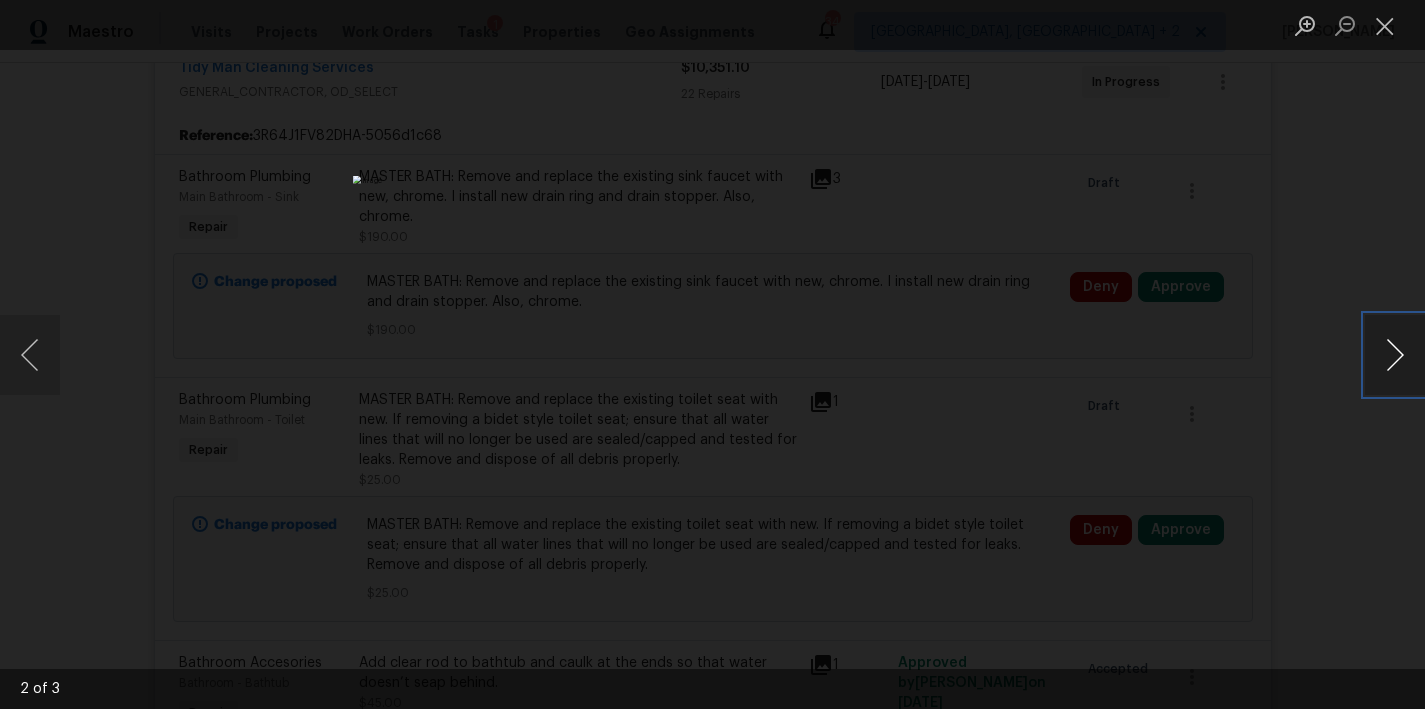 click at bounding box center (1395, 355) 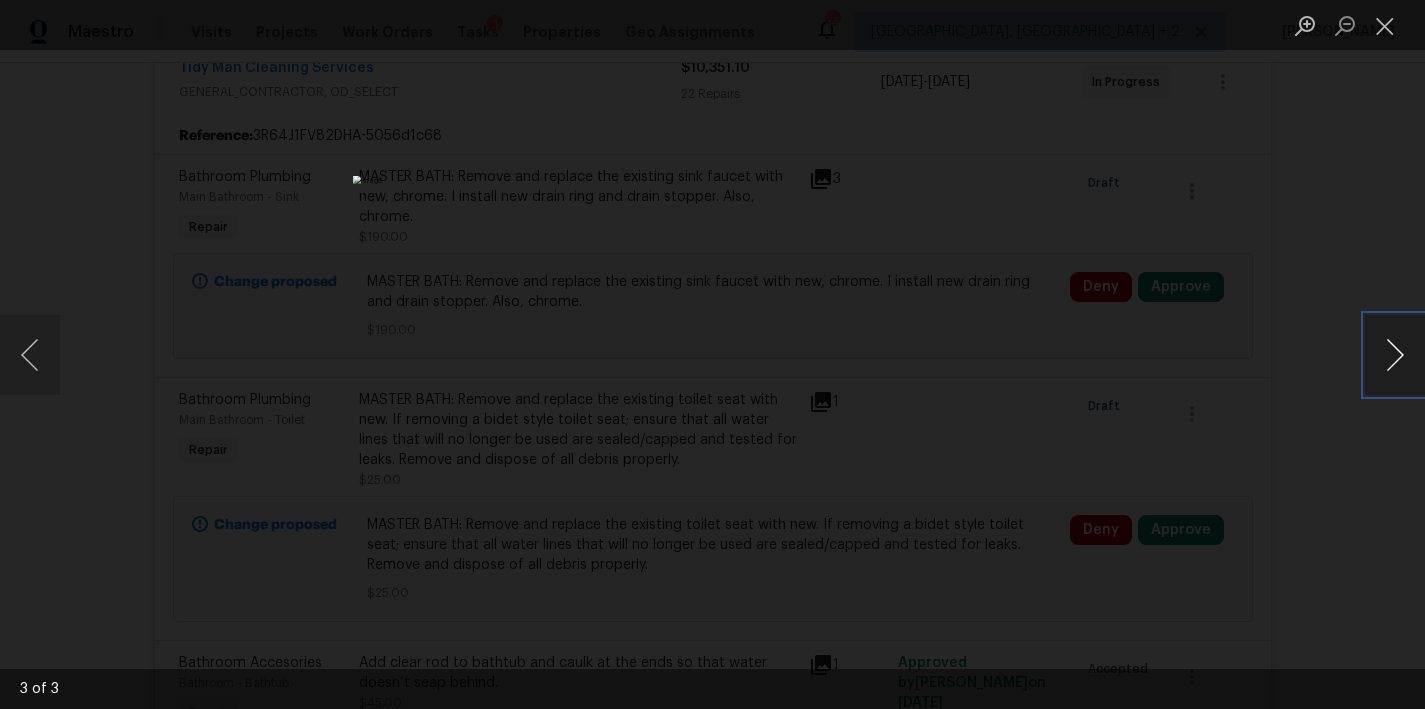click at bounding box center (1395, 355) 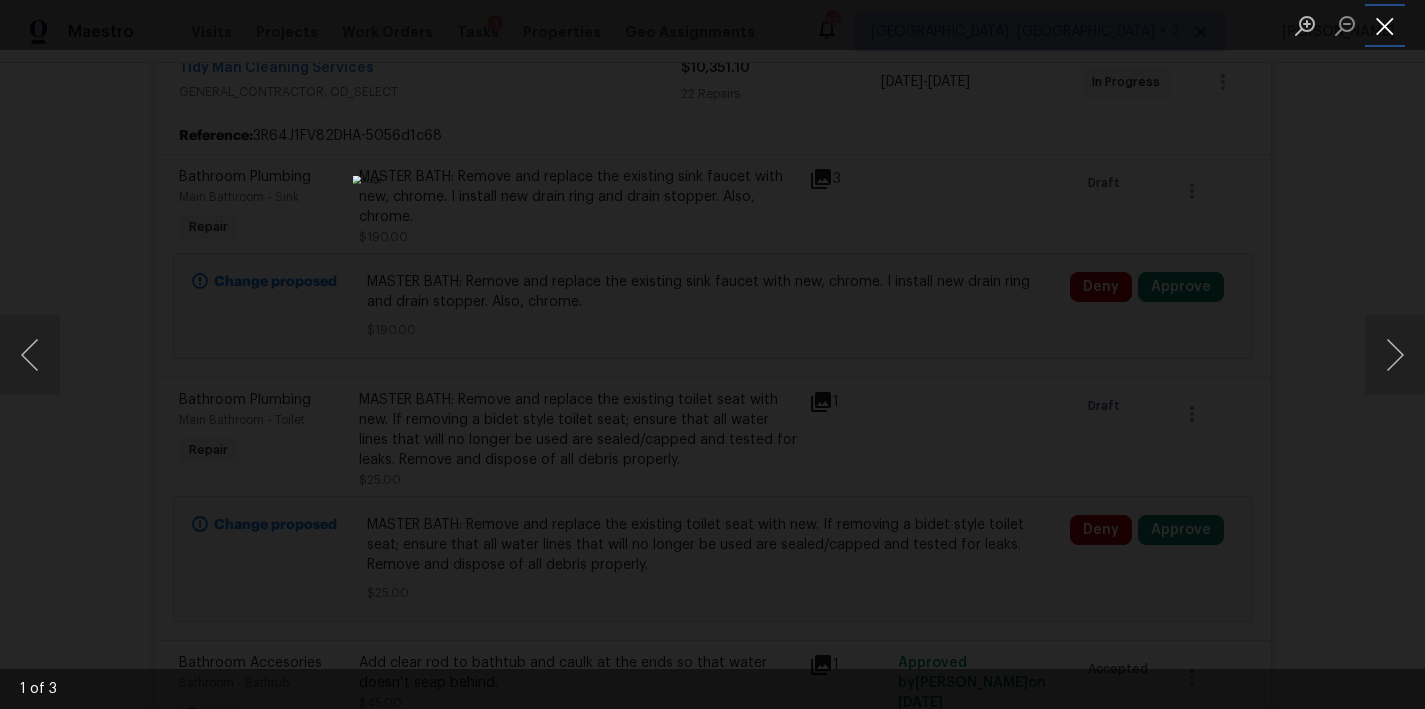 click at bounding box center [1385, 25] 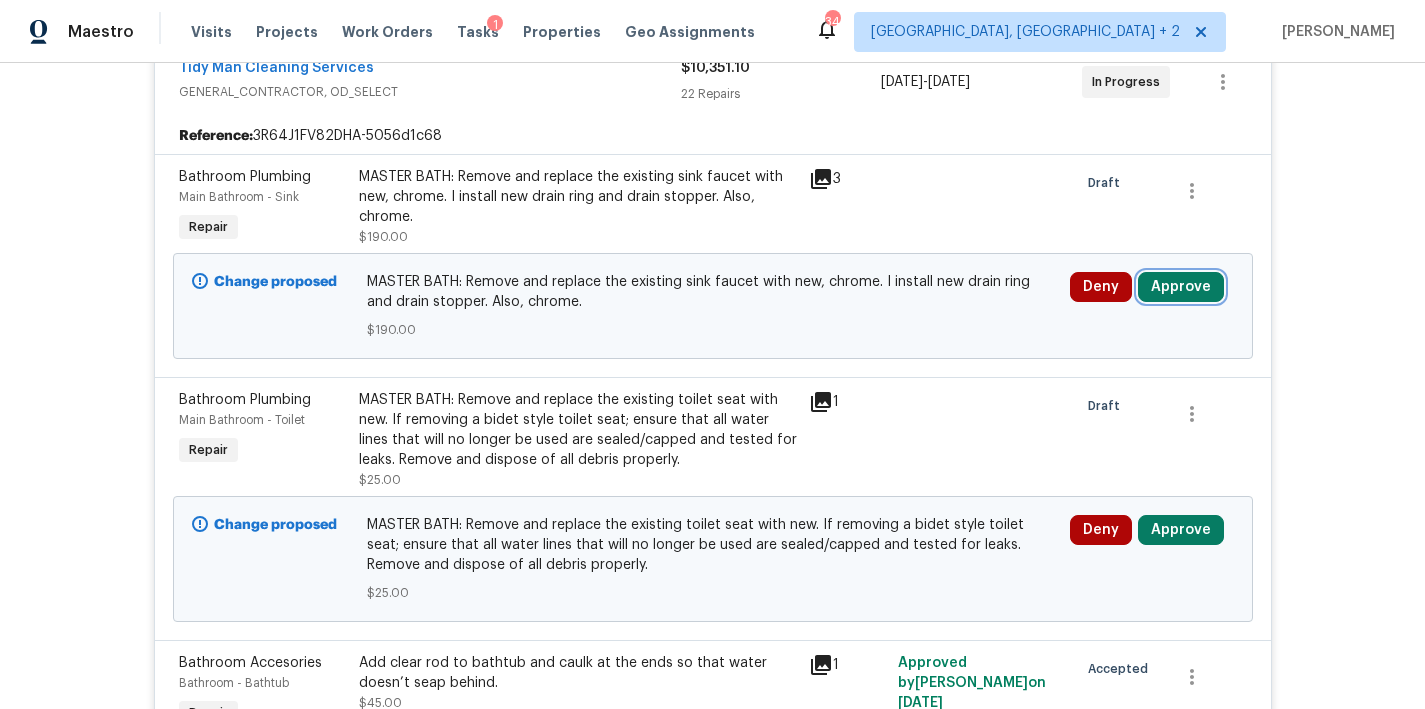 click on "Approve" at bounding box center (1181, 287) 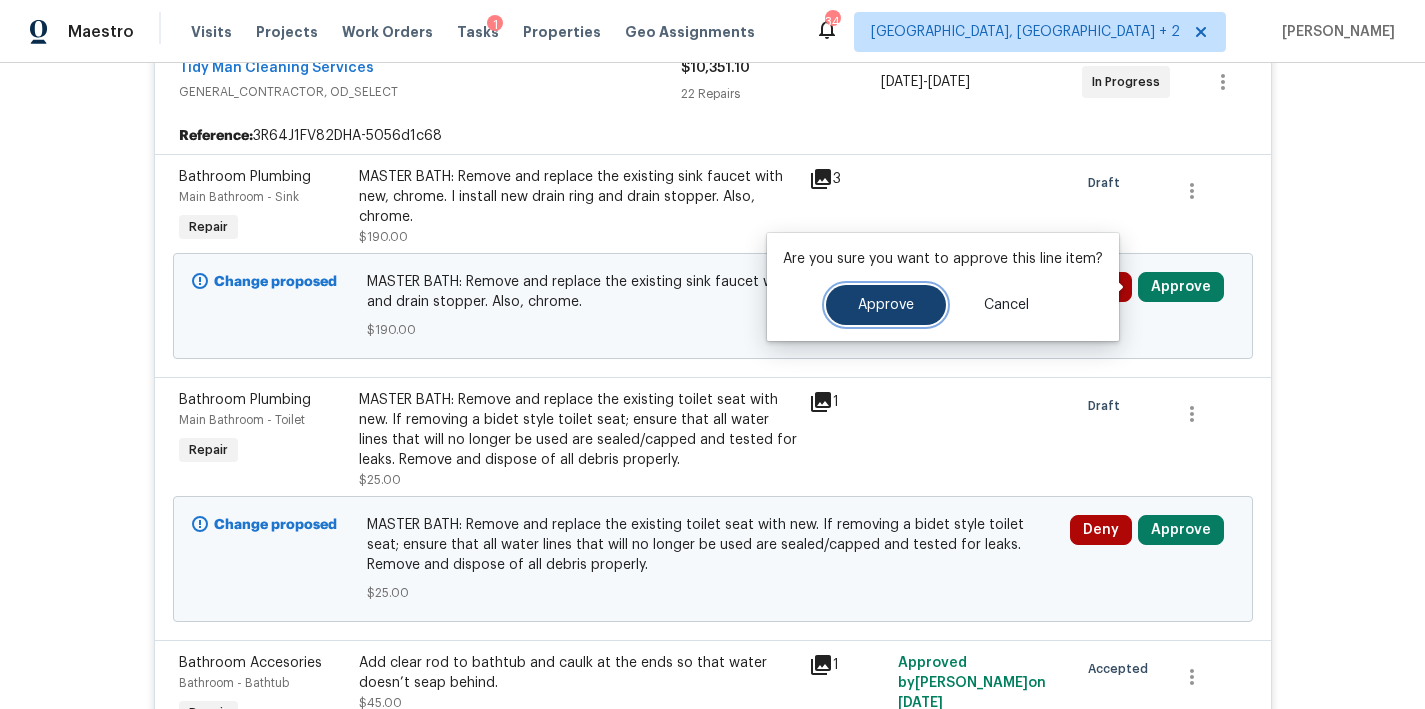 click on "Approve" at bounding box center [886, 305] 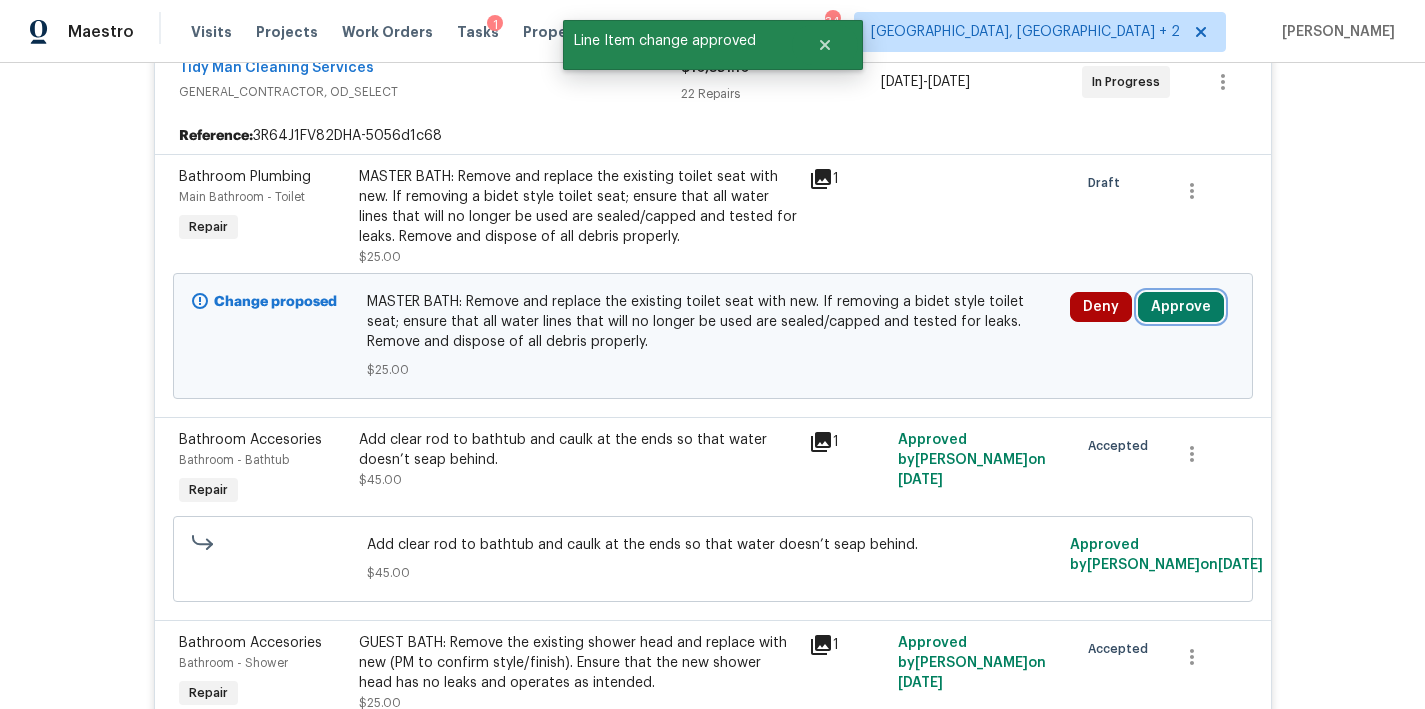click on "Approve" at bounding box center [1181, 307] 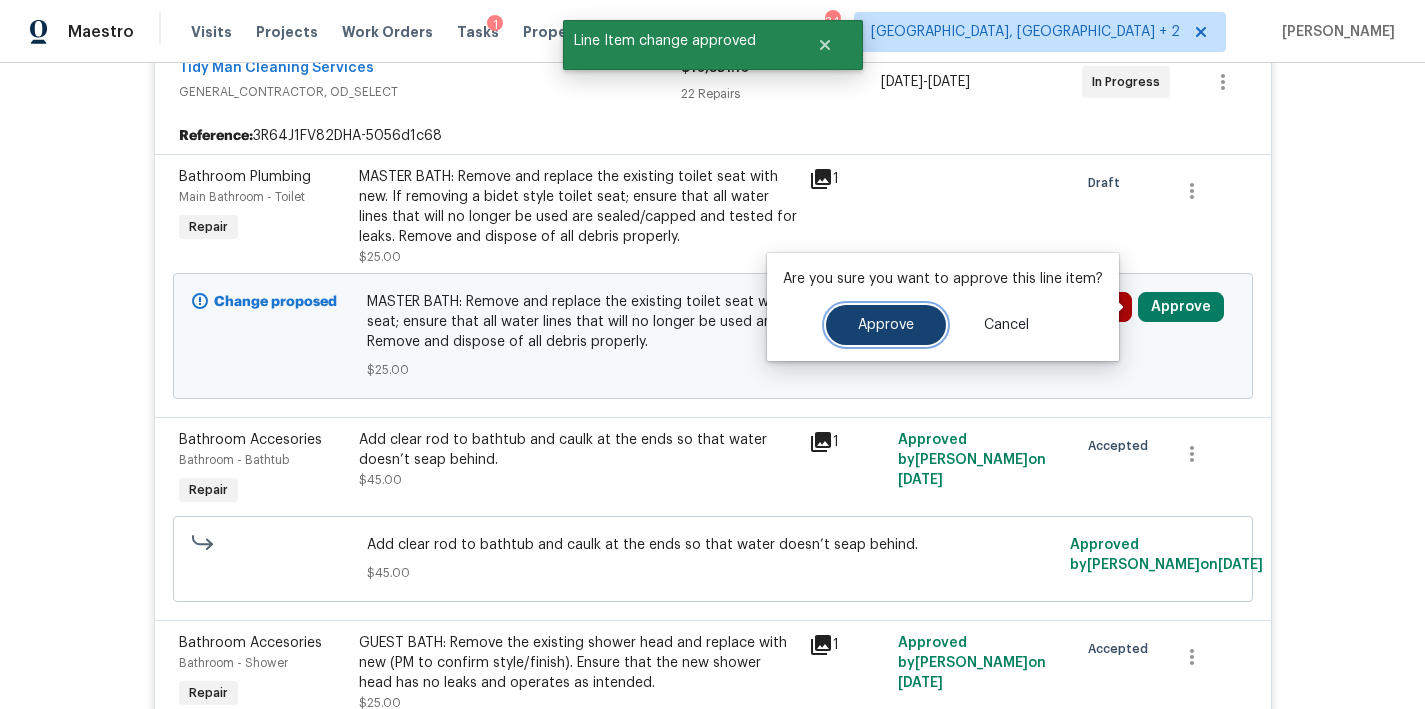 click on "Approve" at bounding box center (886, 325) 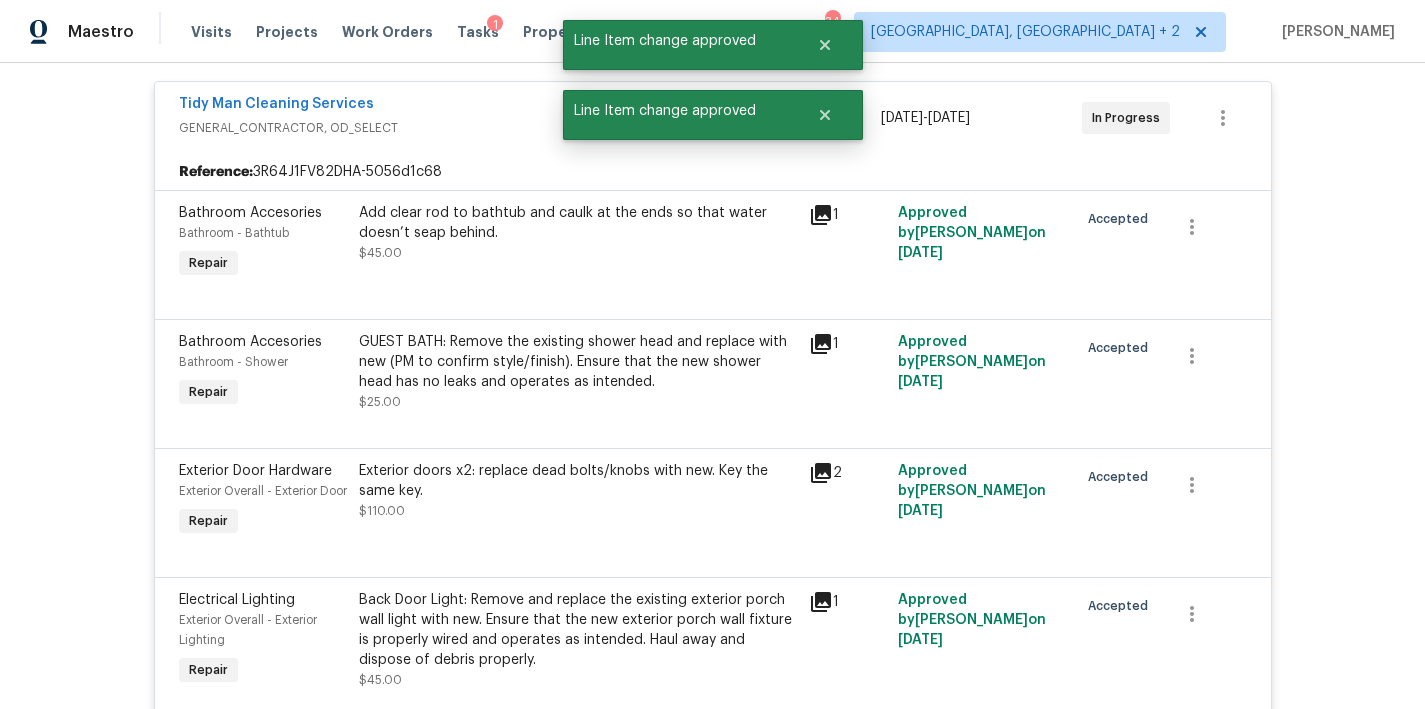 scroll, scrollTop: 379, scrollLeft: 0, axis: vertical 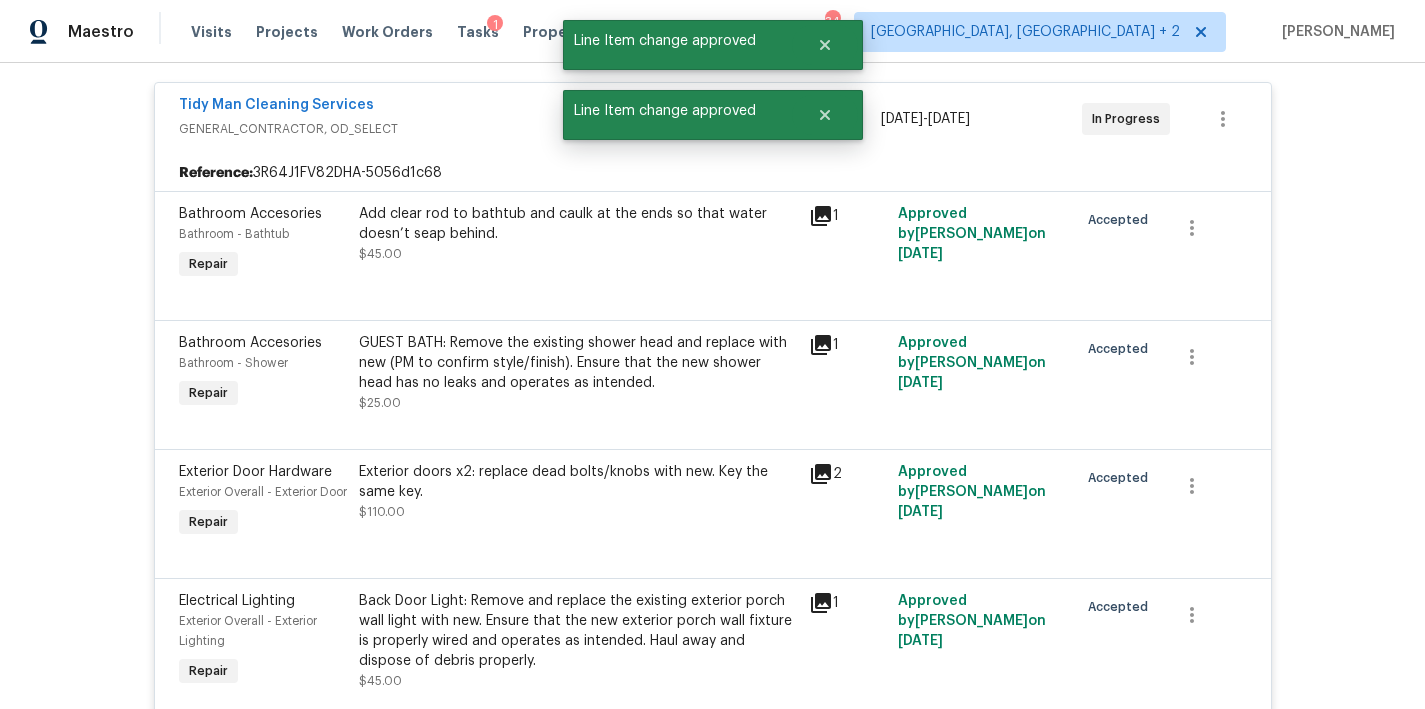 click on "GENERAL_CONTRACTOR, OD_SELECT" at bounding box center [430, 129] 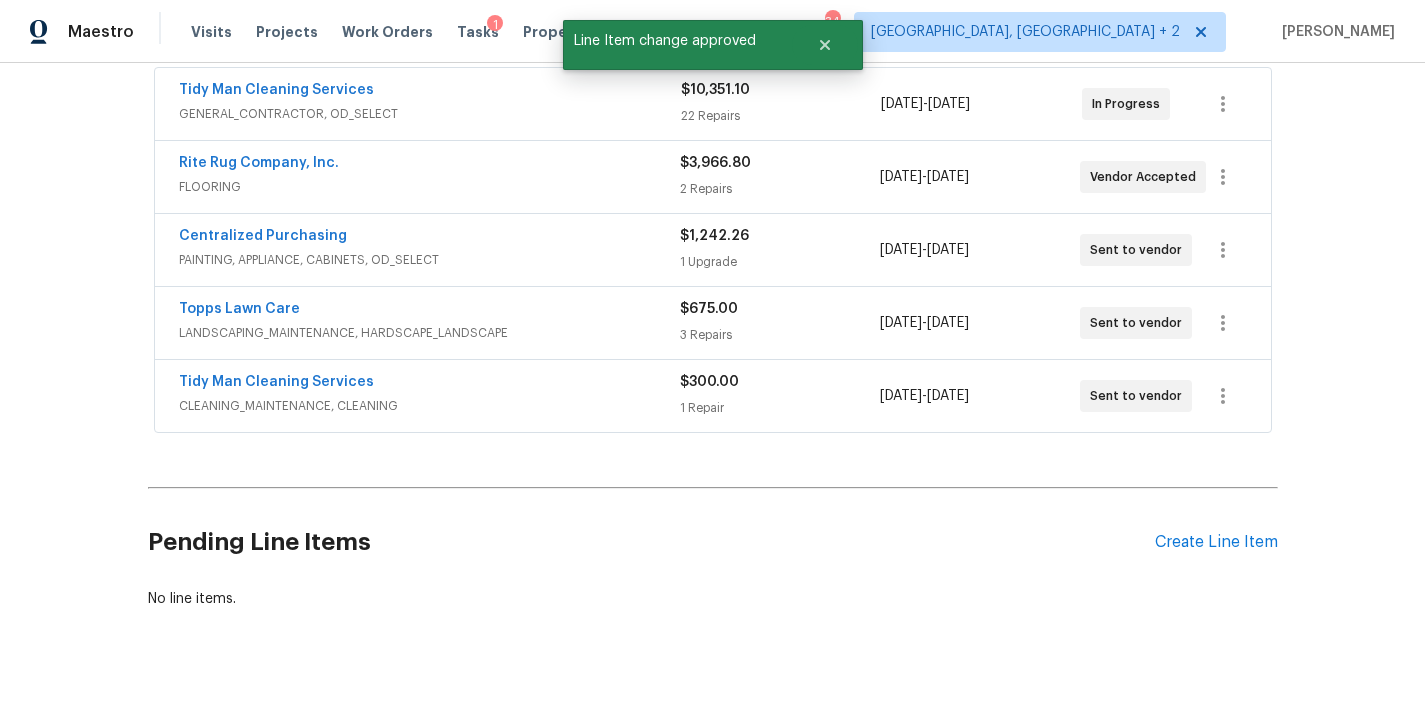 click on "Centralized Purchasing" at bounding box center [429, 238] 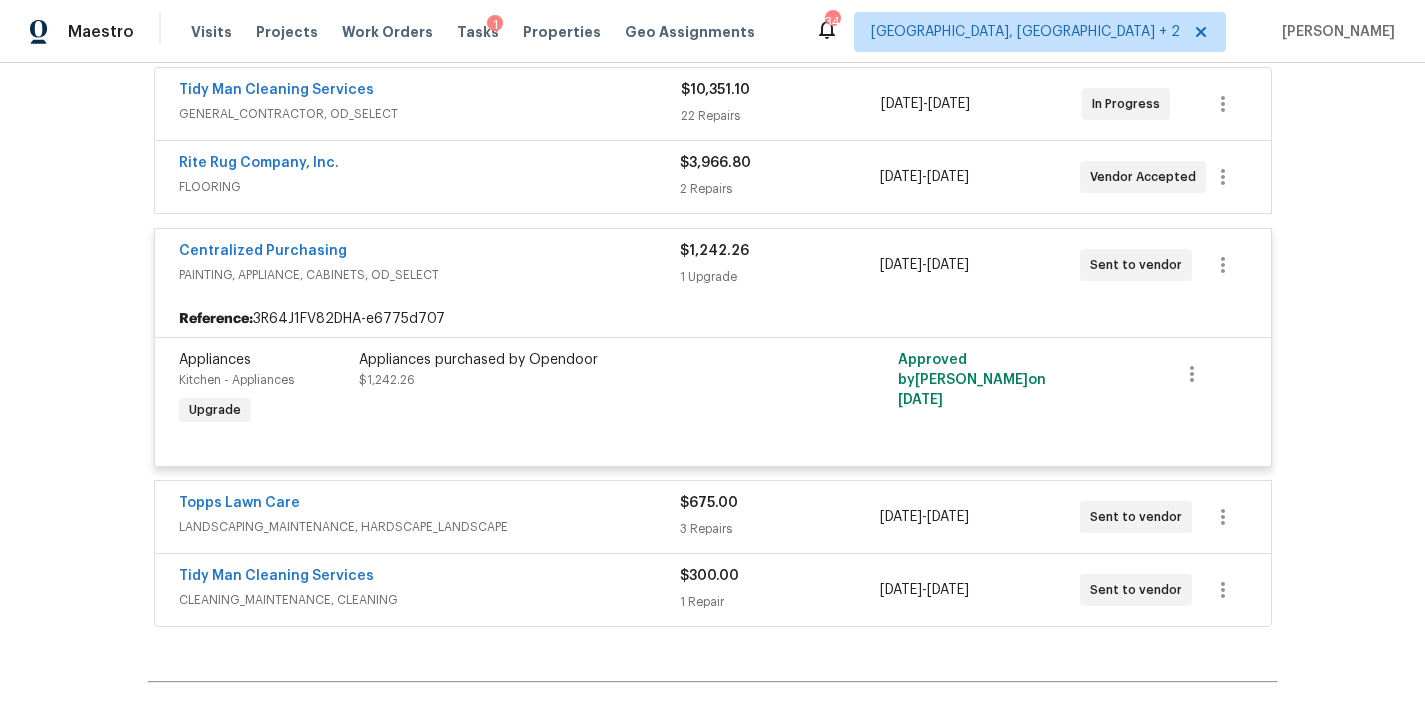 click on "Centralized Purchasing" at bounding box center [429, 253] 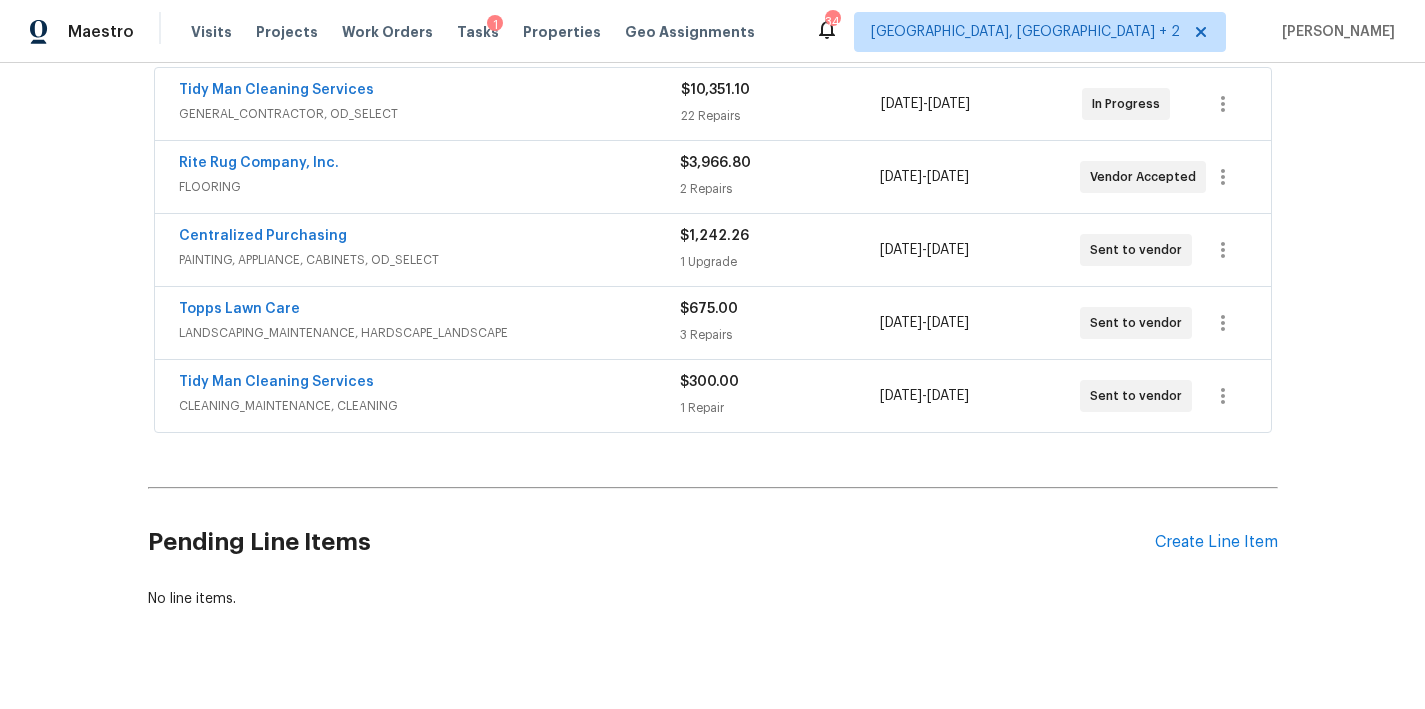 click on "Tidy Man Cleaning Services" at bounding box center (430, 92) 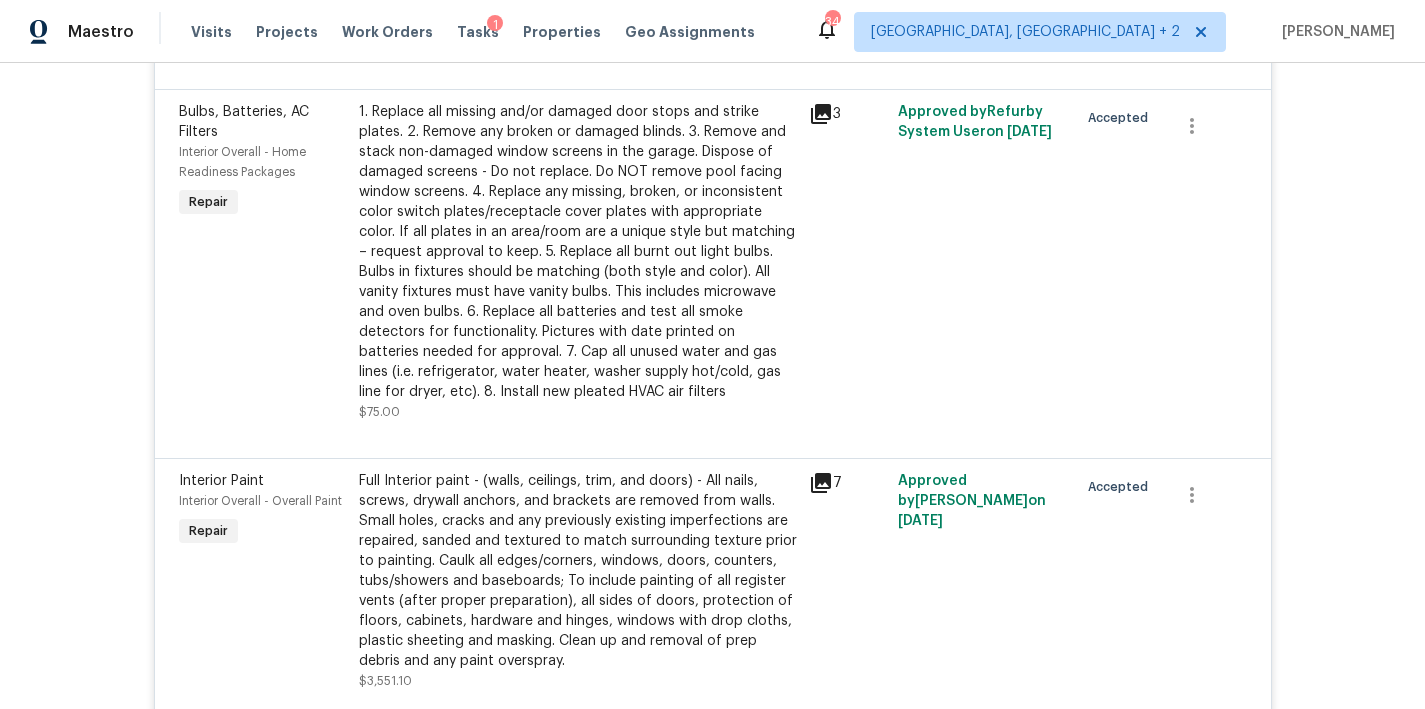 scroll, scrollTop: 2789, scrollLeft: 0, axis: vertical 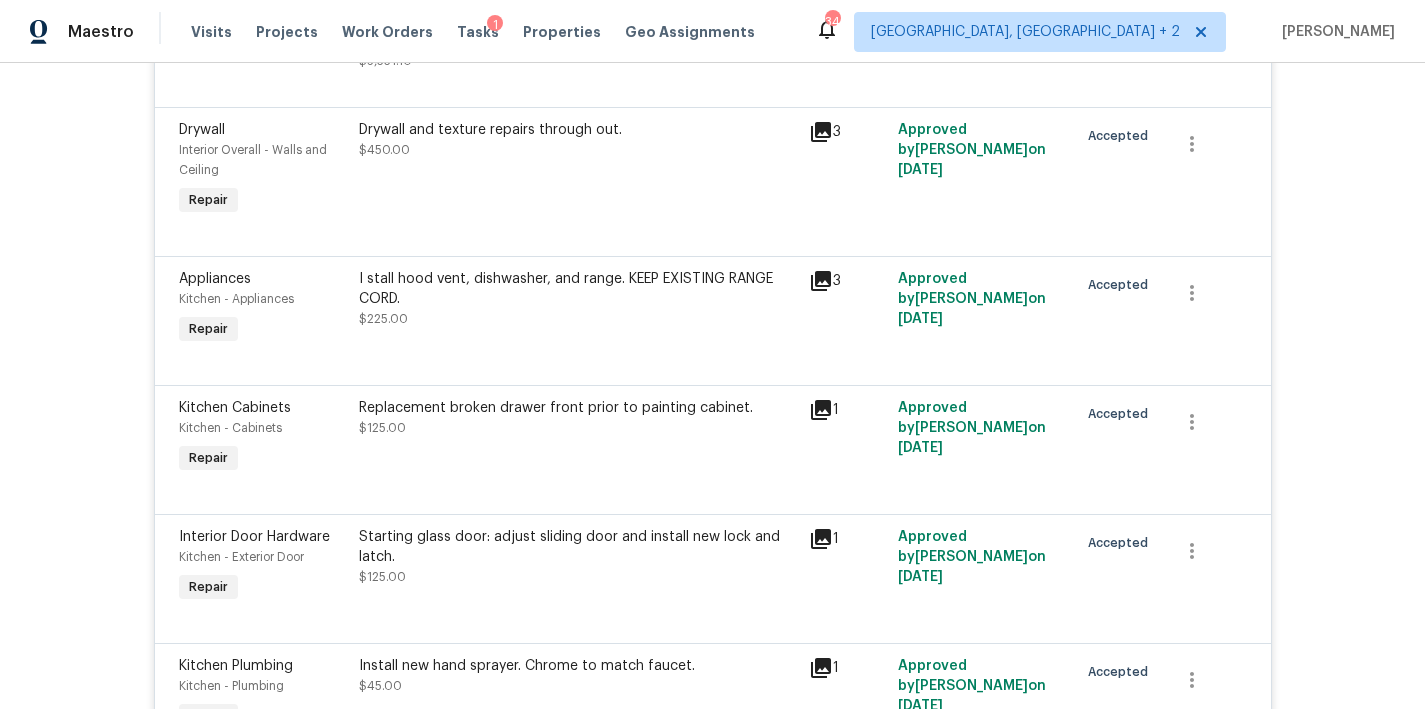 click on "I stall hood vent, dishwasher, and range.
KEEP EXISTING RANGE CORD." at bounding box center [578, 289] 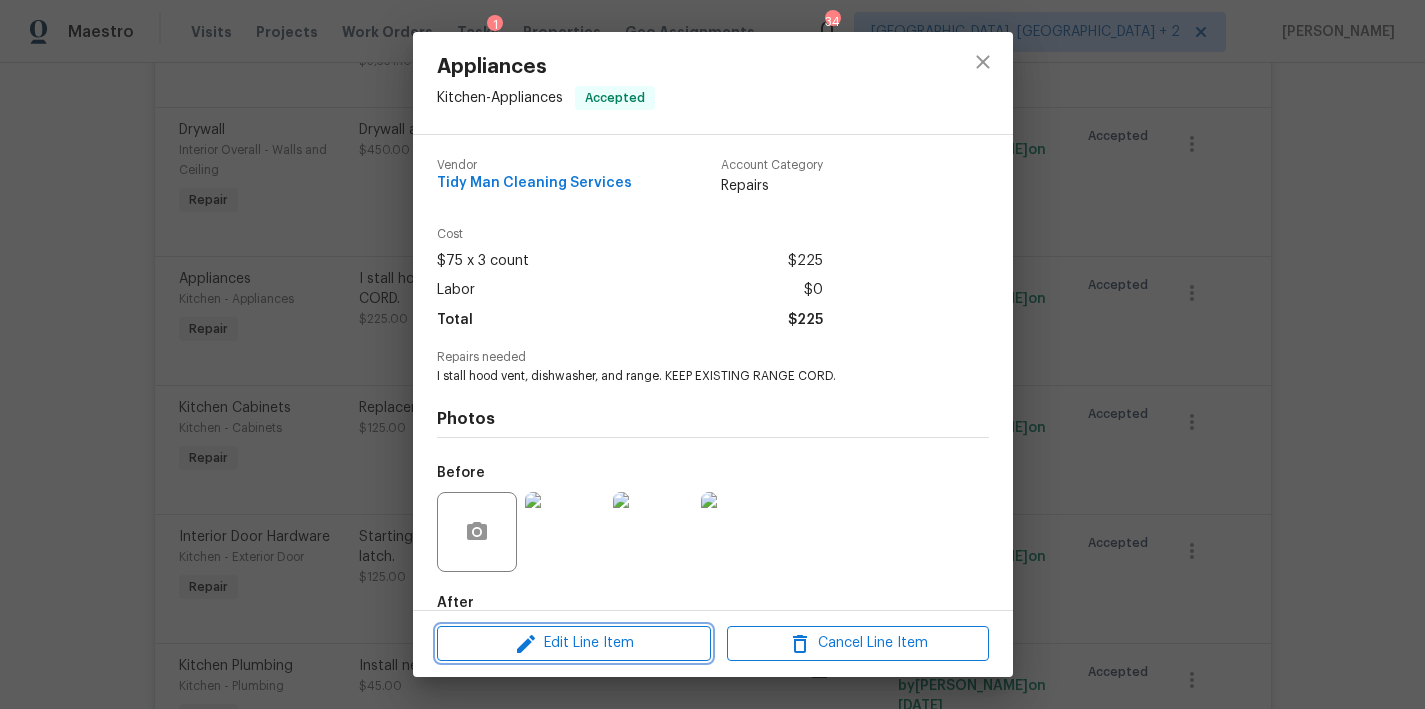 click 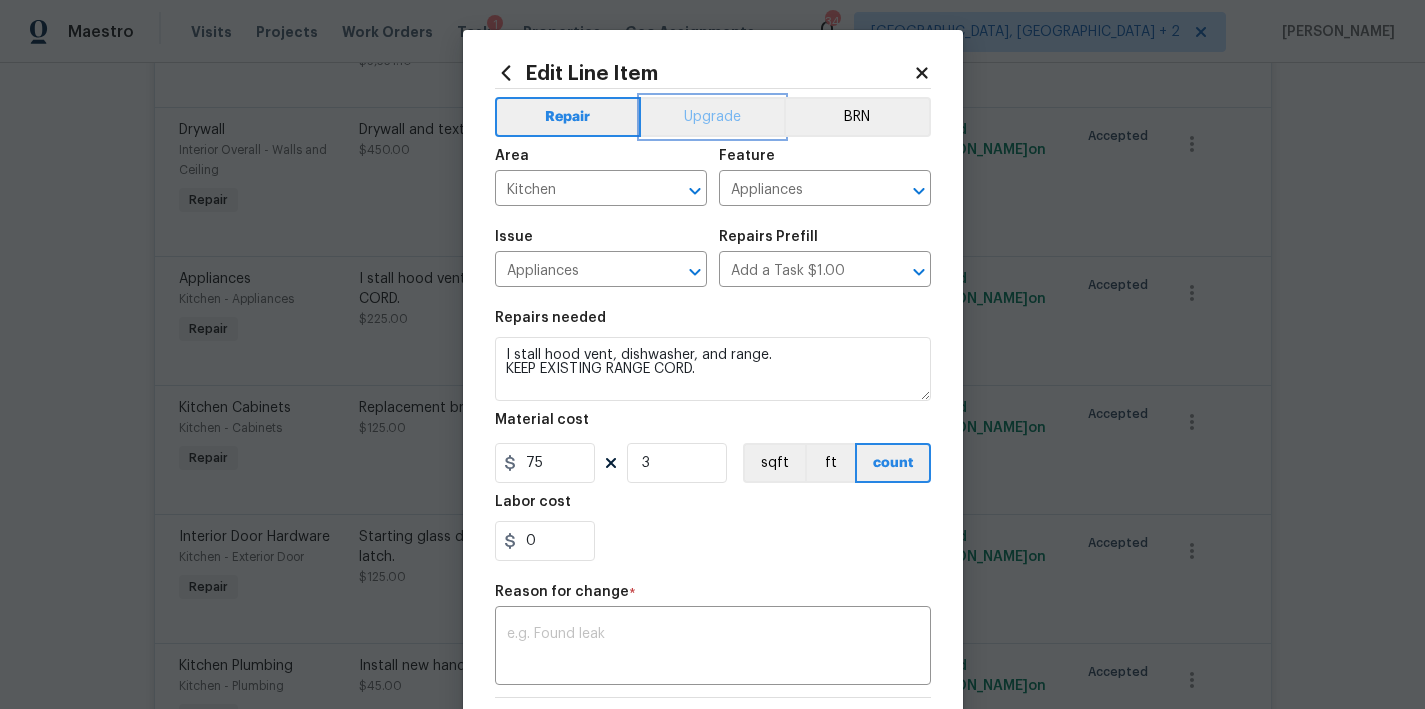 click on "Upgrade" at bounding box center [712, 117] 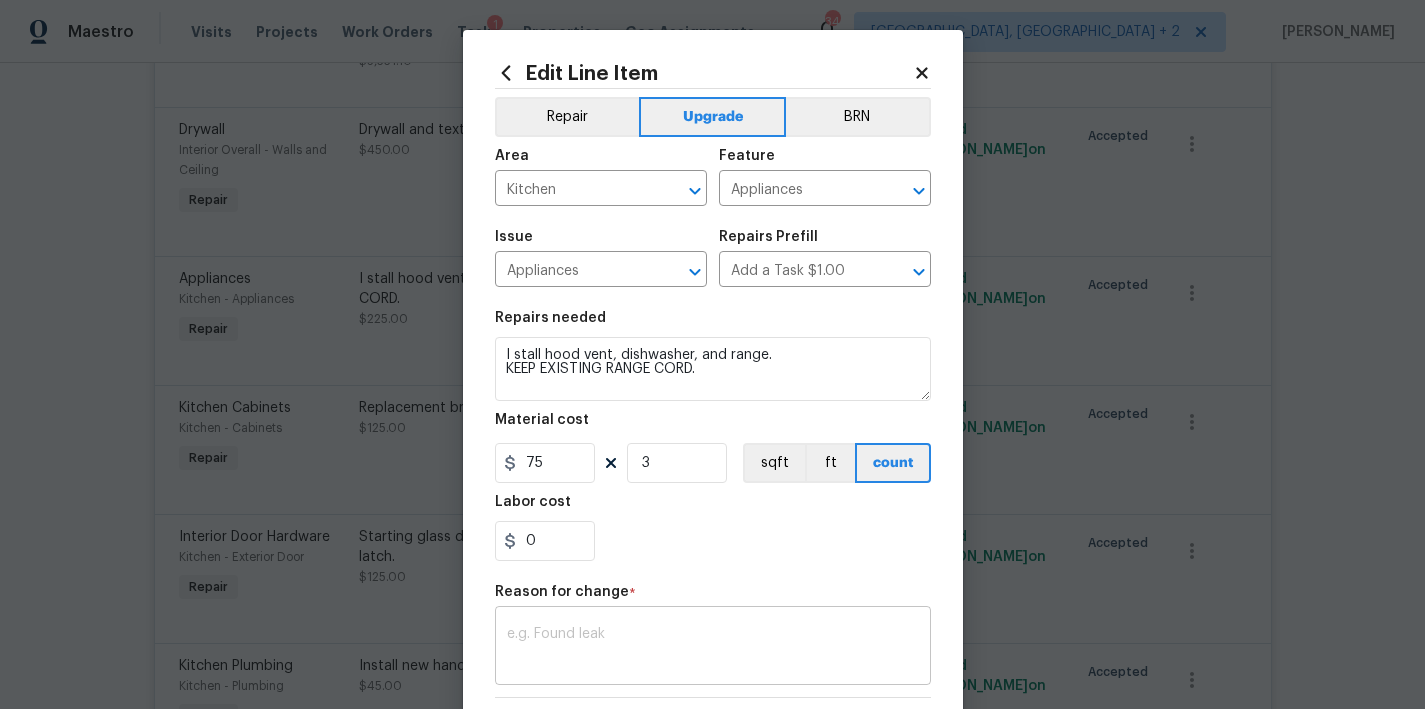 click at bounding box center (713, 648) 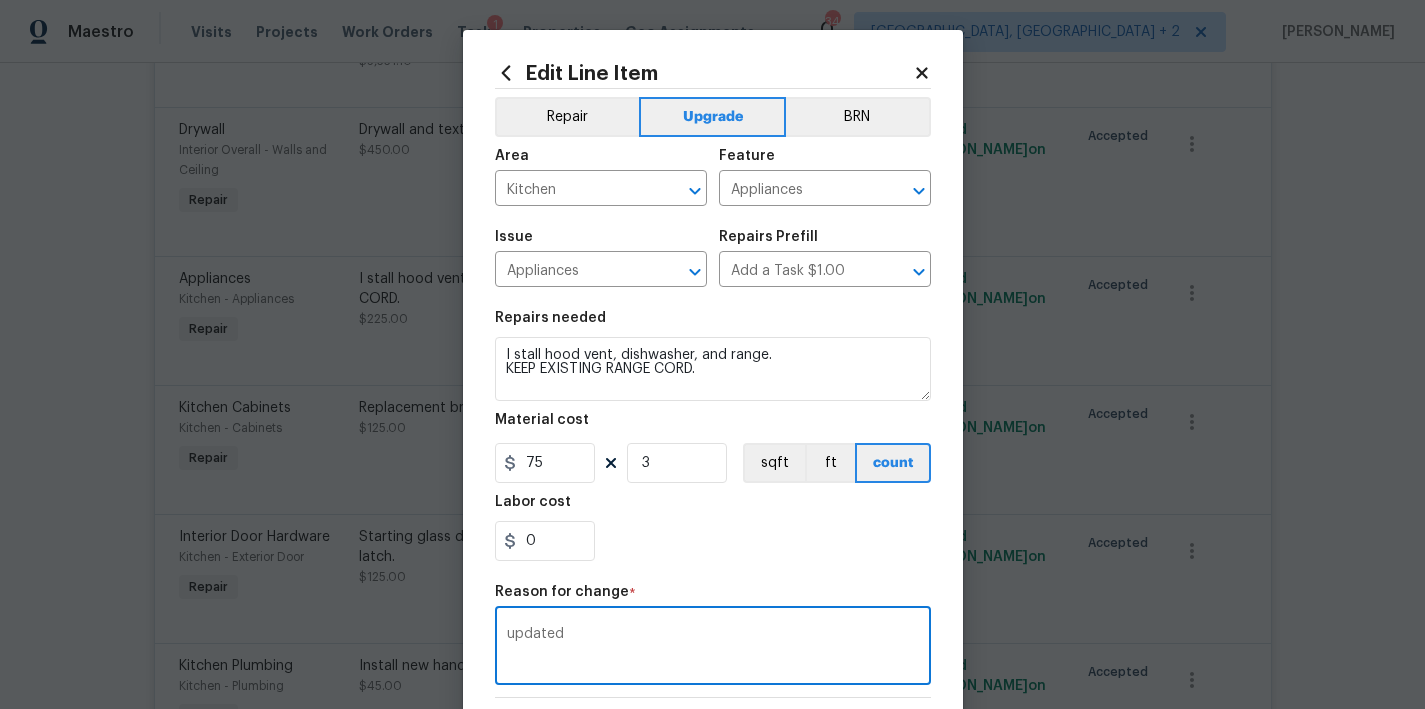 scroll, scrollTop: 204, scrollLeft: 0, axis: vertical 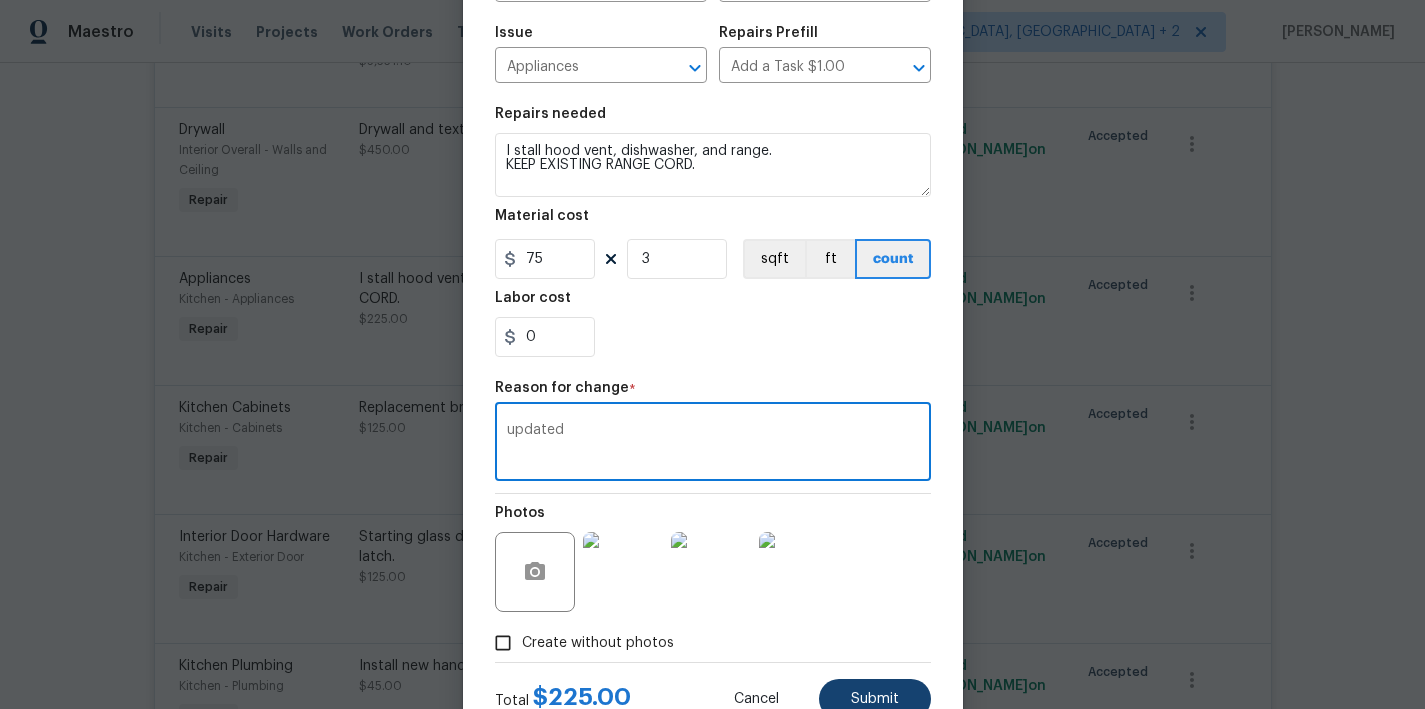 type on "updated" 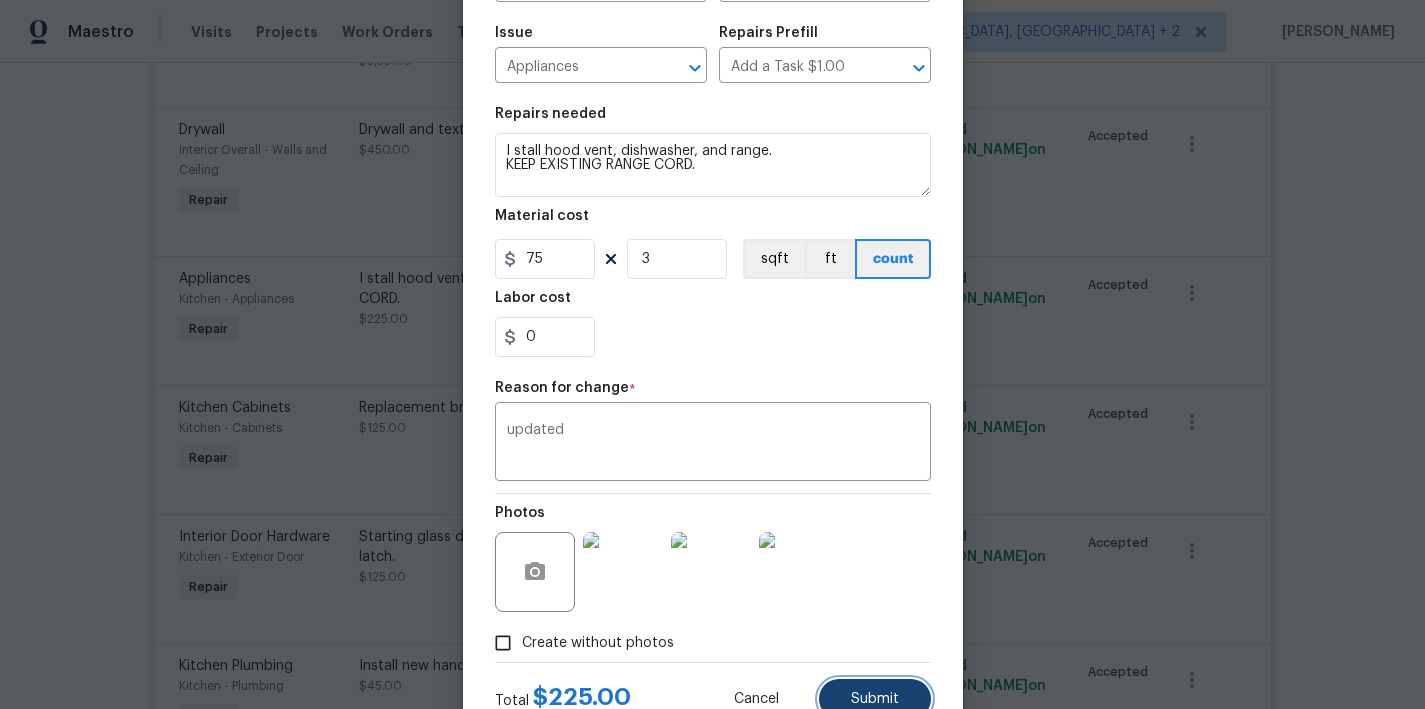 click on "Submit" at bounding box center [875, 699] 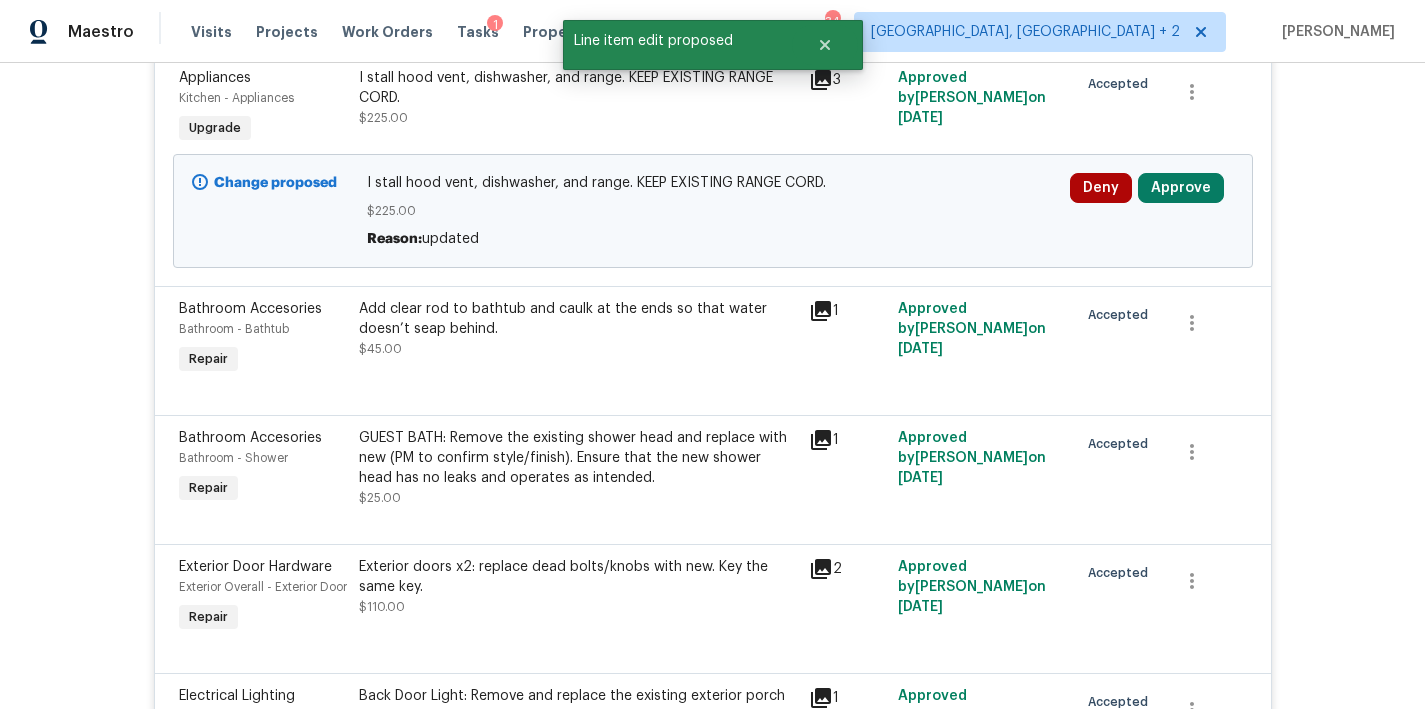 scroll, scrollTop: 485, scrollLeft: 0, axis: vertical 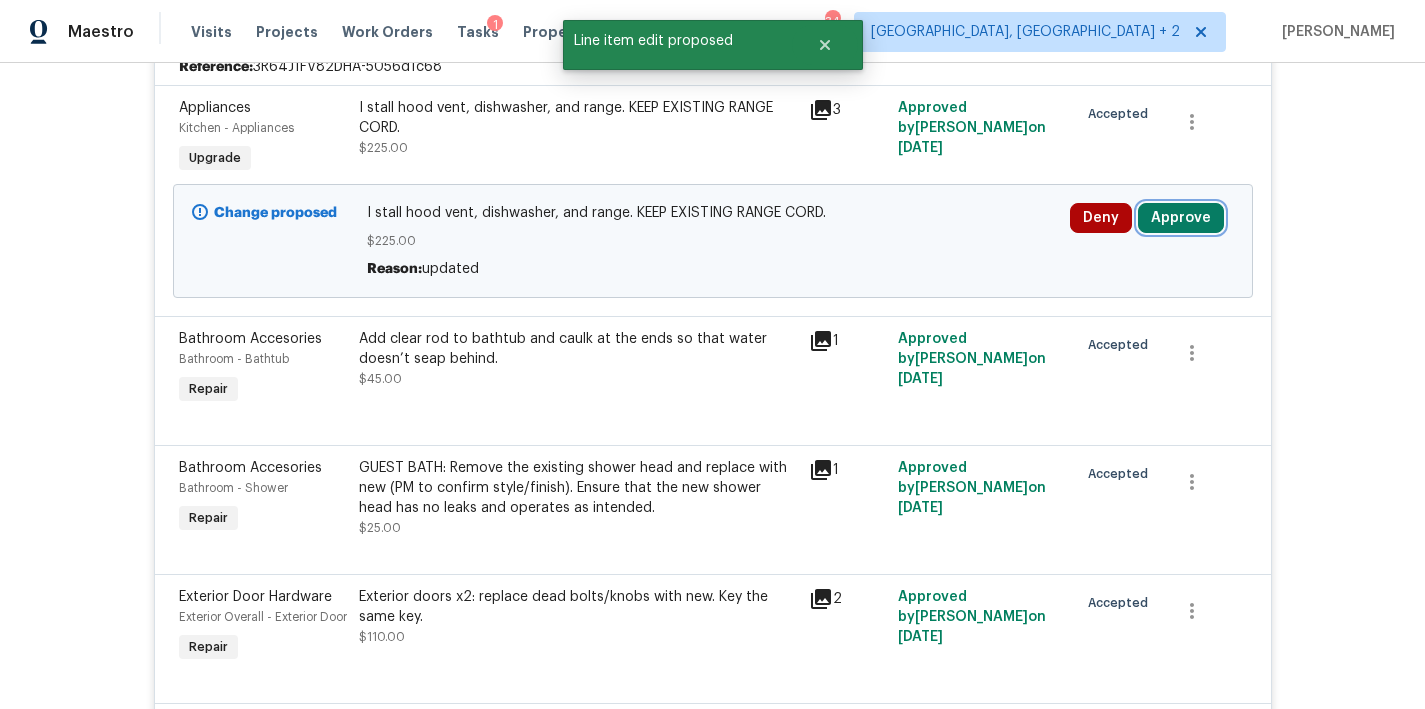 click on "Approve" at bounding box center [1181, 218] 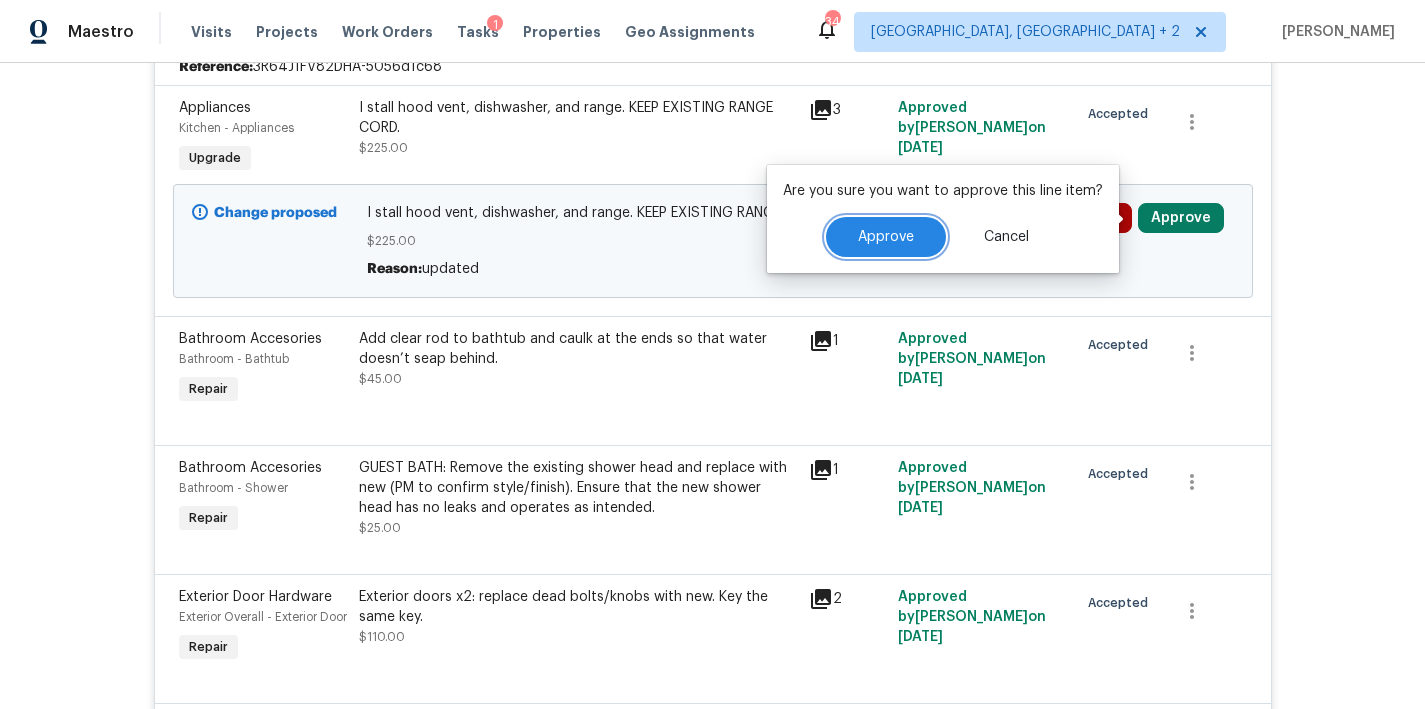 click on "Approve" at bounding box center (886, 237) 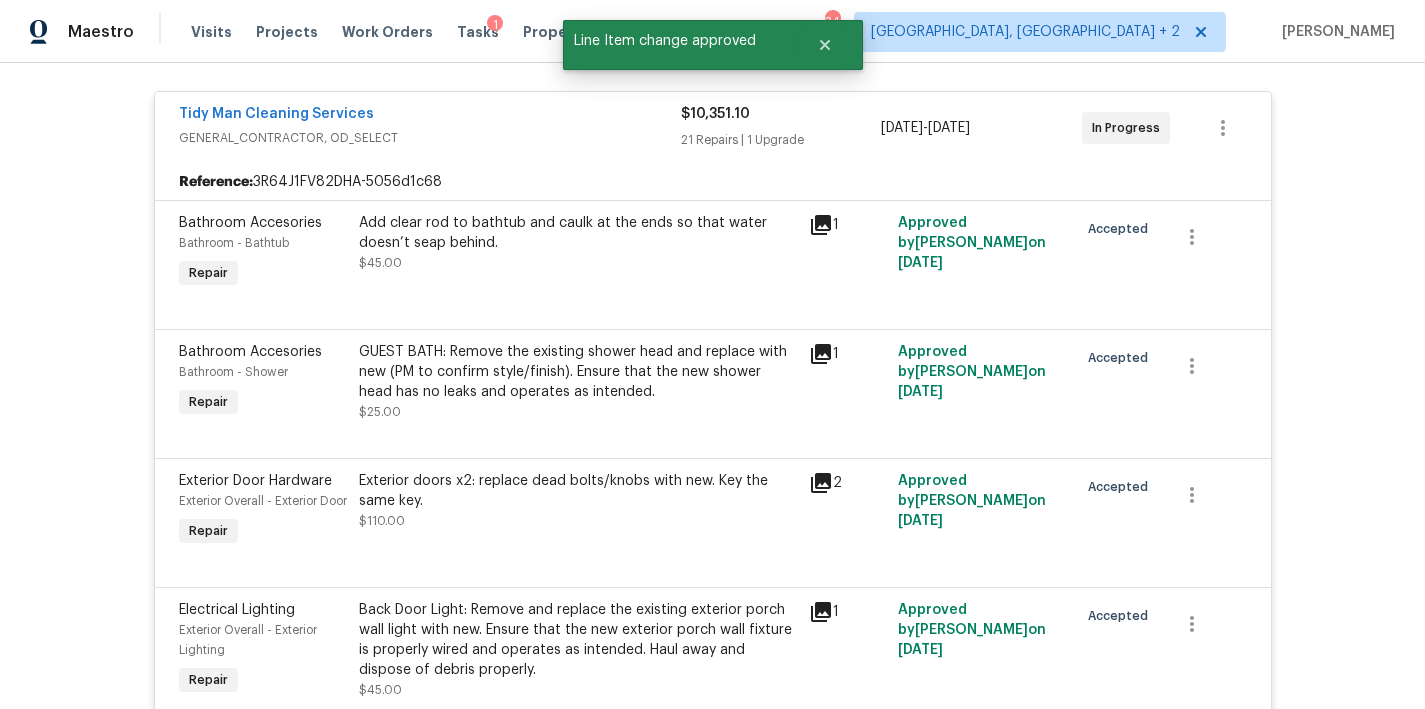 scroll, scrollTop: 106, scrollLeft: 0, axis: vertical 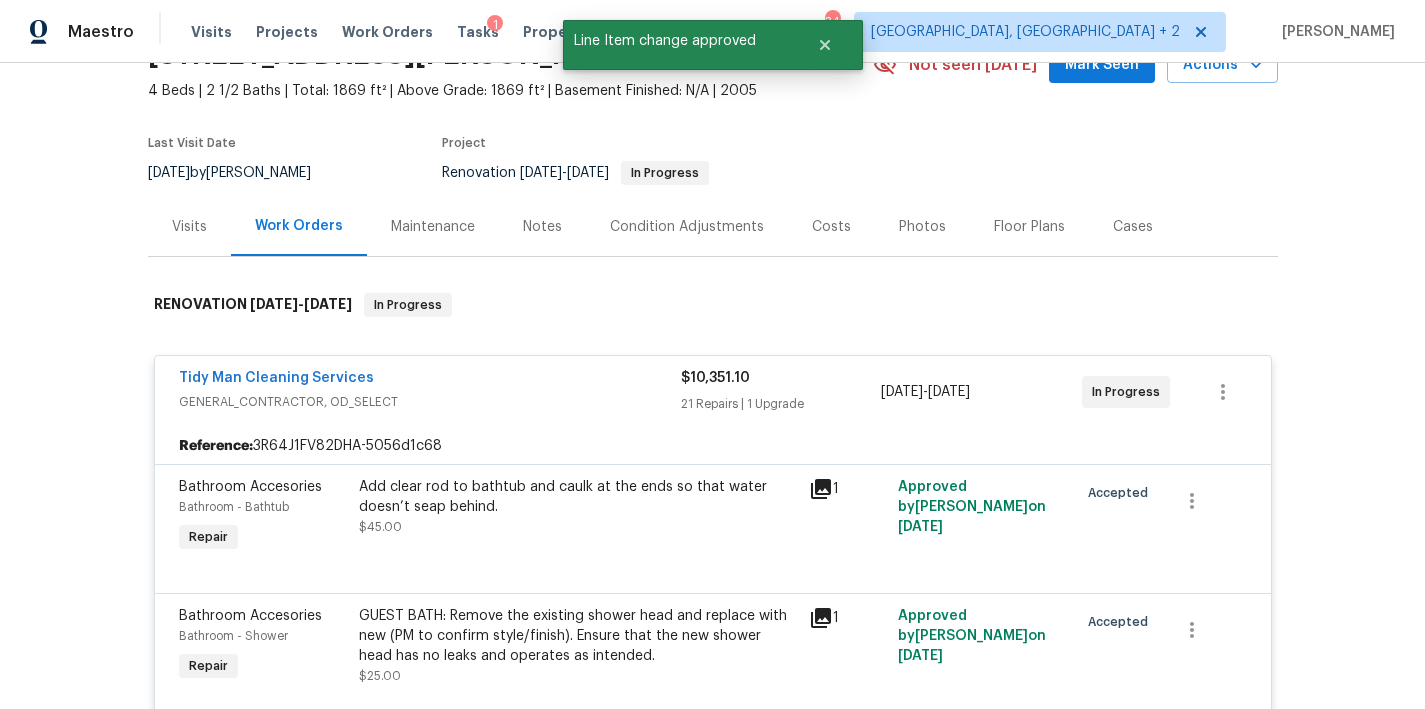 click on "Tidy Man Cleaning Services" at bounding box center (430, 380) 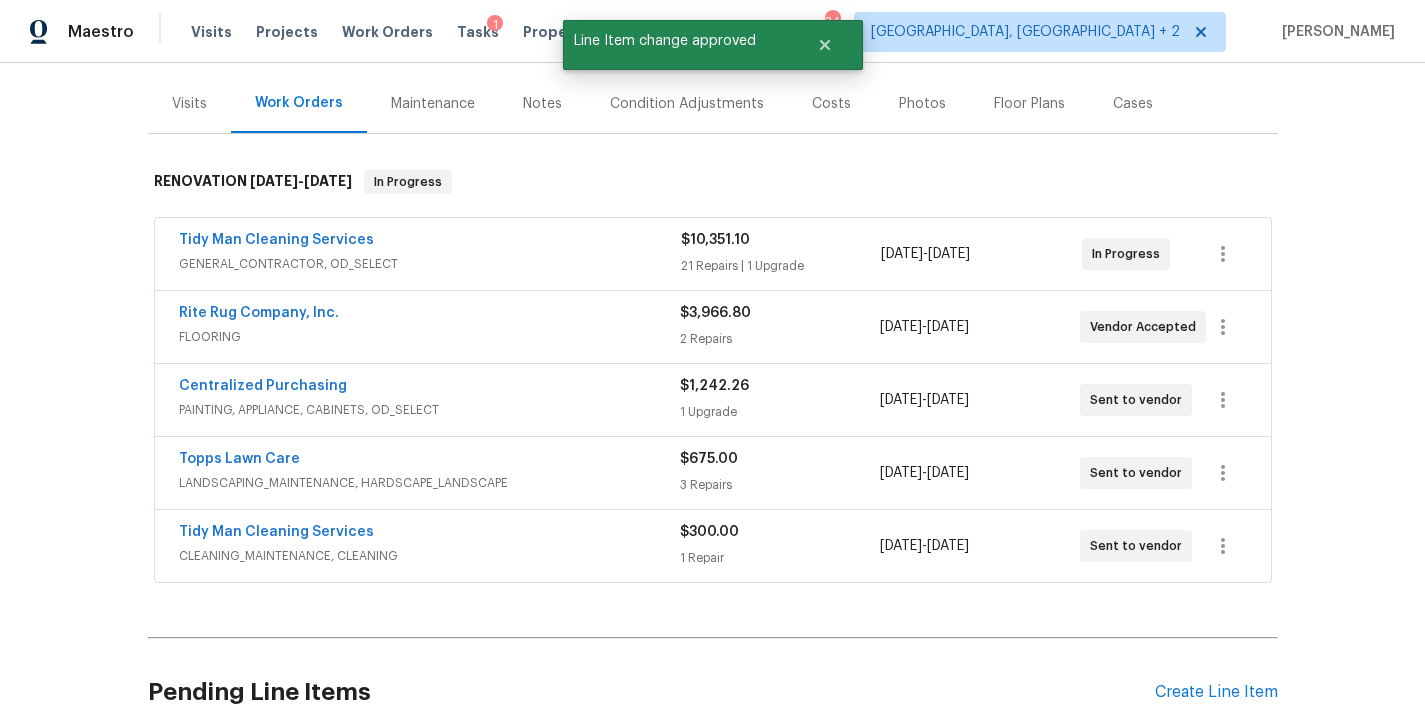 scroll, scrollTop: 239, scrollLeft: 0, axis: vertical 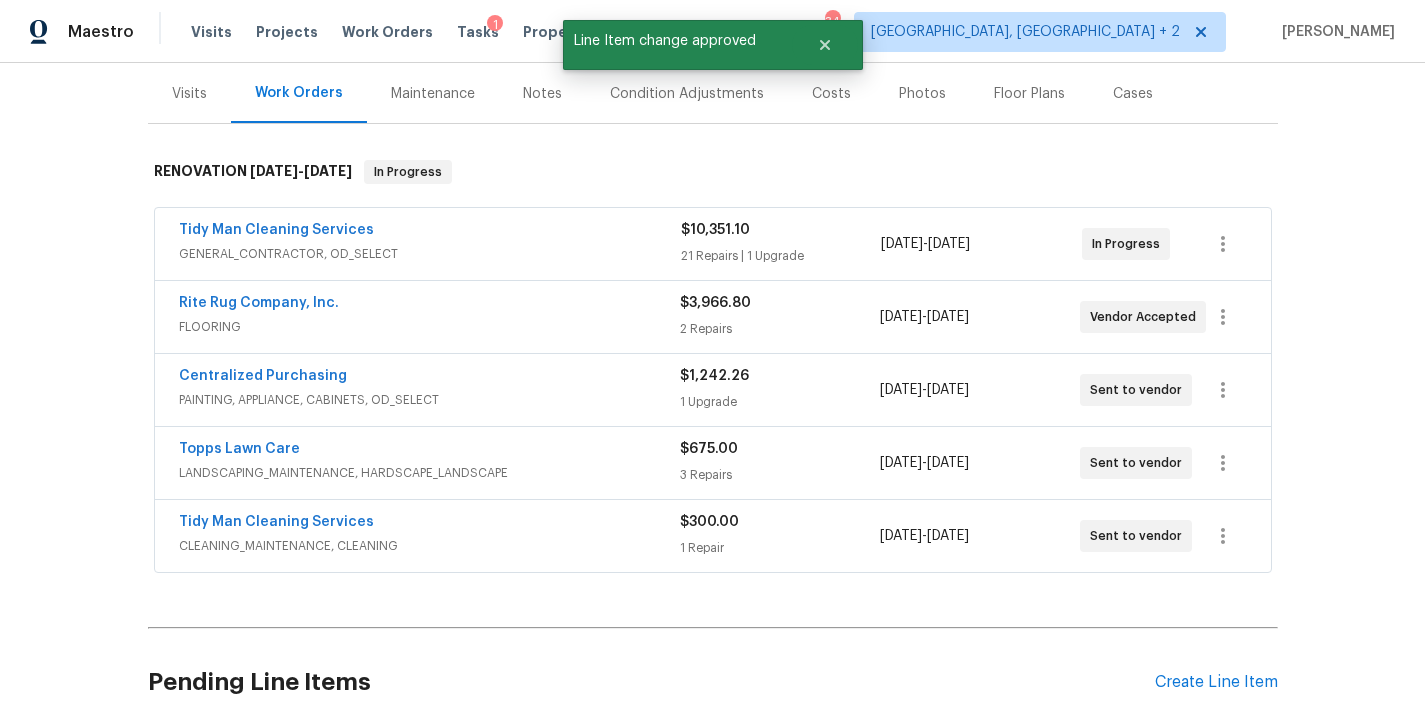 click on "Rite Rug Company, Inc." at bounding box center (429, 305) 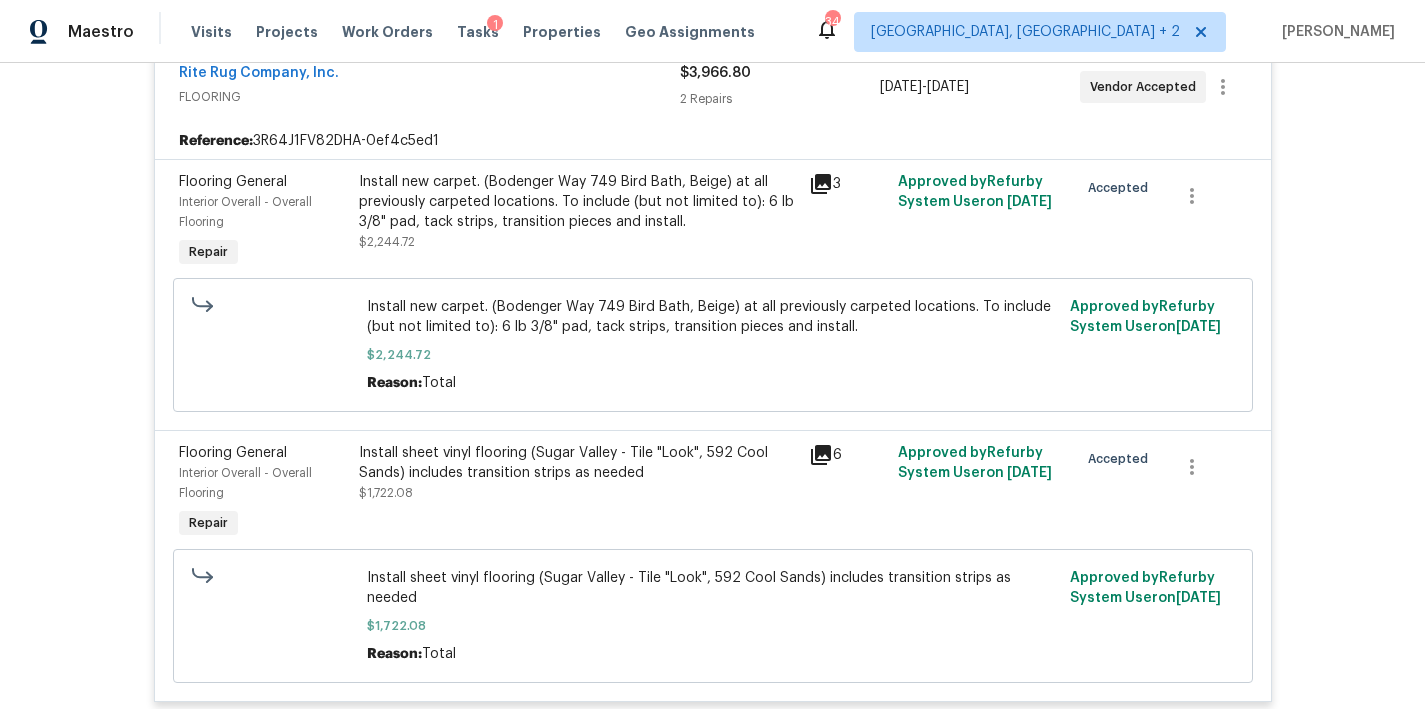 scroll, scrollTop: 201, scrollLeft: 0, axis: vertical 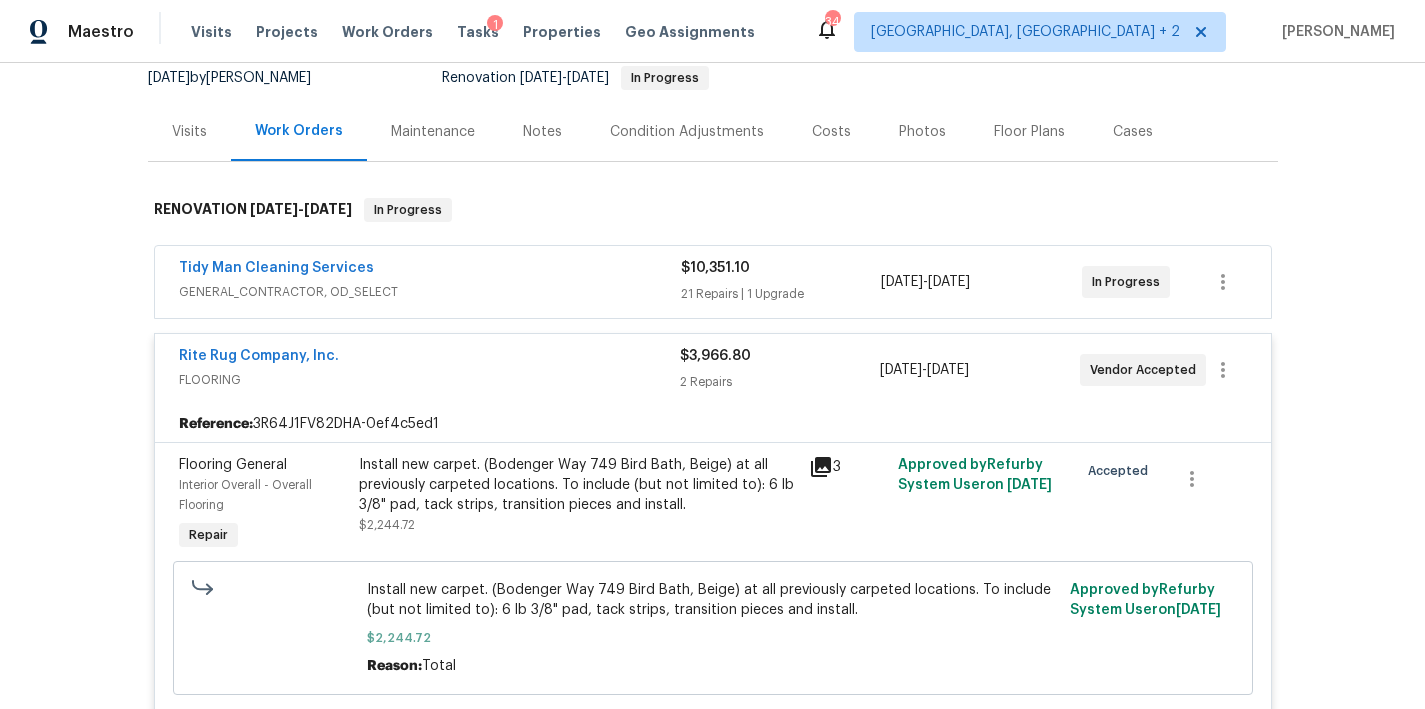click on "Rite Rug Company, Inc." at bounding box center [429, 358] 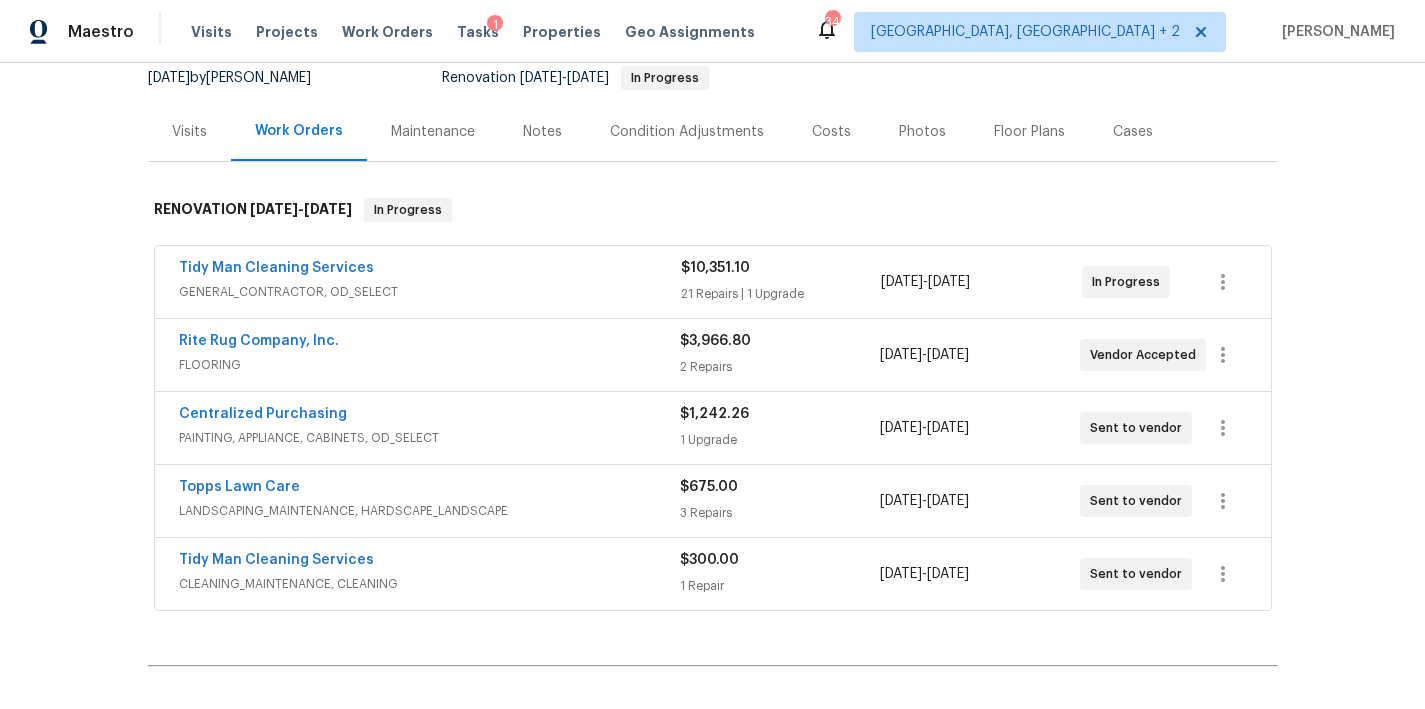 click on "Centralized Purchasing" at bounding box center (429, 416) 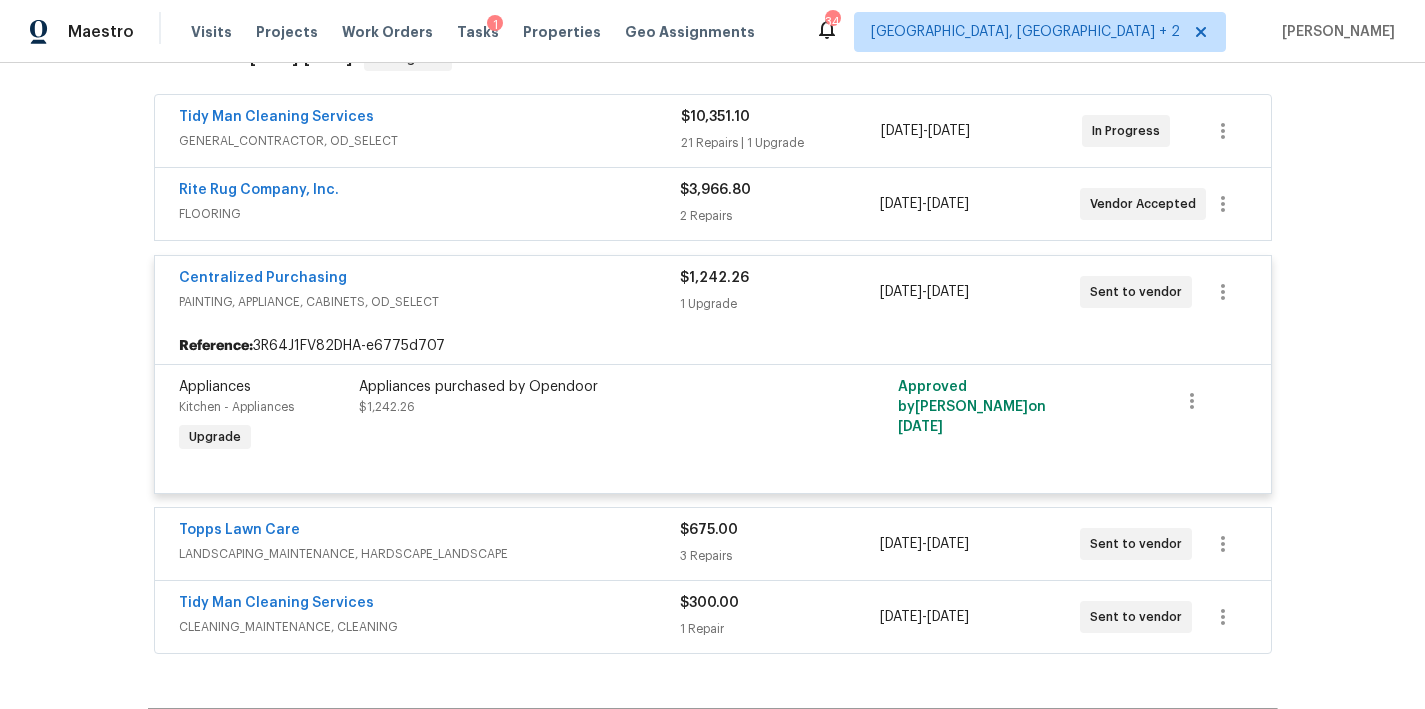 scroll, scrollTop: 335, scrollLeft: 0, axis: vertical 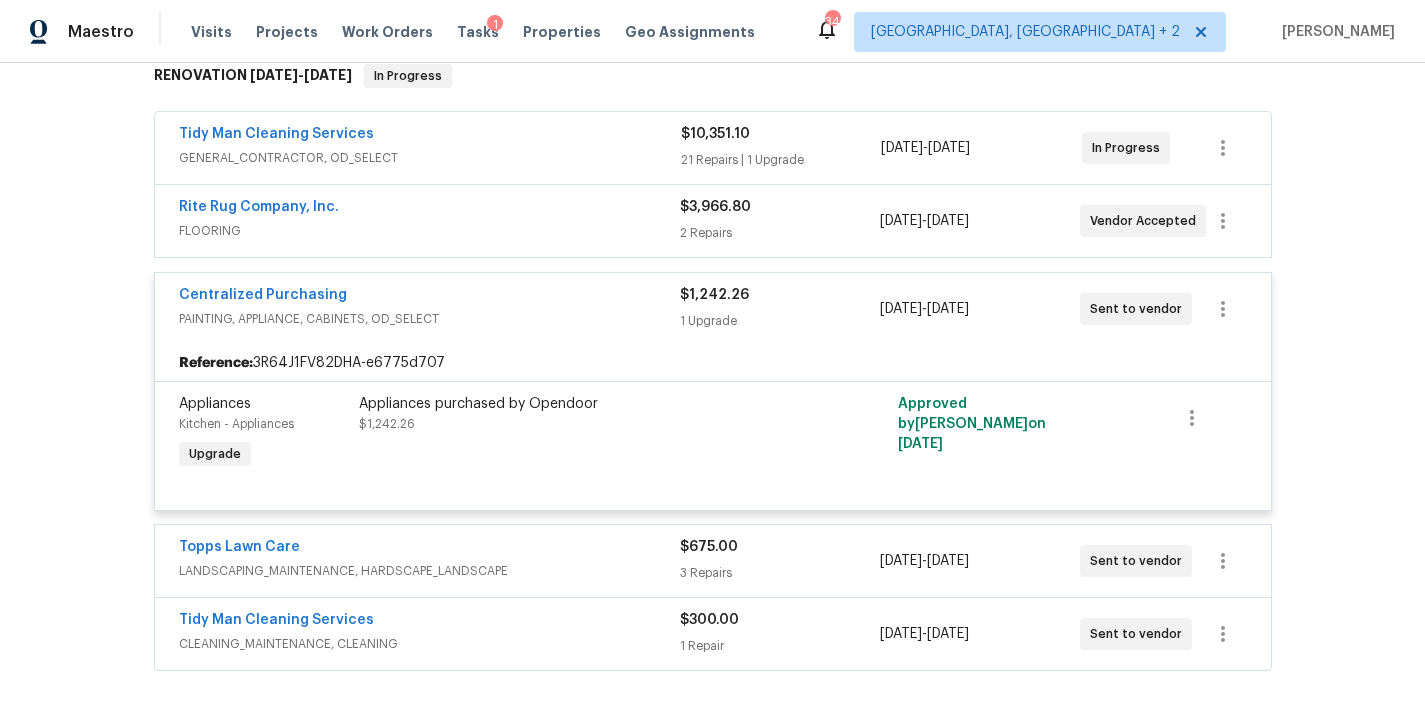 click on "Centralized Purchasing" at bounding box center [429, 297] 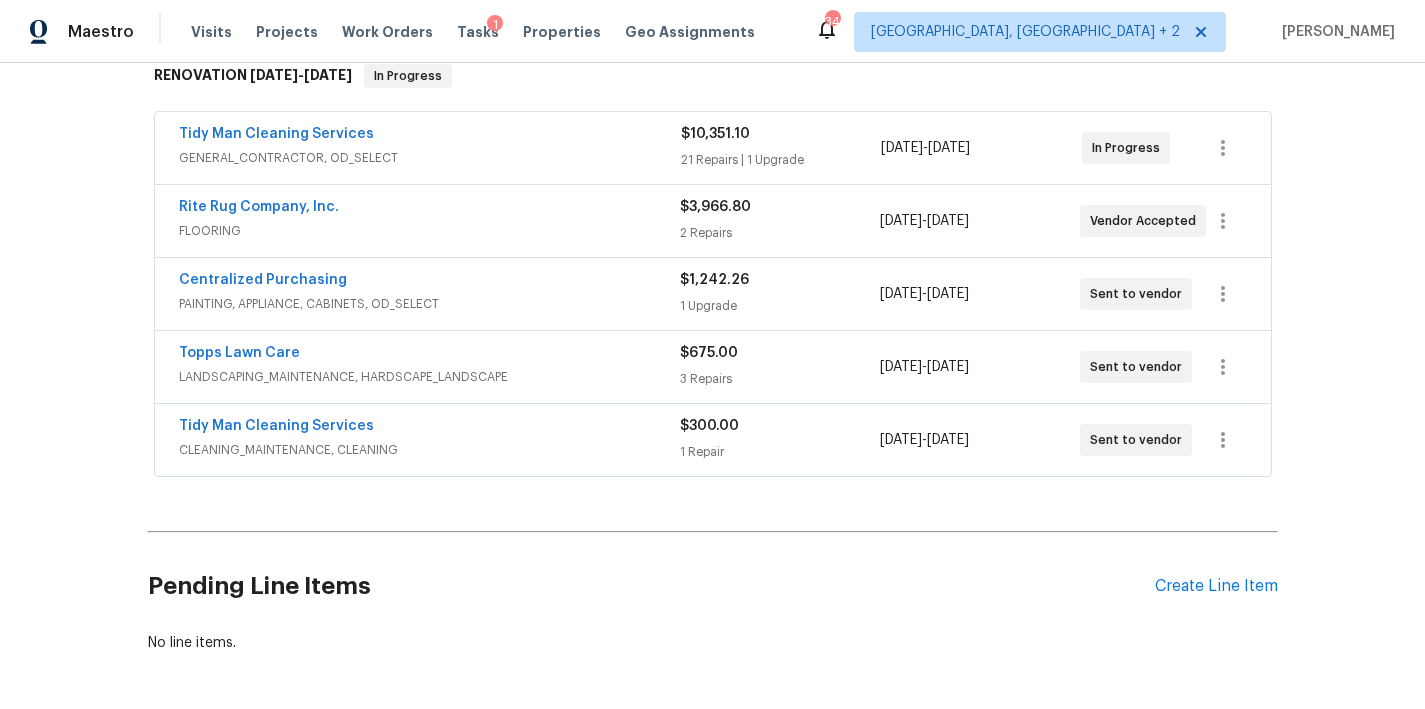 click on "Topps Lawn Care" at bounding box center (429, 355) 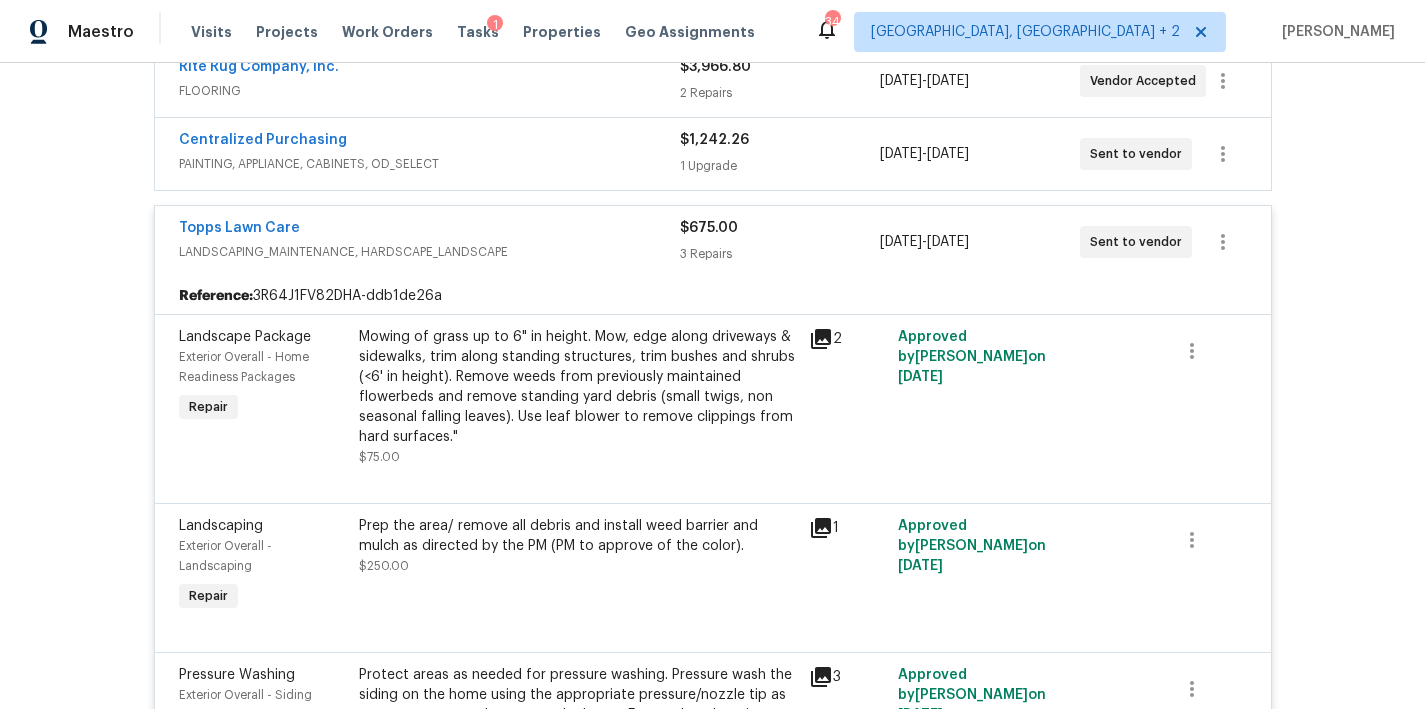 click on "LANDSCAPING_MAINTENANCE, HARDSCAPE_LANDSCAPE" at bounding box center (429, 252) 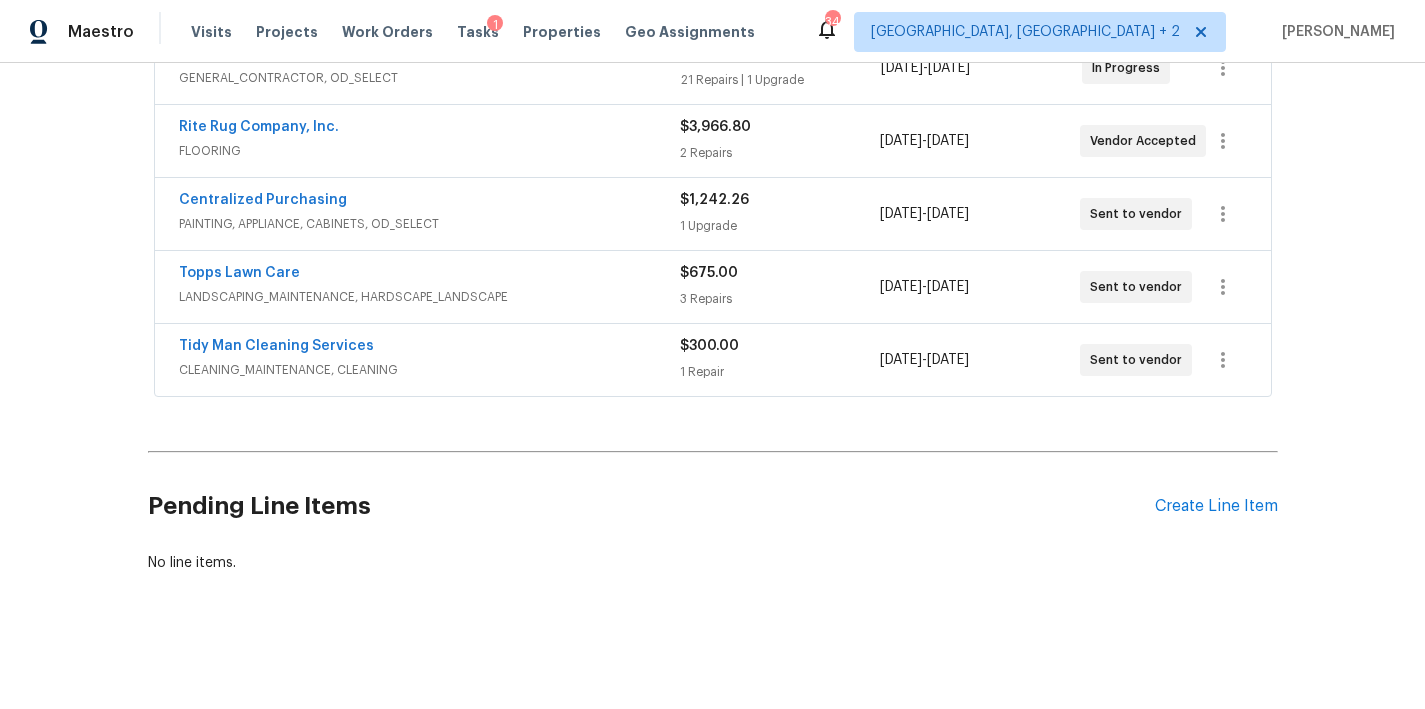 click on "Tidy Man Cleaning Services" at bounding box center (429, 348) 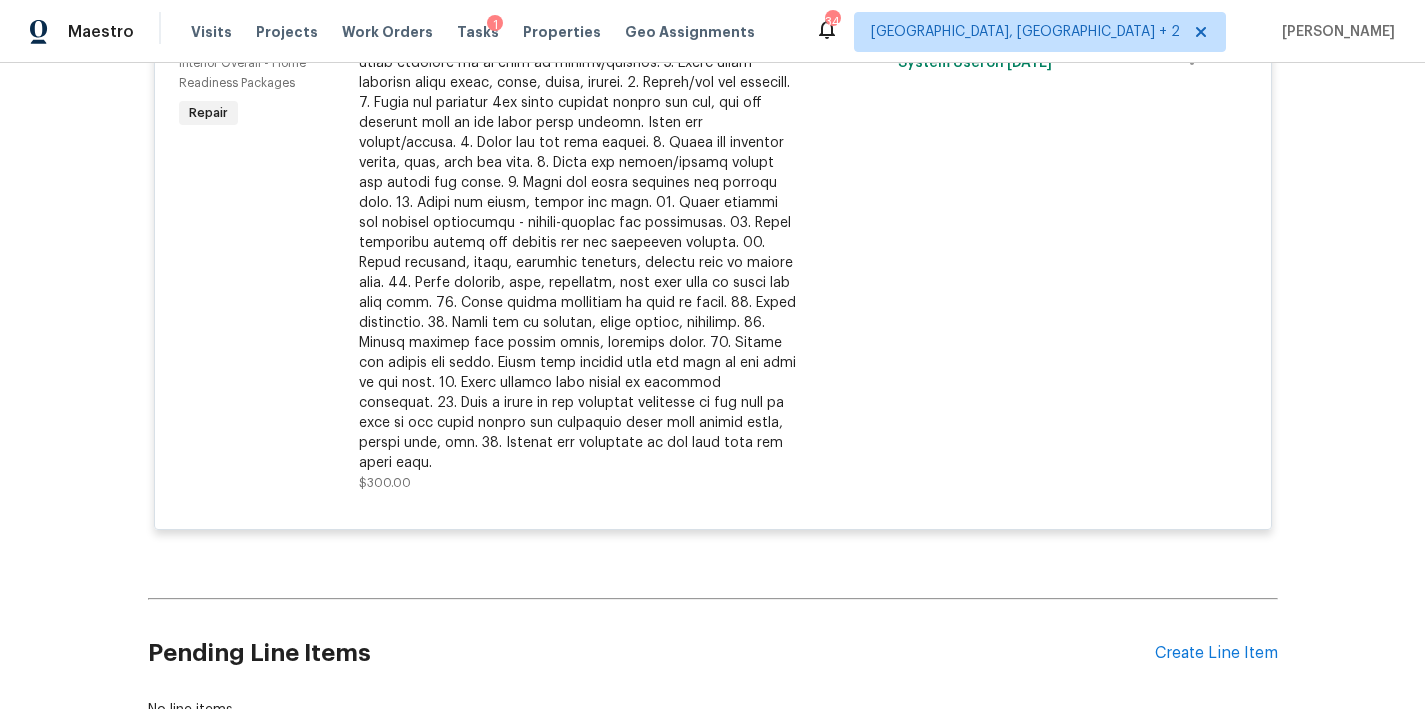 scroll, scrollTop: 179, scrollLeft: 0, axis: vertical 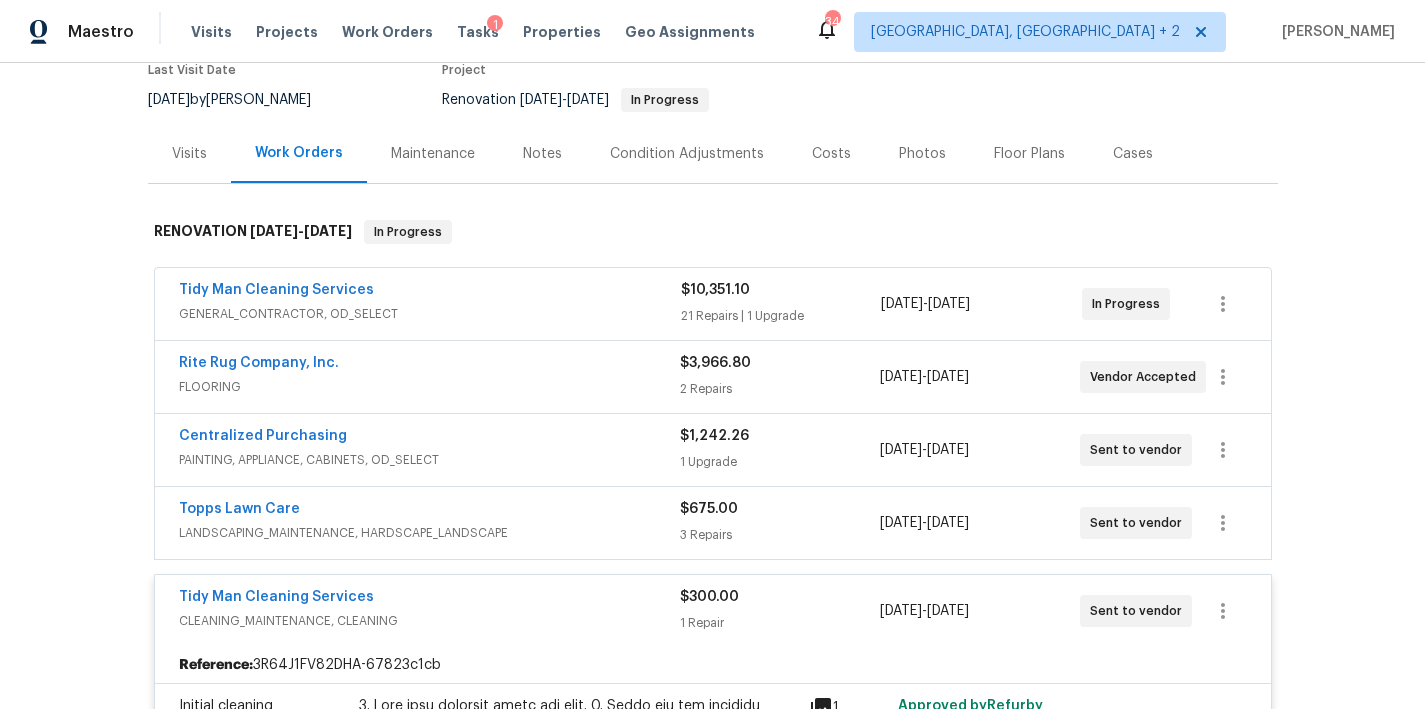 click on "Tidy Man Cleaning Services" at bounding box center [429, 599] 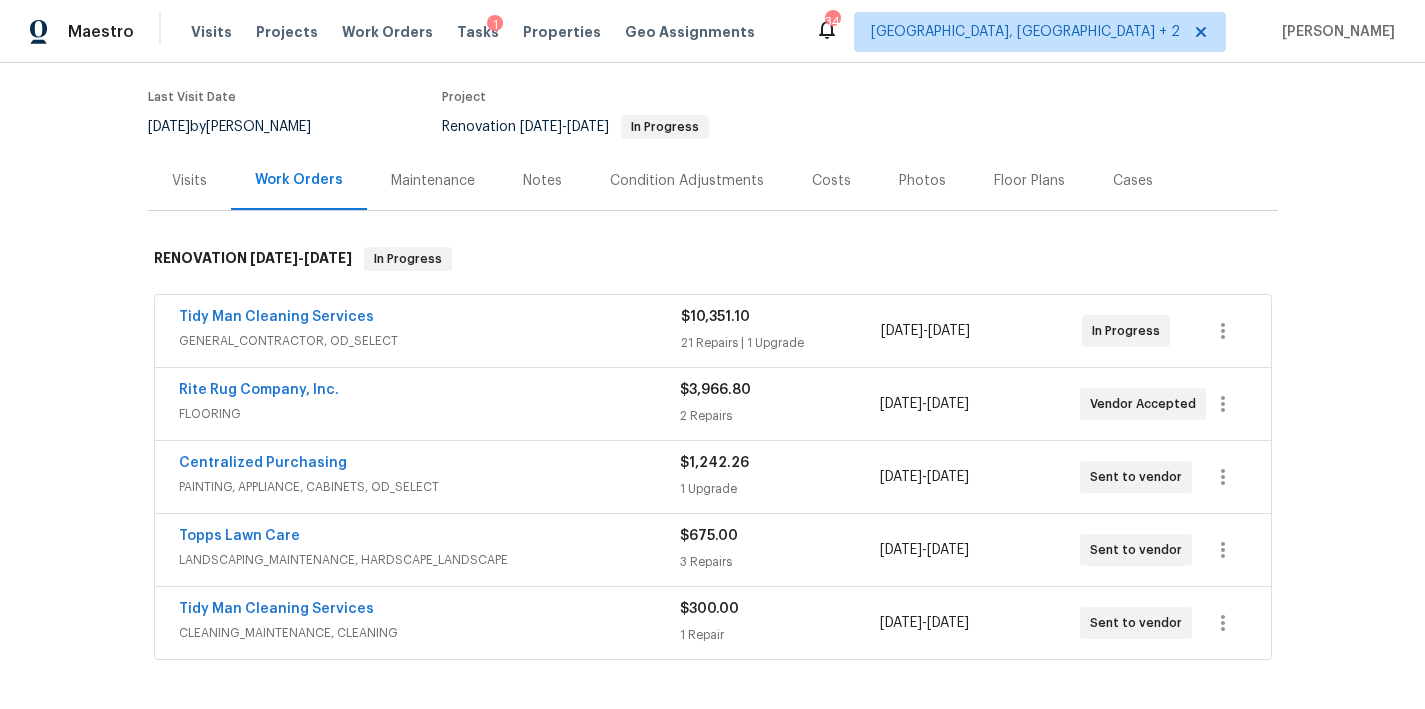 click on "Costs" at bounding box center [831, 181] 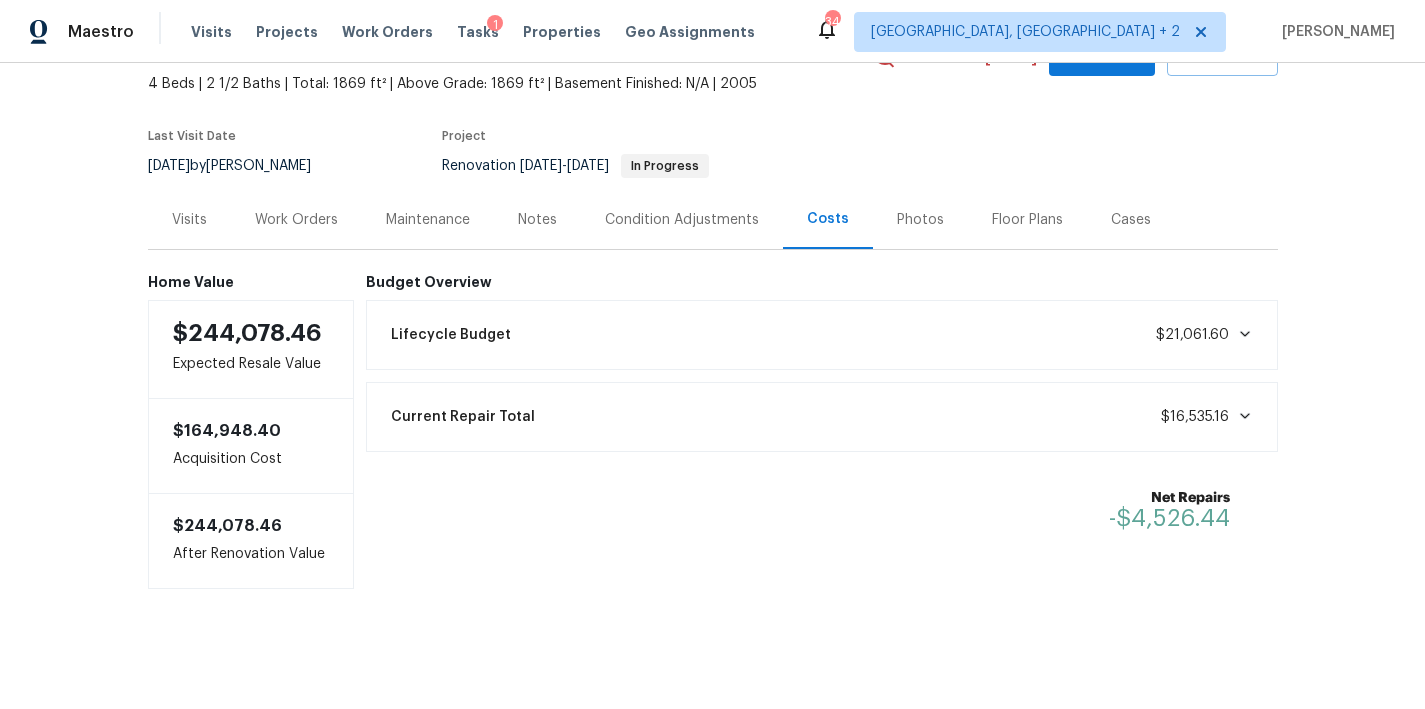 scroll, scrollTop: 129, scrollLeft: 0, axis: vertical 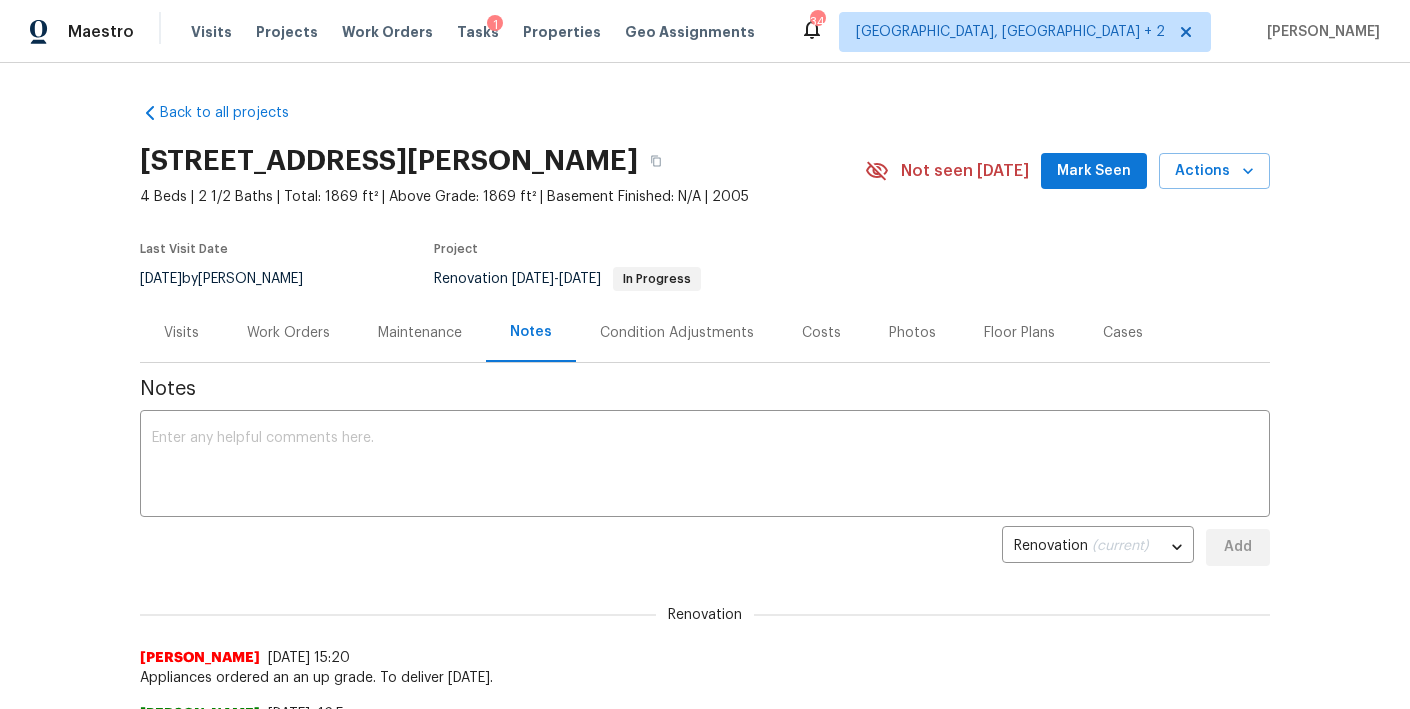 click on "1" at bounding box center (495, 25) 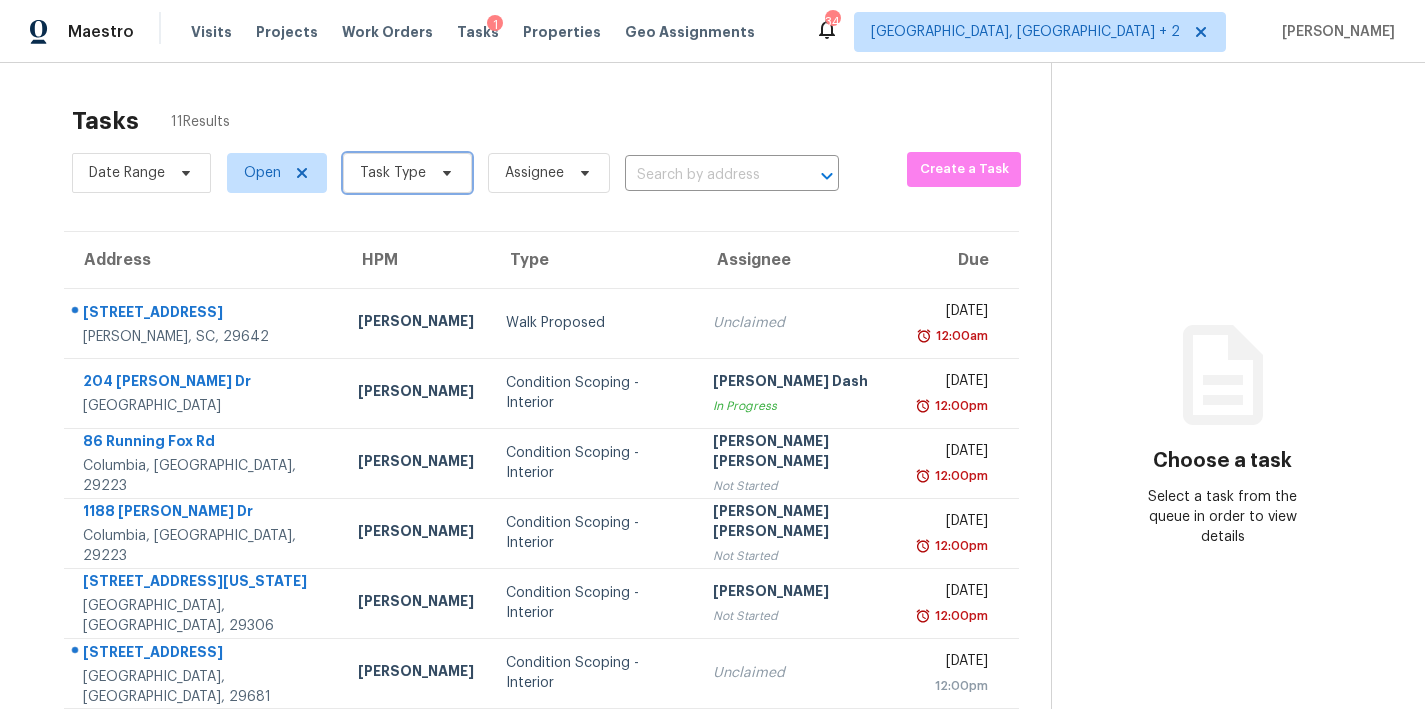 click on "Task Type" at bounding box center [407, 173] 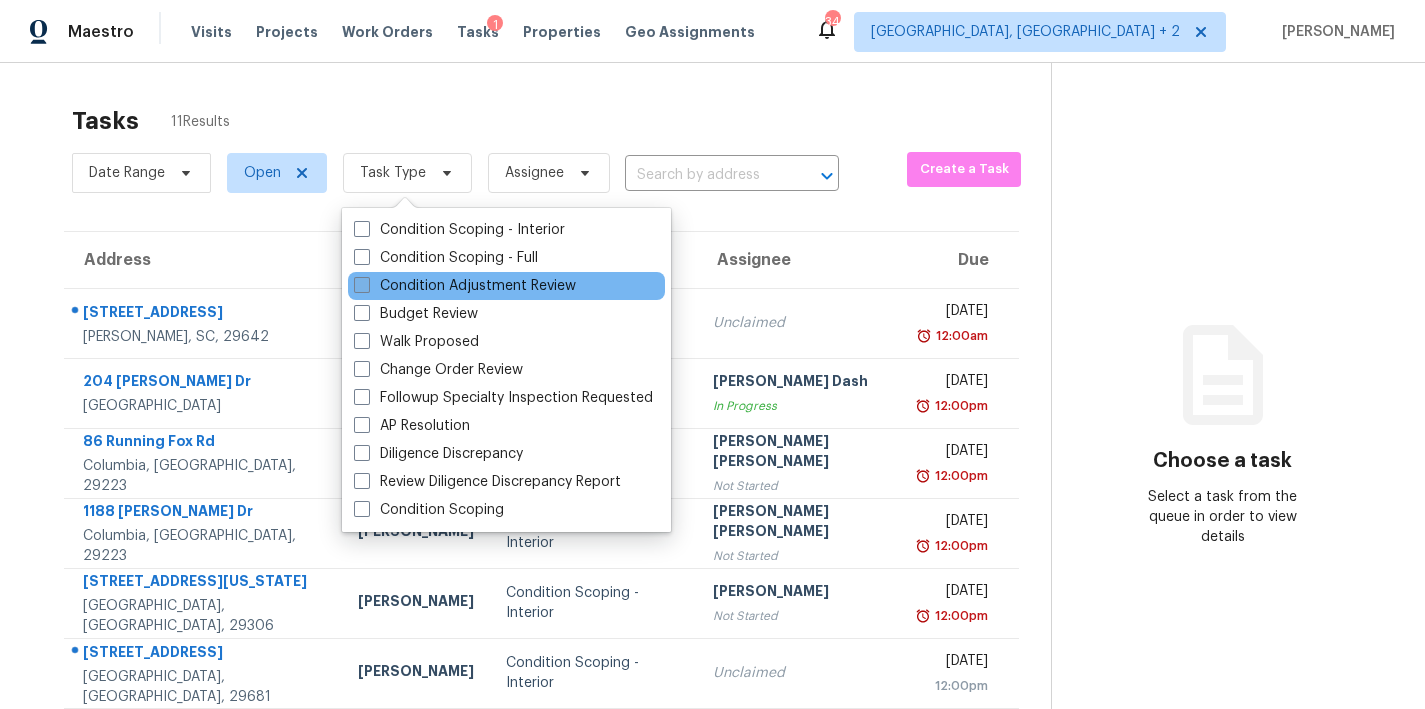 click on "Condition Adjustment Review" at bounding box center (465, 286) 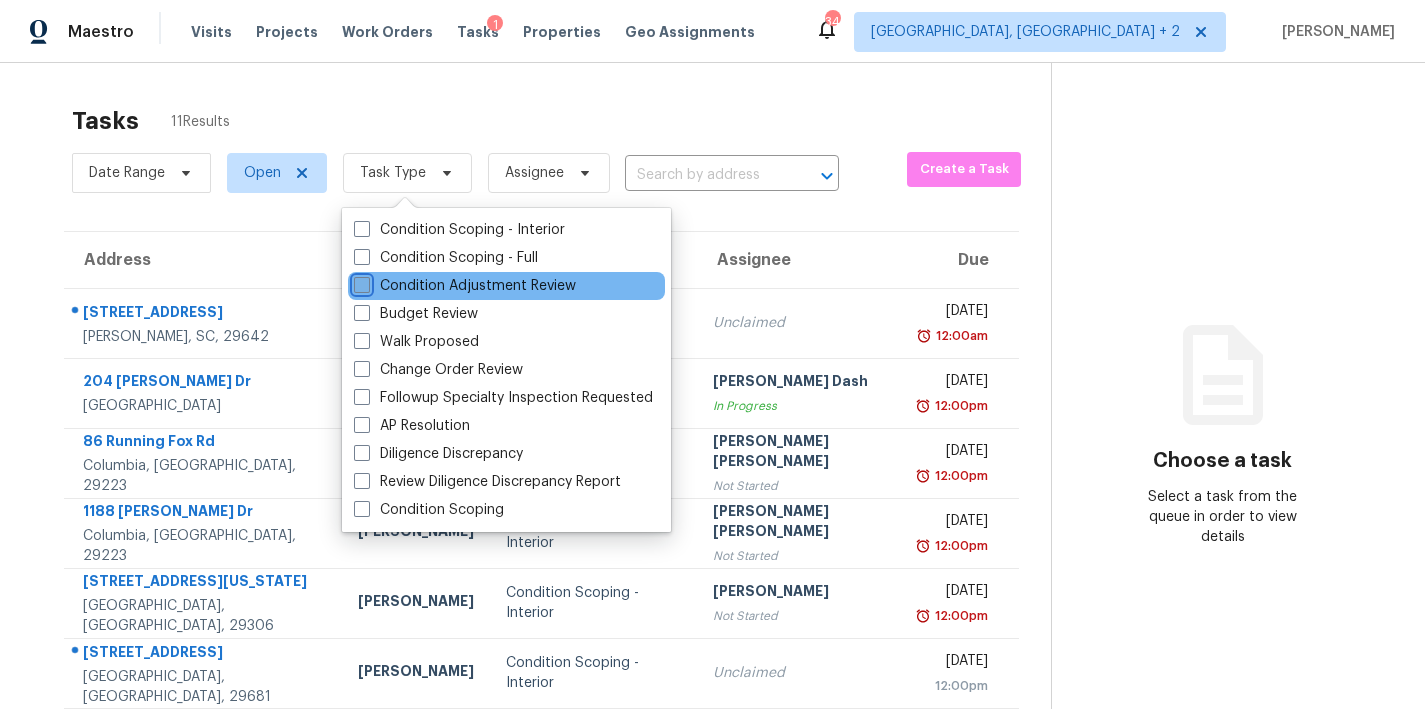 click on "Condition Adjustment Review" at bounding box center [360, 282] 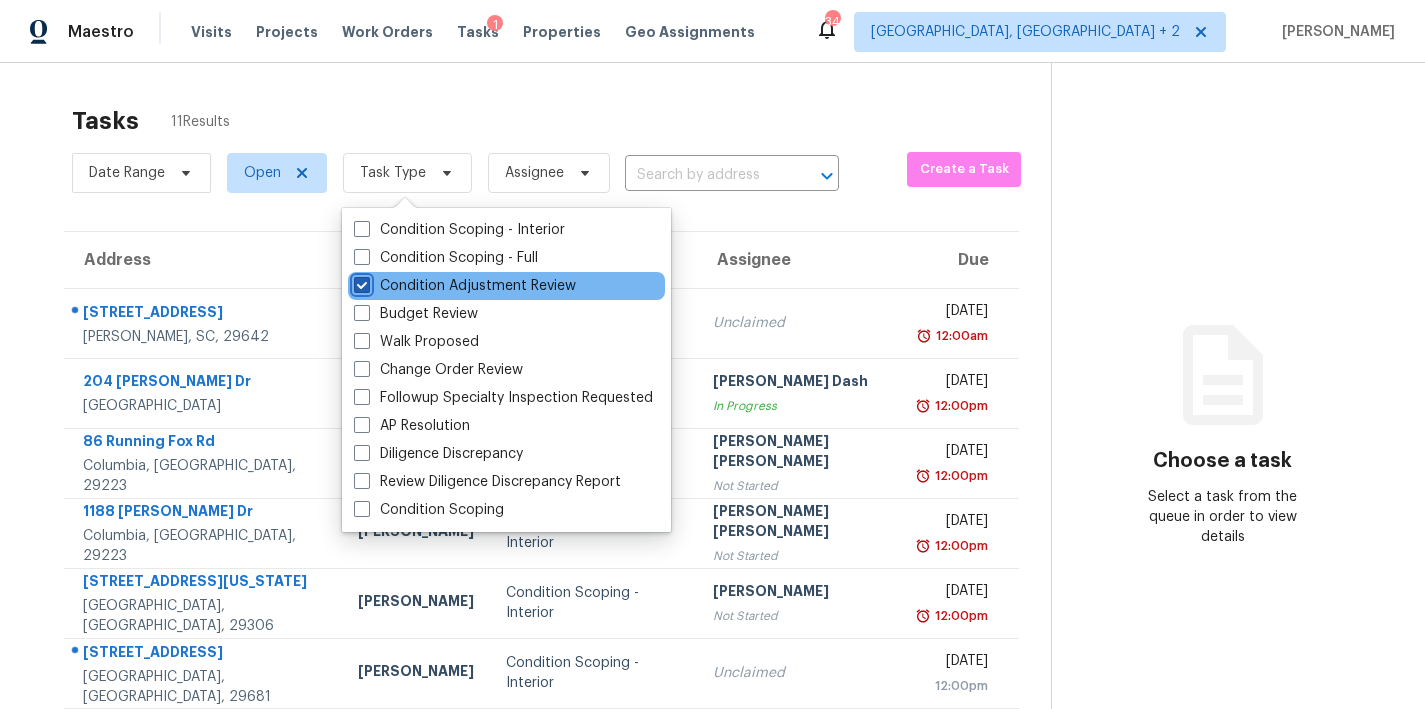 checkbox on "true" 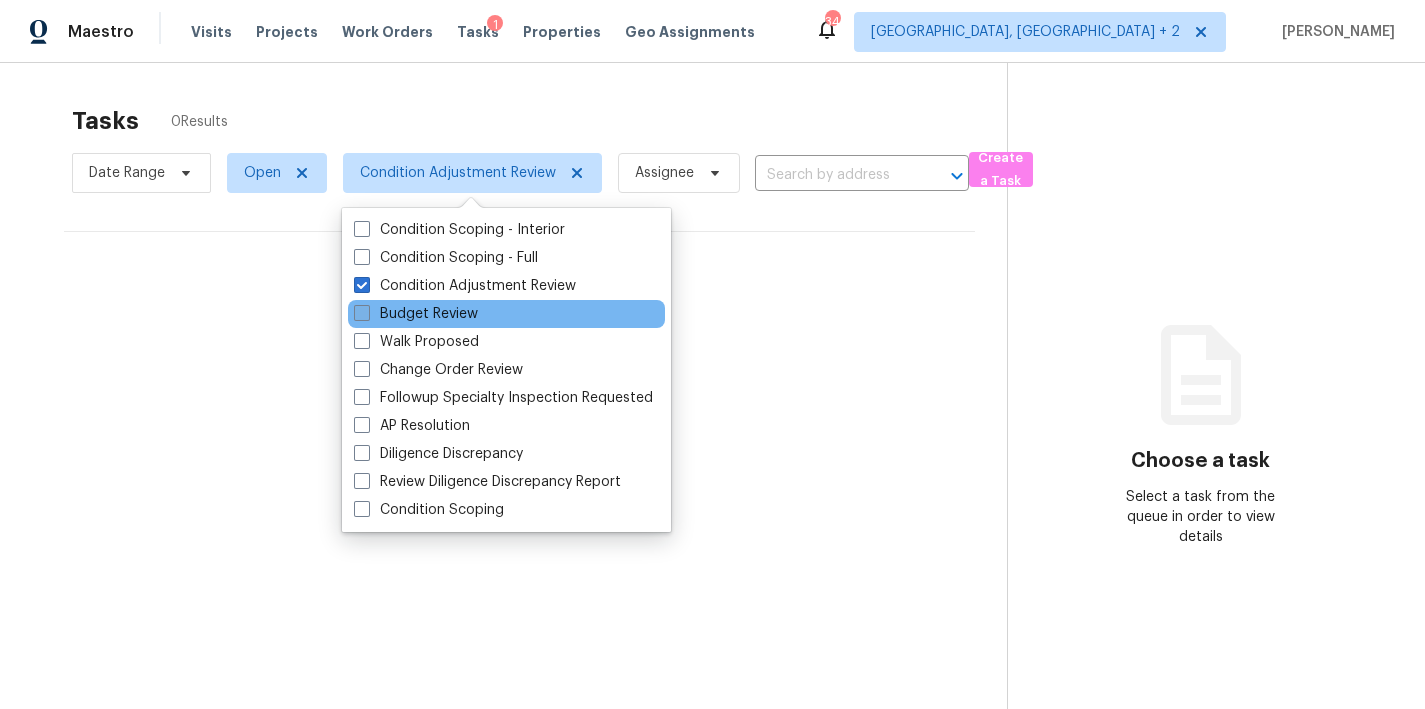 drag, startPoint x: 436, startPoint y: 319, endPoint x: 442, endPoint y: 335, distance: 17.088007 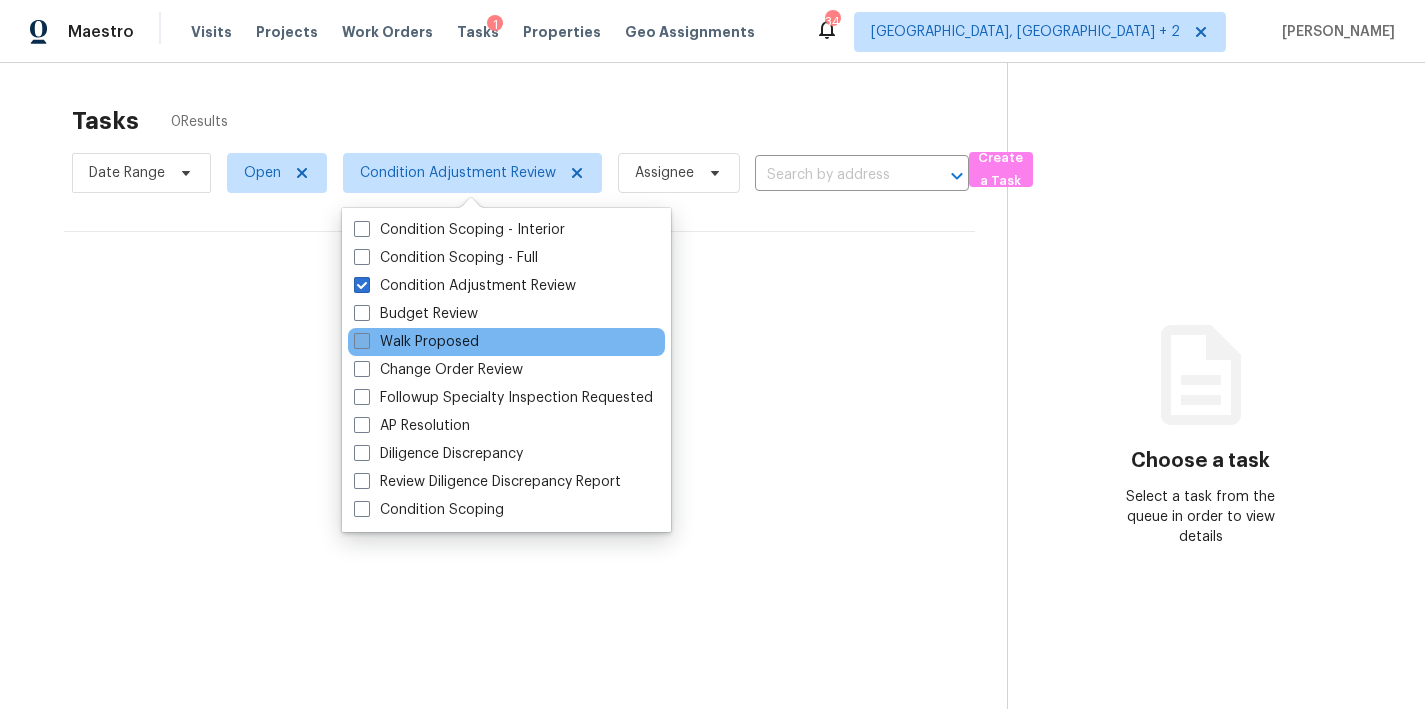 click on "Budget Review" at bounding box center (416, 314) 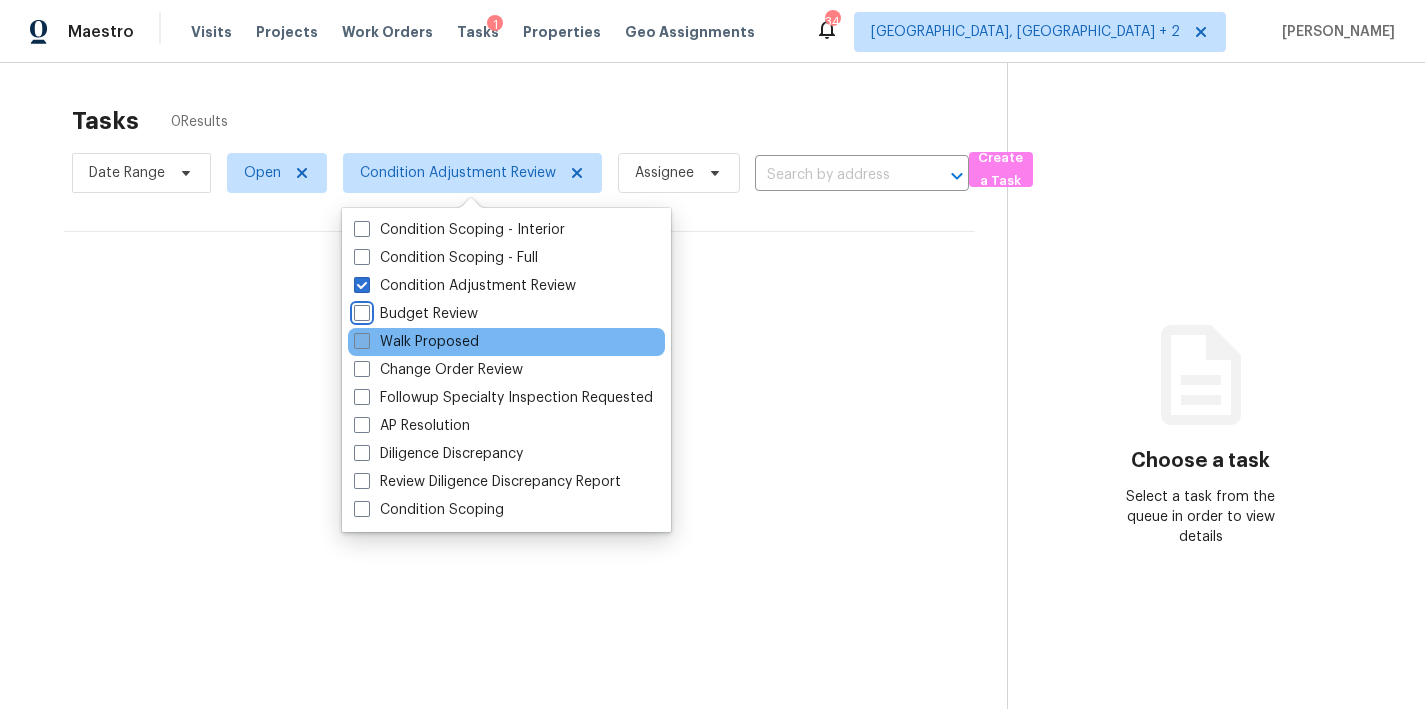 click on "Budget Review" at bounding box center [360, 310] 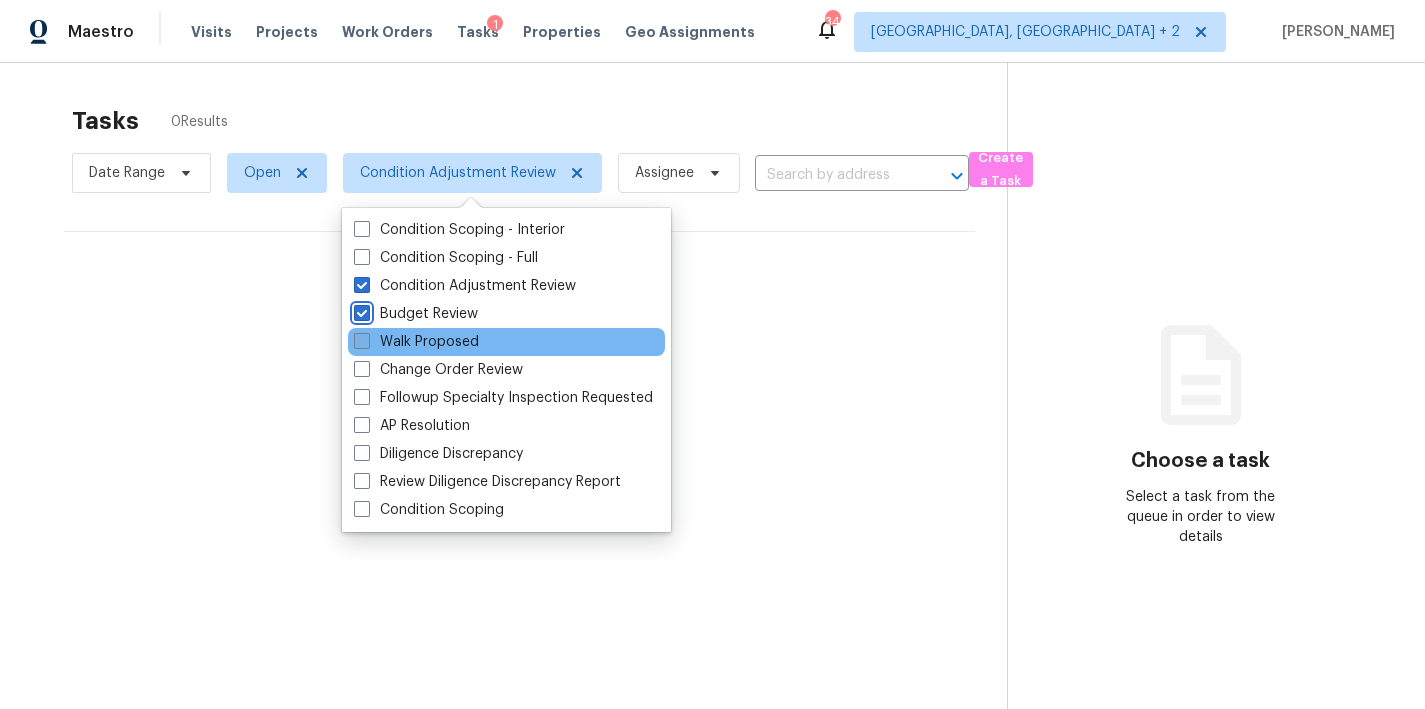 checkbox on "true" 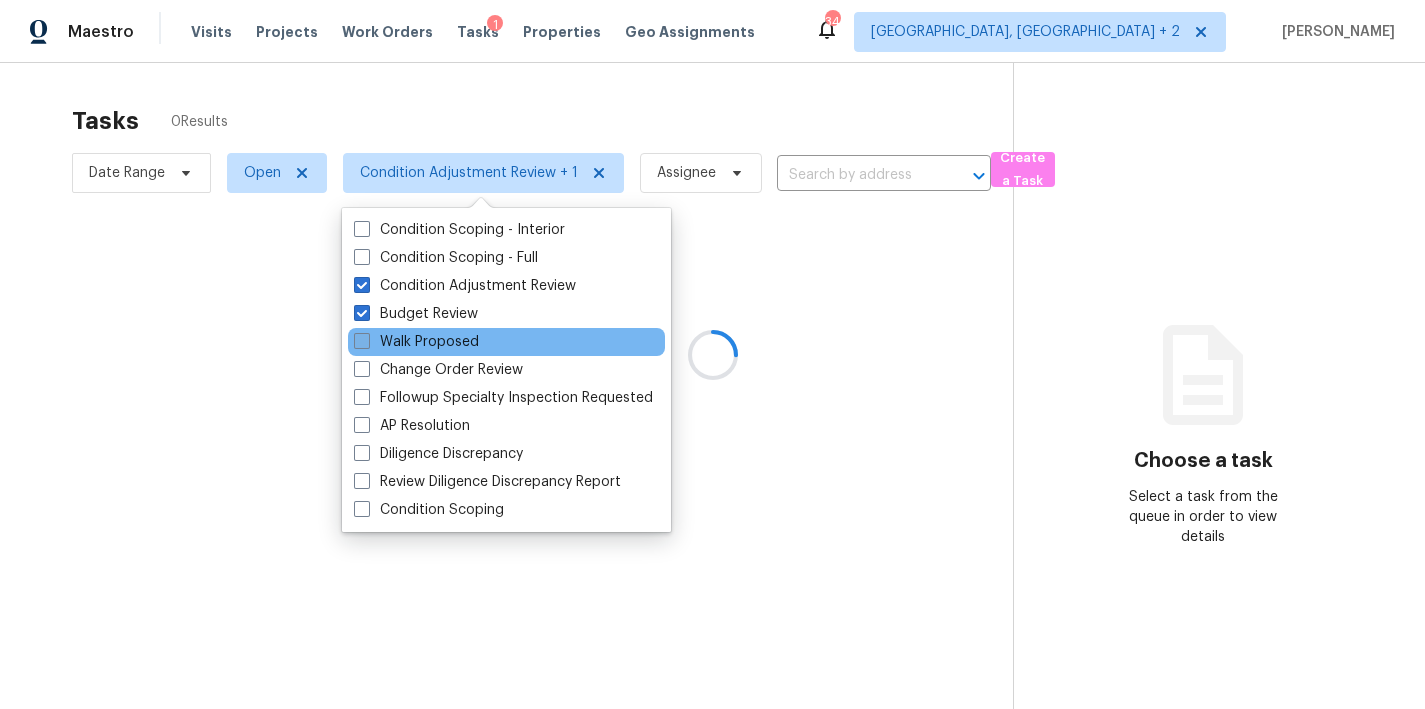 click on "Walk Proposed" at bounding box center [416, 342] 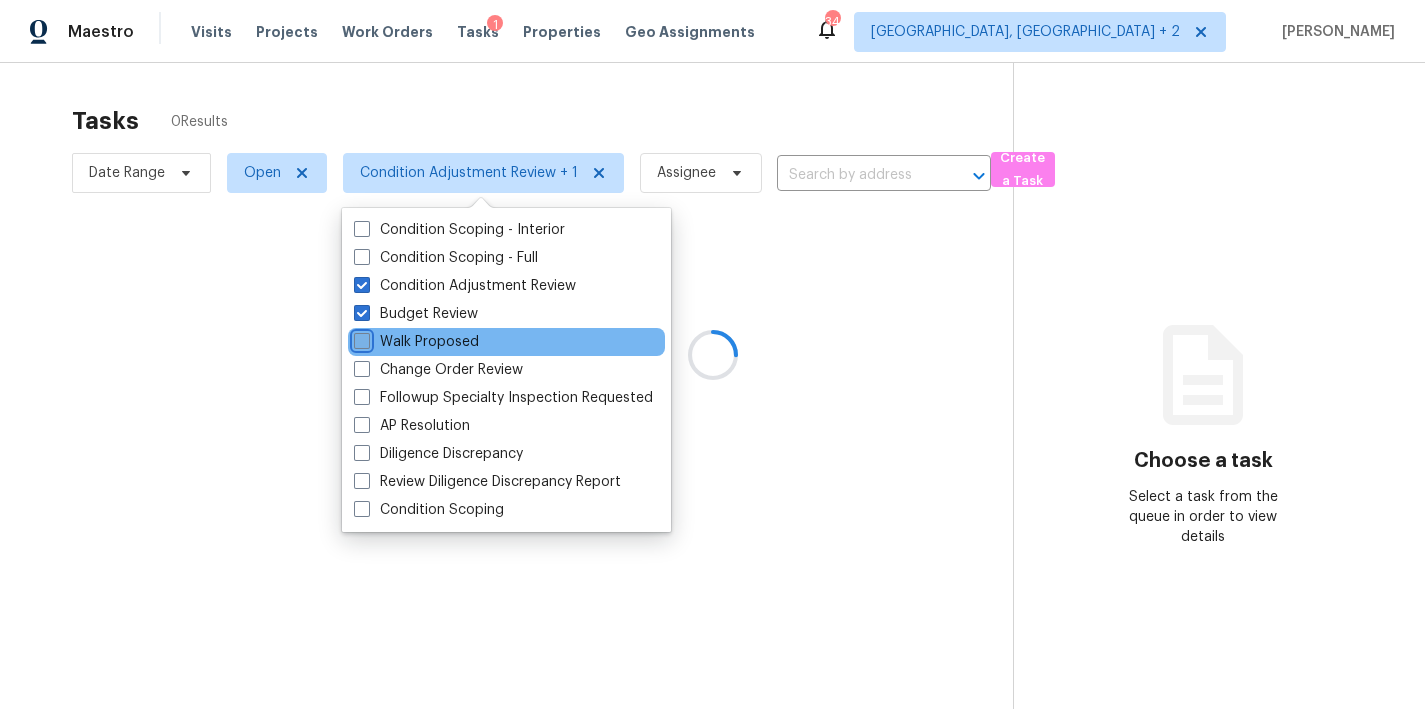 click on "Walk Proposed" at bounding box center [360, 338] 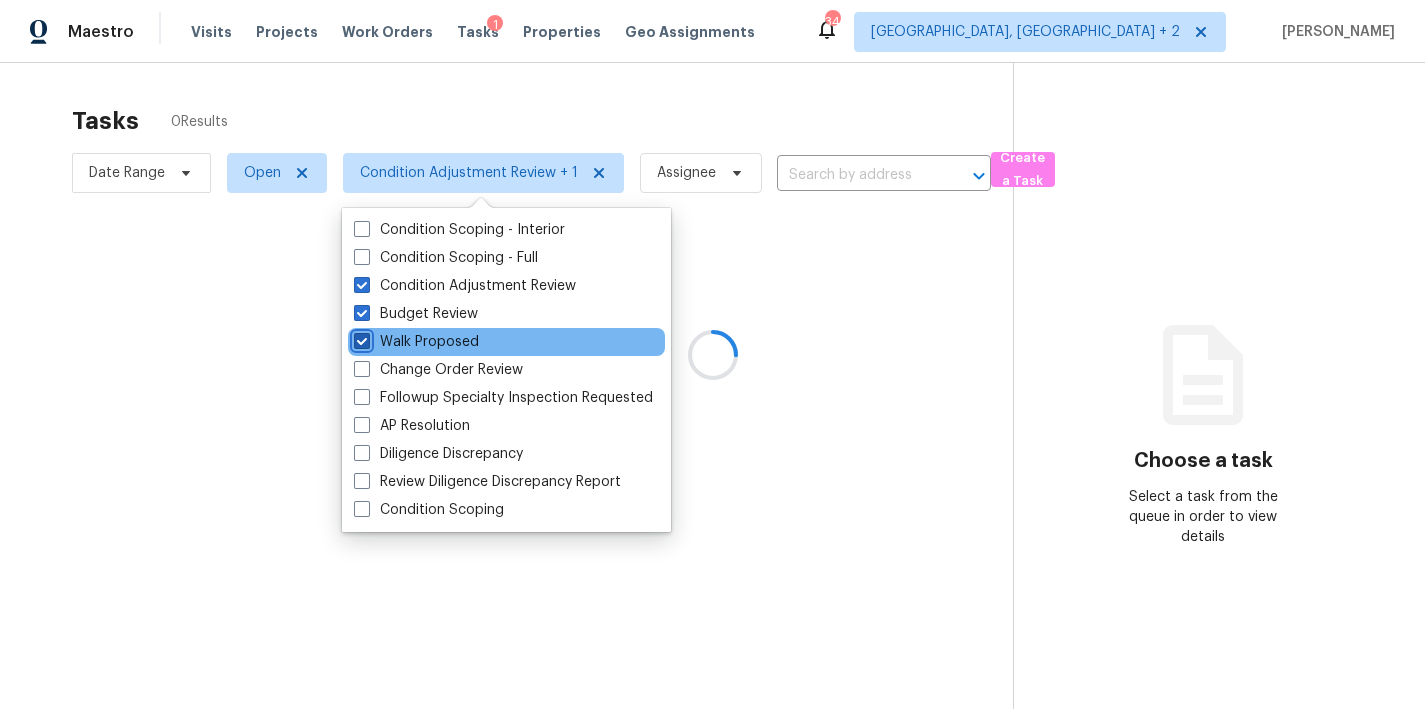 checkbox on "true" 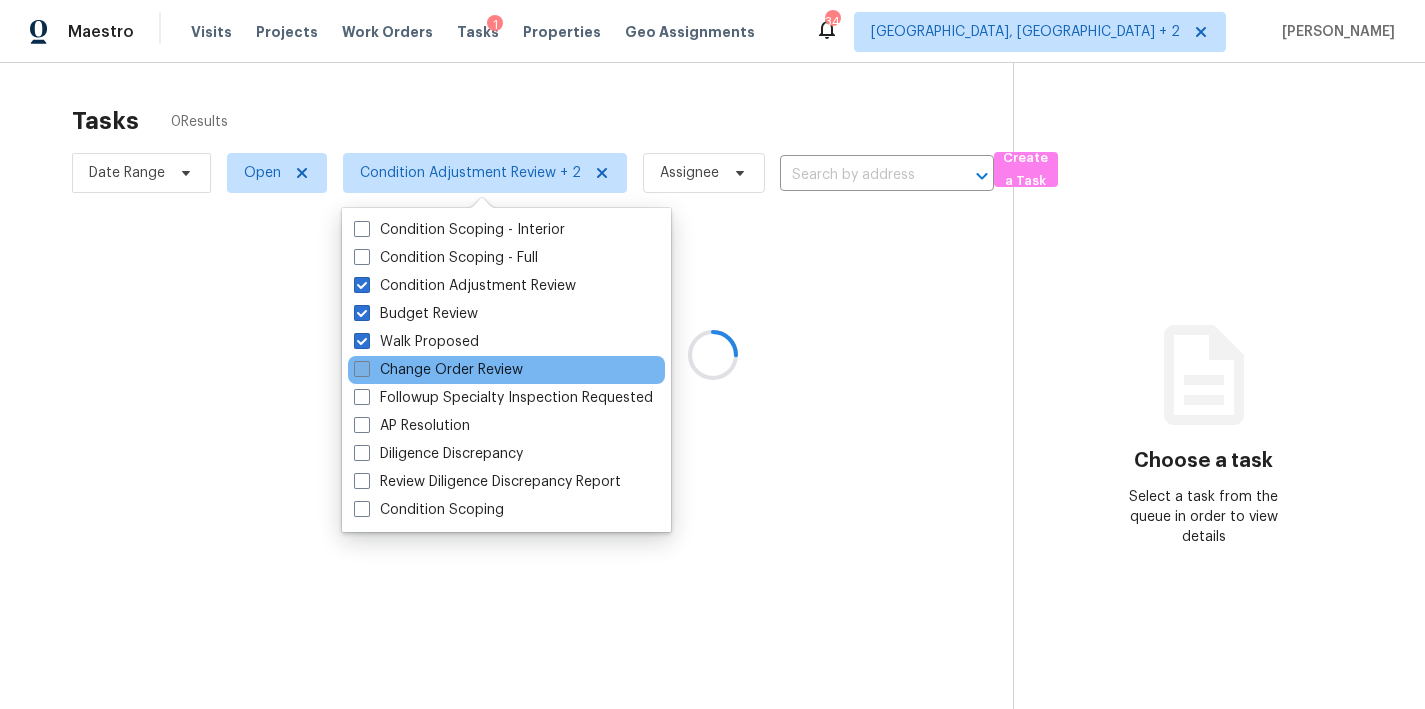 click on "Change Order Review" at bounding box center [438, 370] 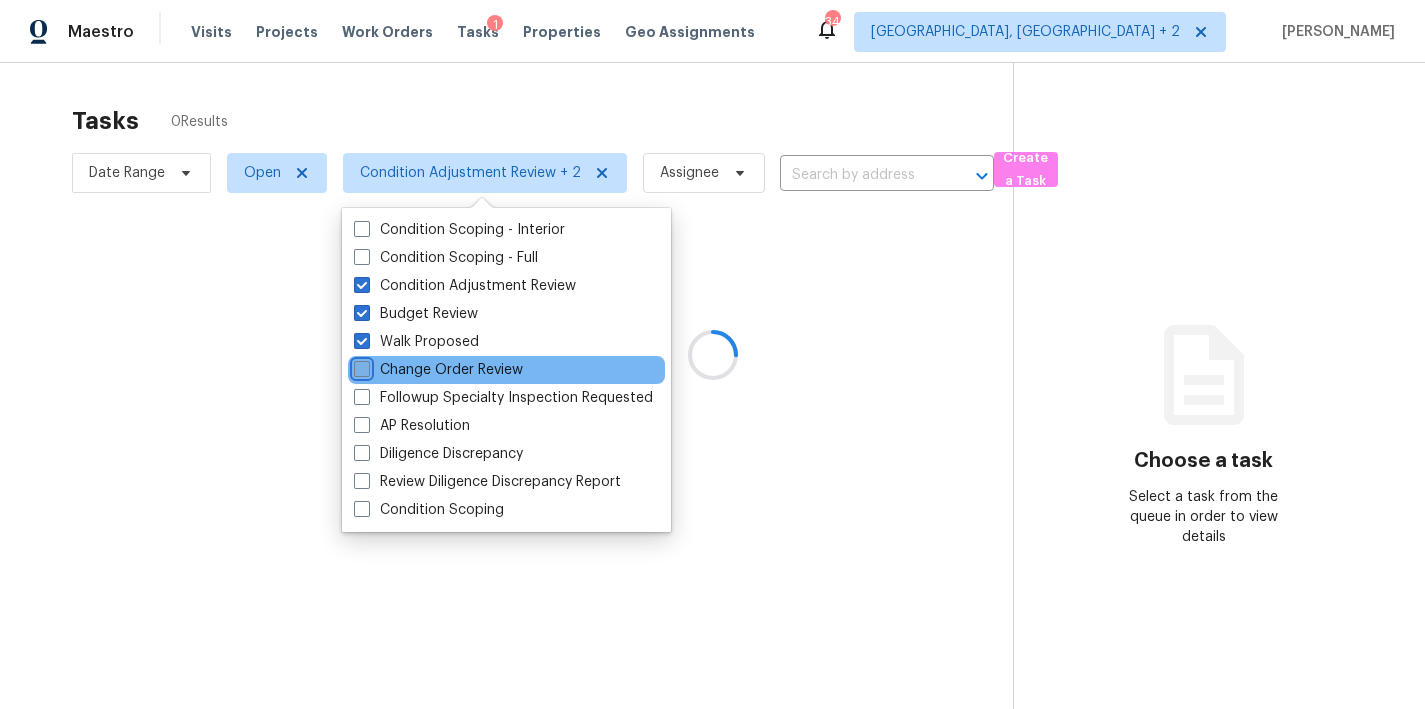 click on "Change Order Review" at bounding box center (360, 366) 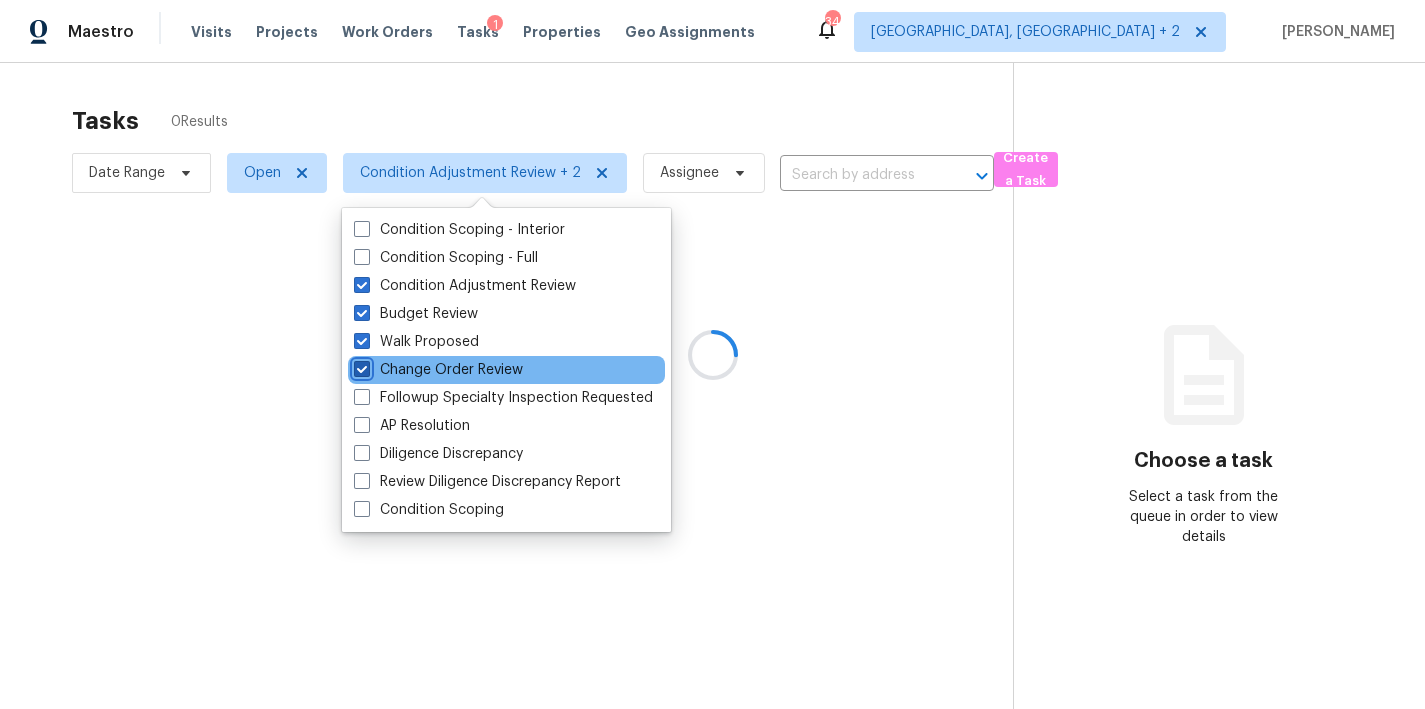 checkbox on "true" 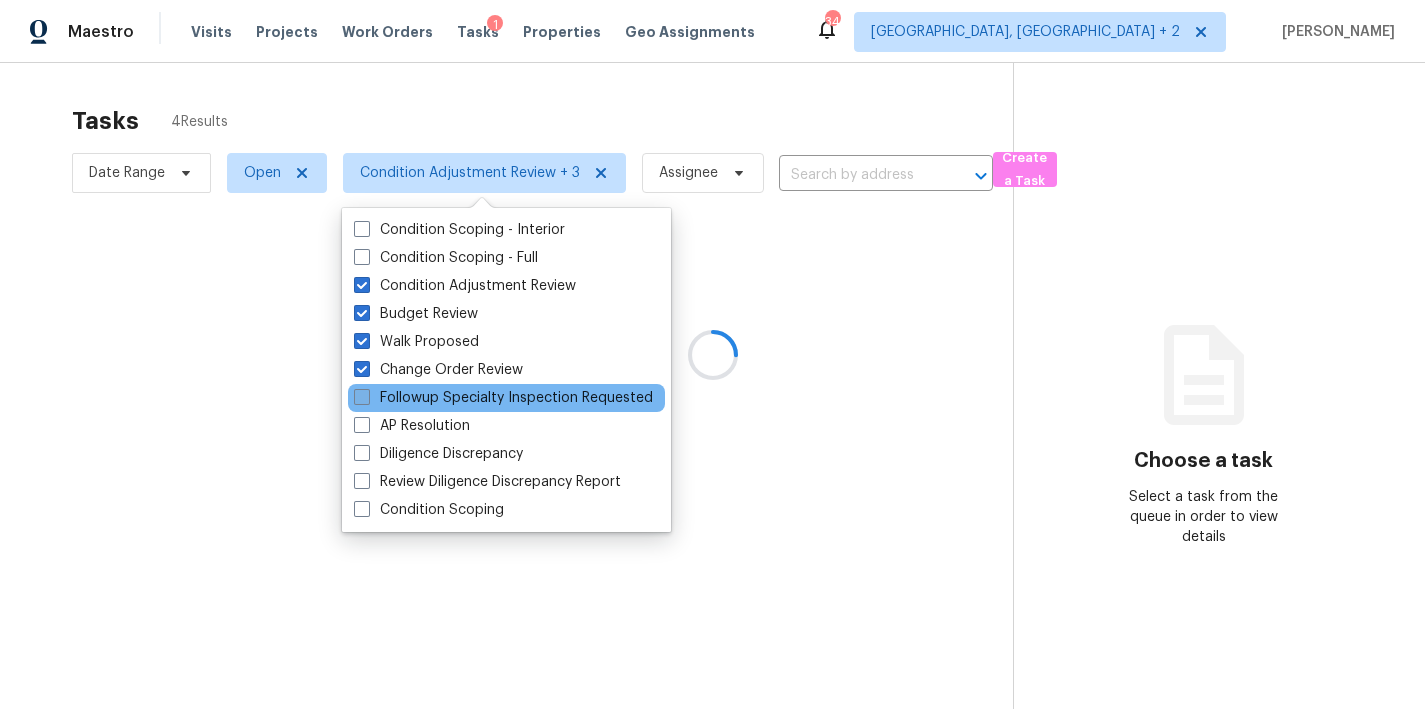 click on "Followup Specialty Inspection Requested" at bounding box center [503, 398] 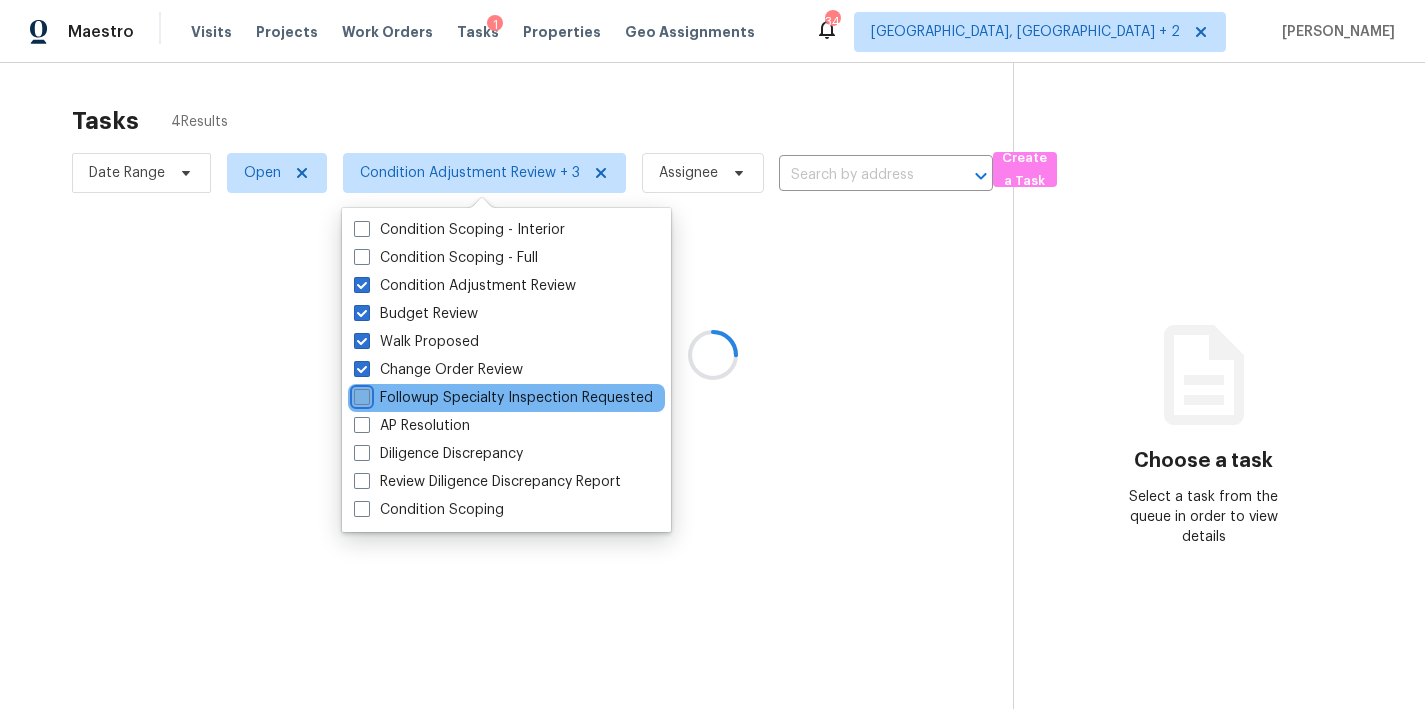 click on "Followup Specialty Inspection Requested" at bounding box center (360, 394) 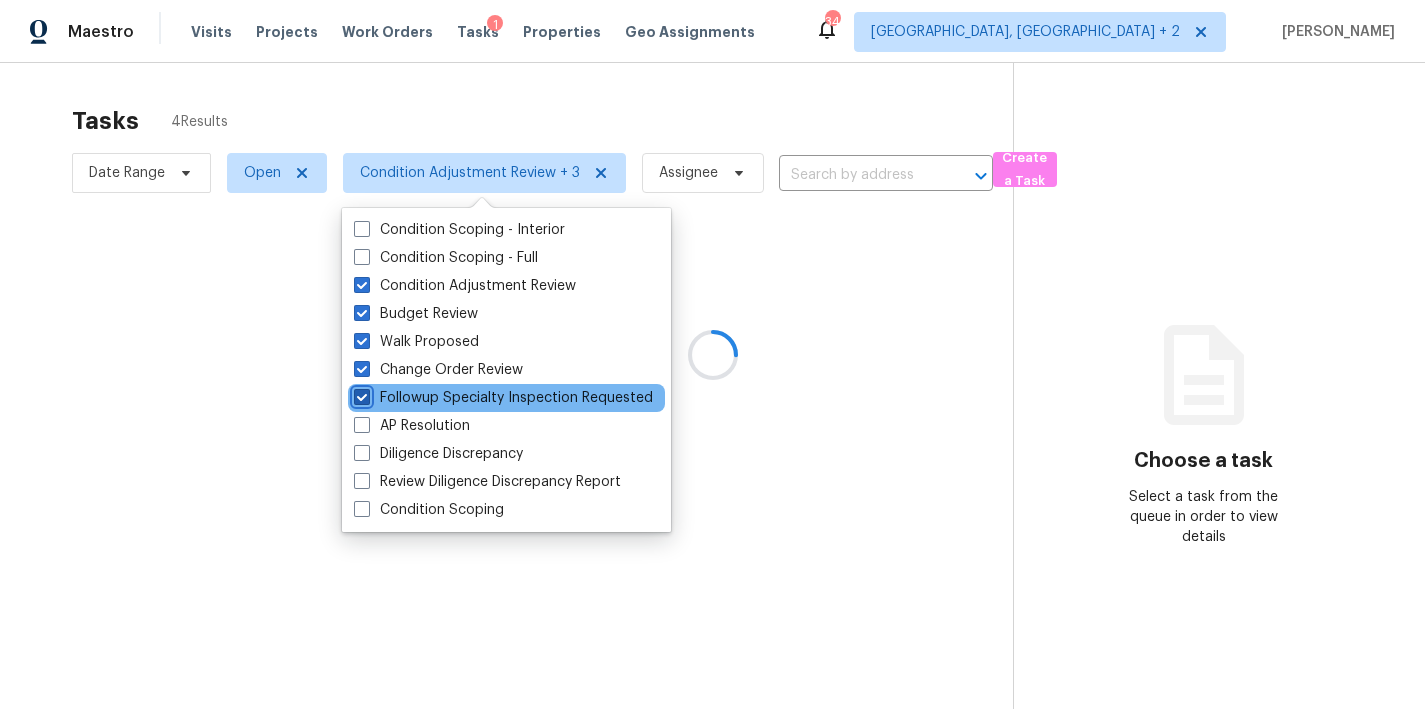 checkbox on "true" 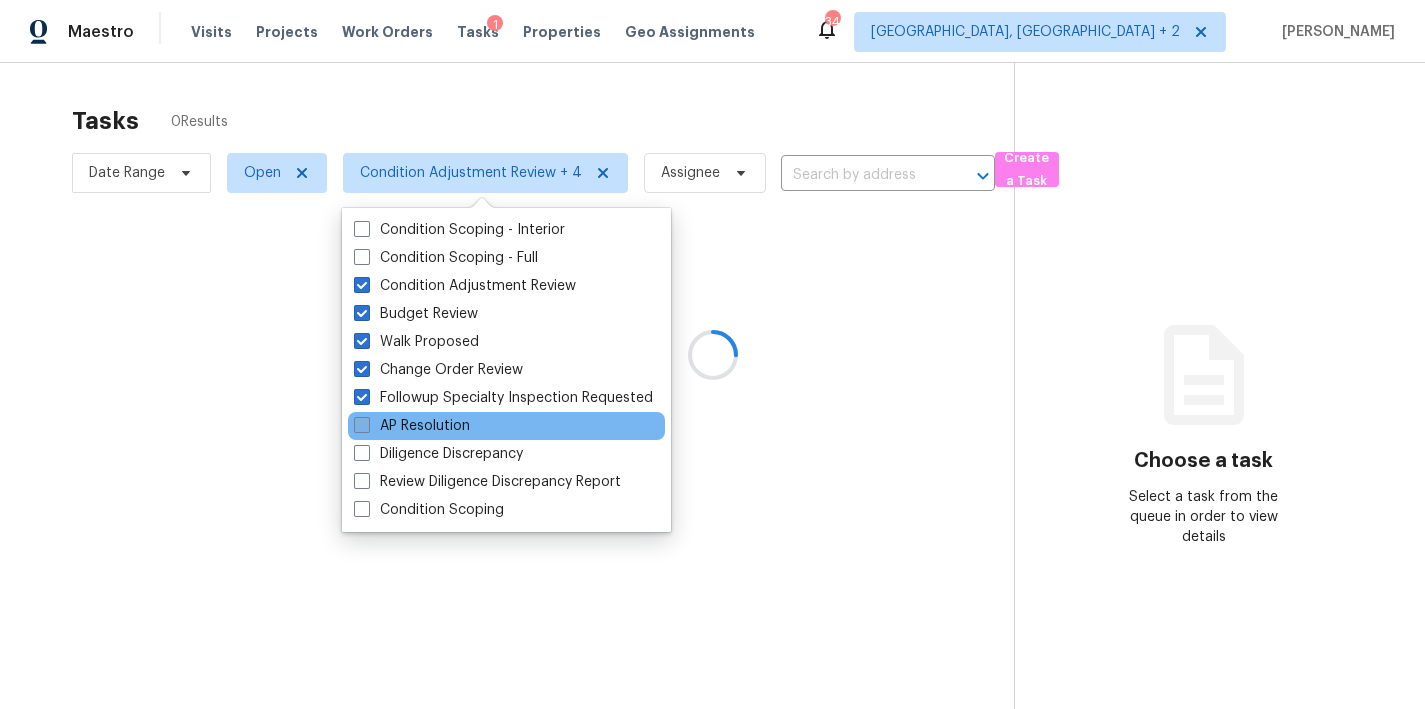 click on "AP Resolution" at bounding box center [412, 426] 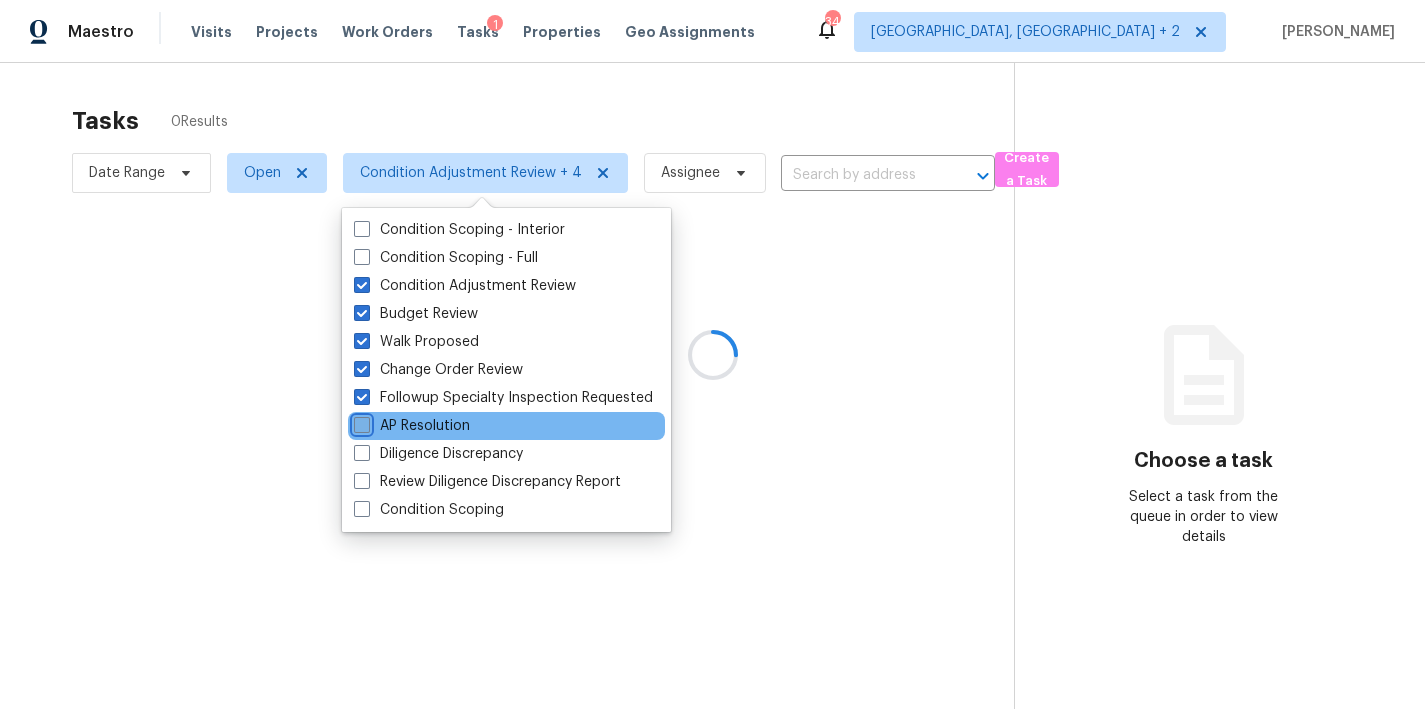 click on "AP Resolution" at bounding box center [360, 422] 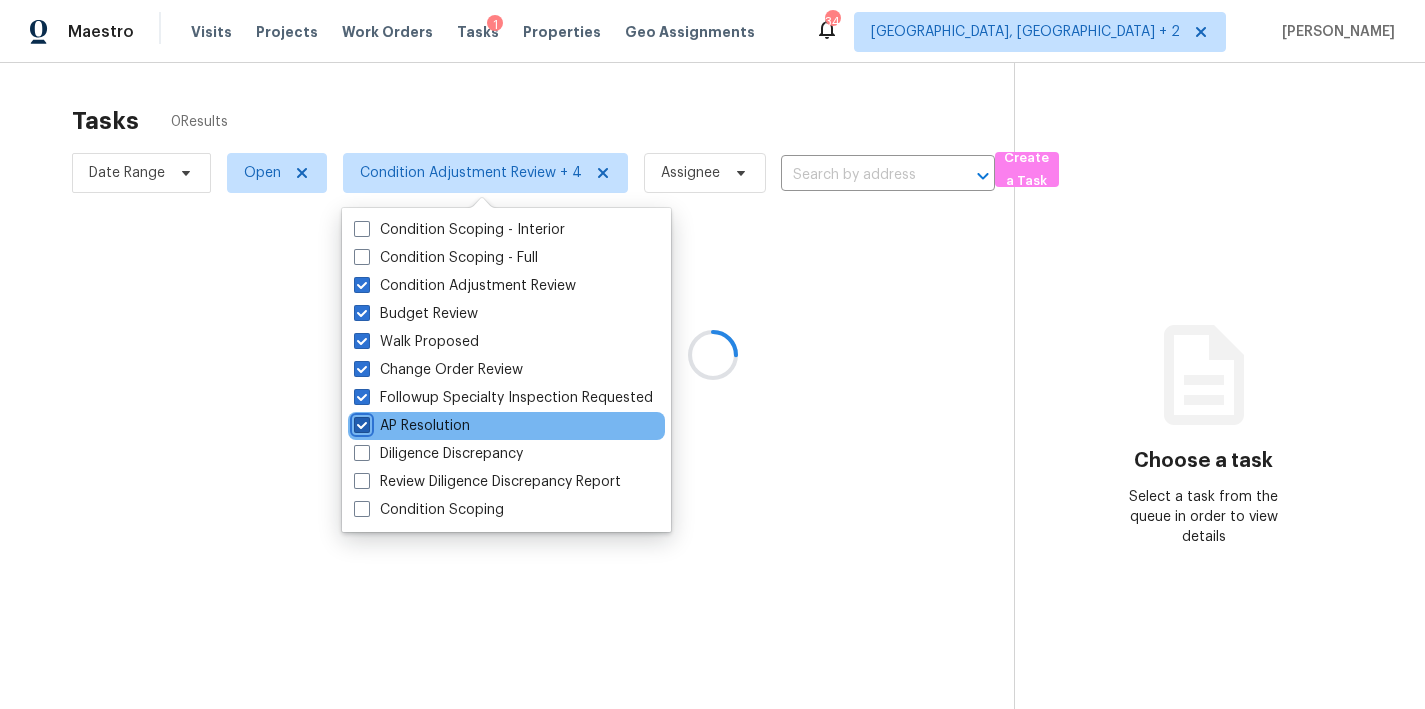 checkbox on "true" 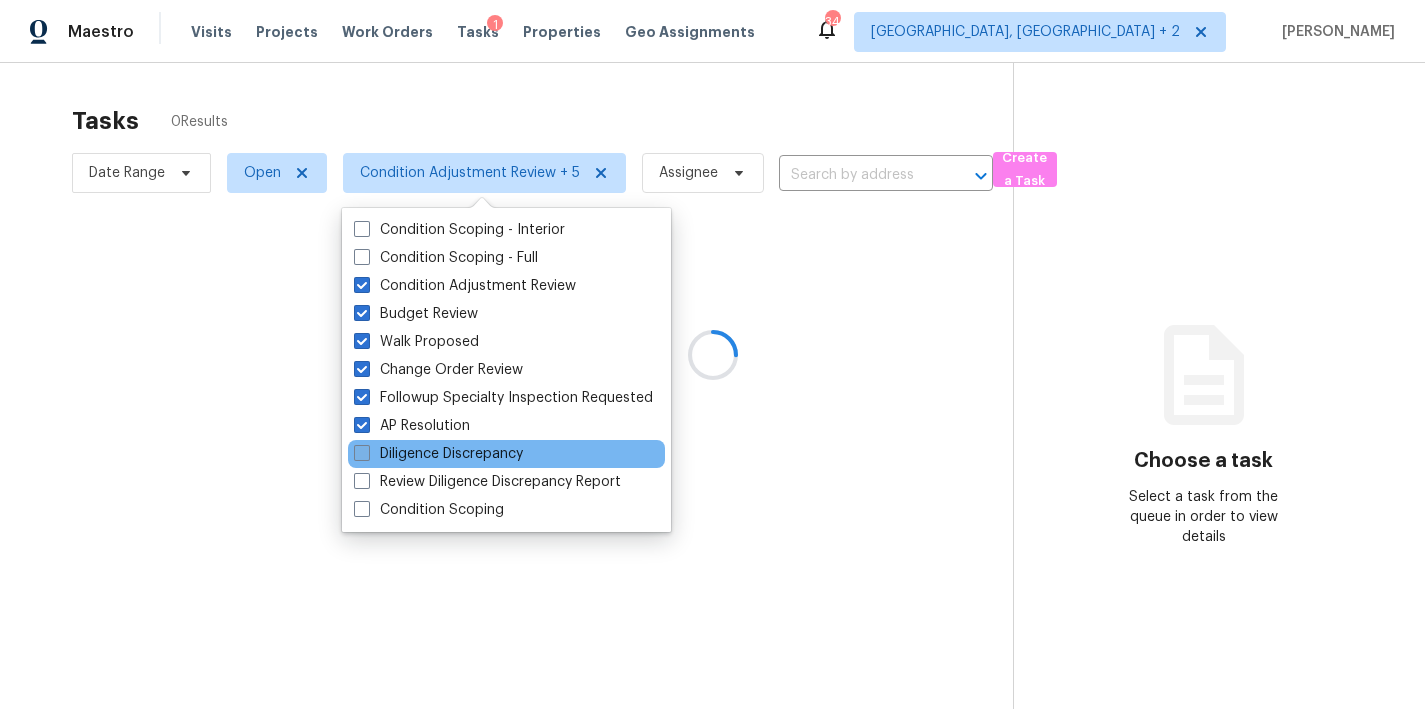 click on "Diligence Discrepancy" at bounding box center [438, 454] 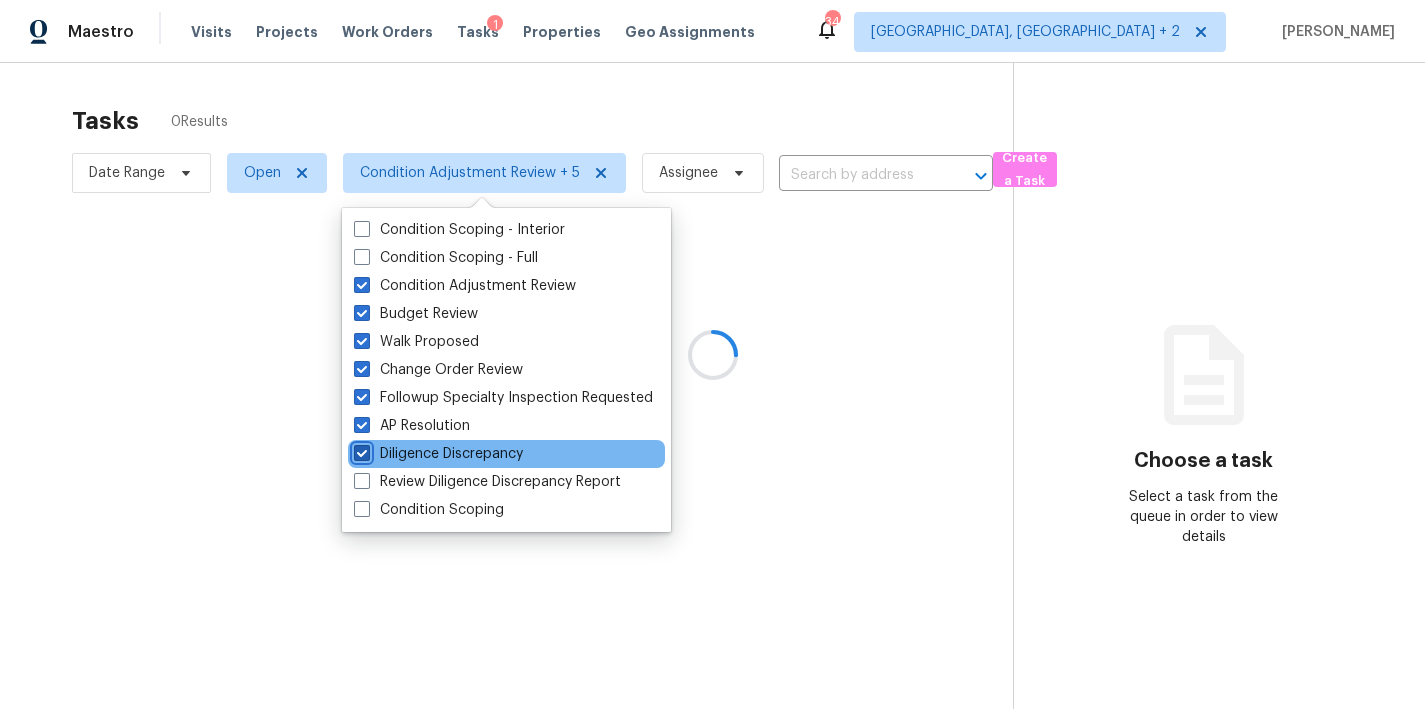 checkbox on "true" 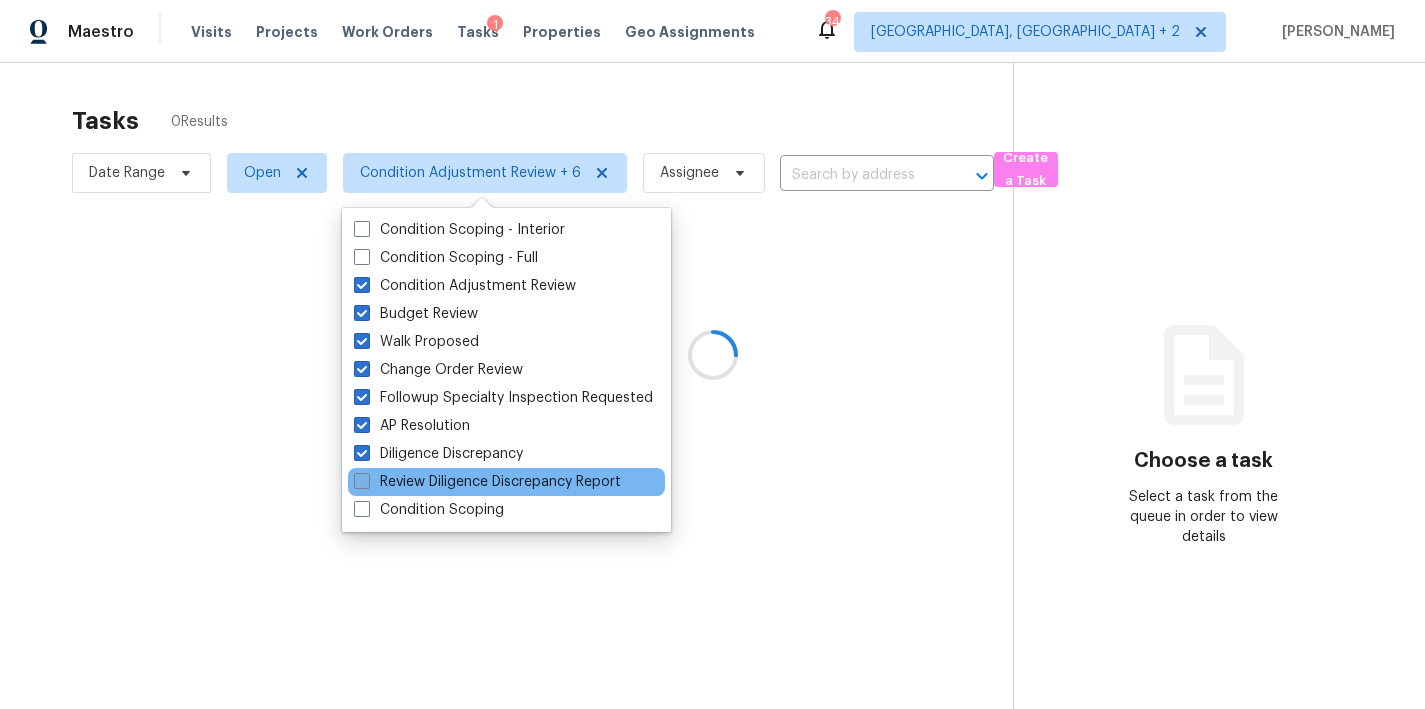 click on "Review Diligence Discrepancy Report" at bounding box center (487, 482) 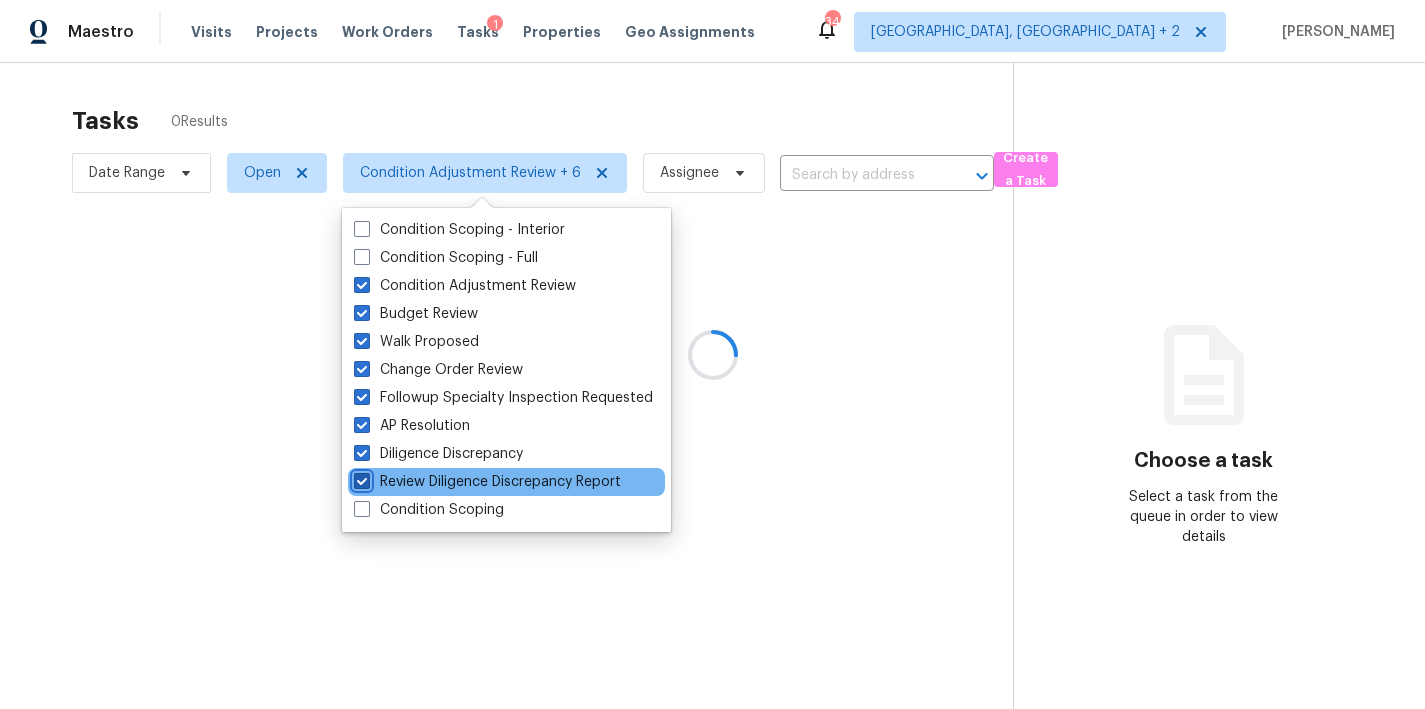 checkbox on "true" 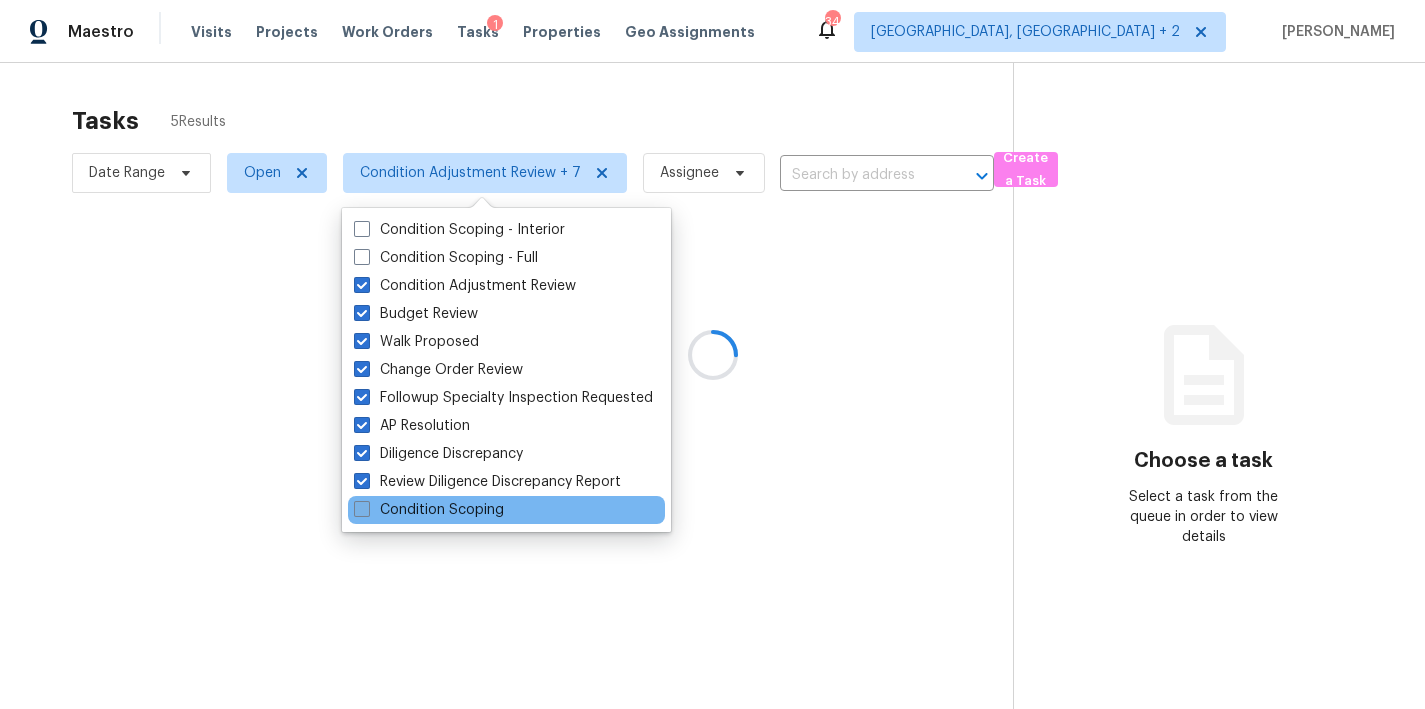 click on "Condition Scoping" at bounding box center (429, 510) 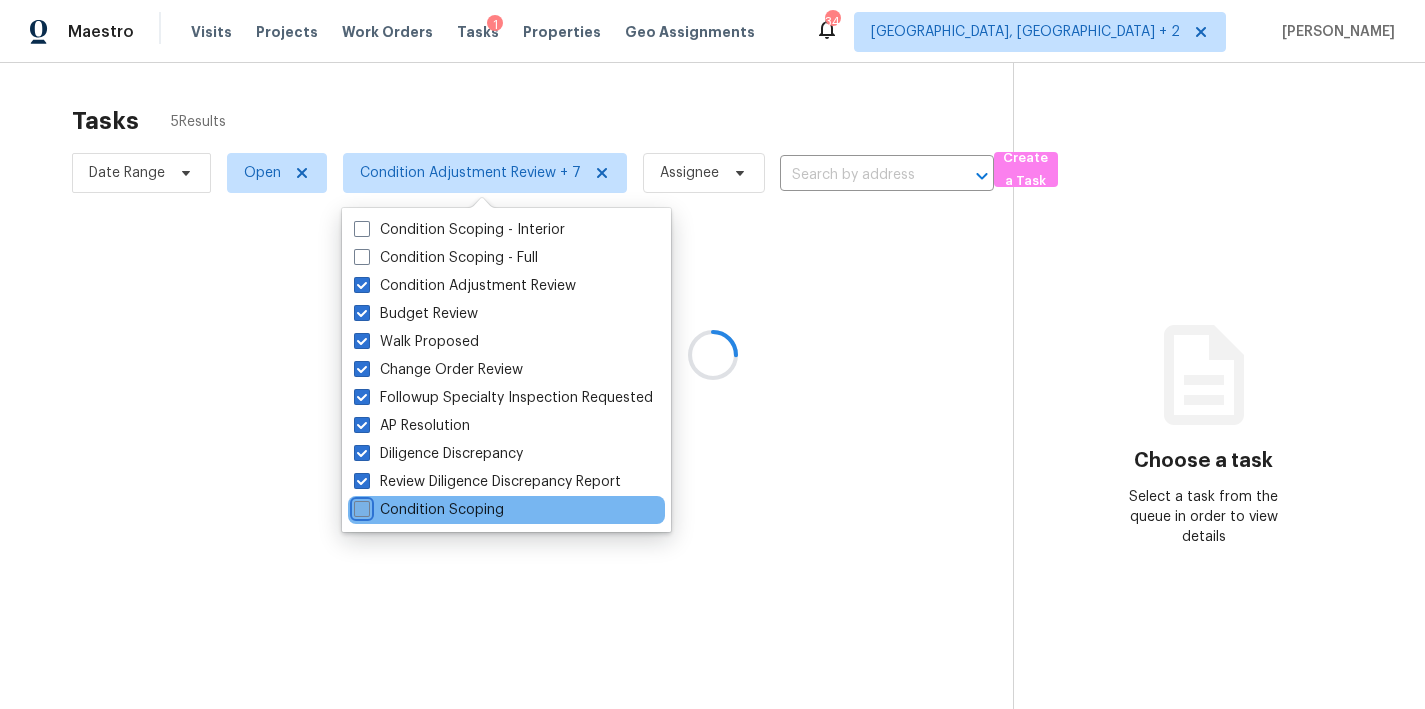 click on "Condition Scoping" at bounding box center [360, 506] 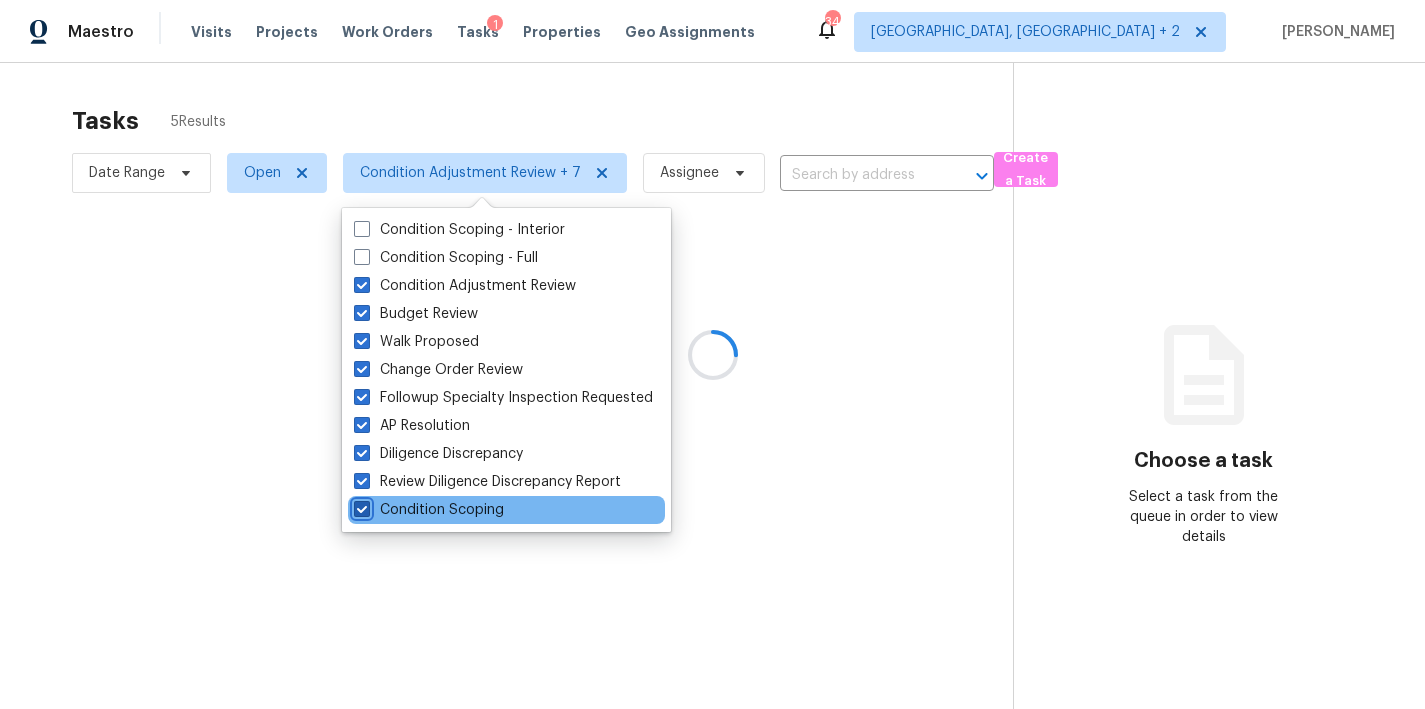 checkbox on "true" 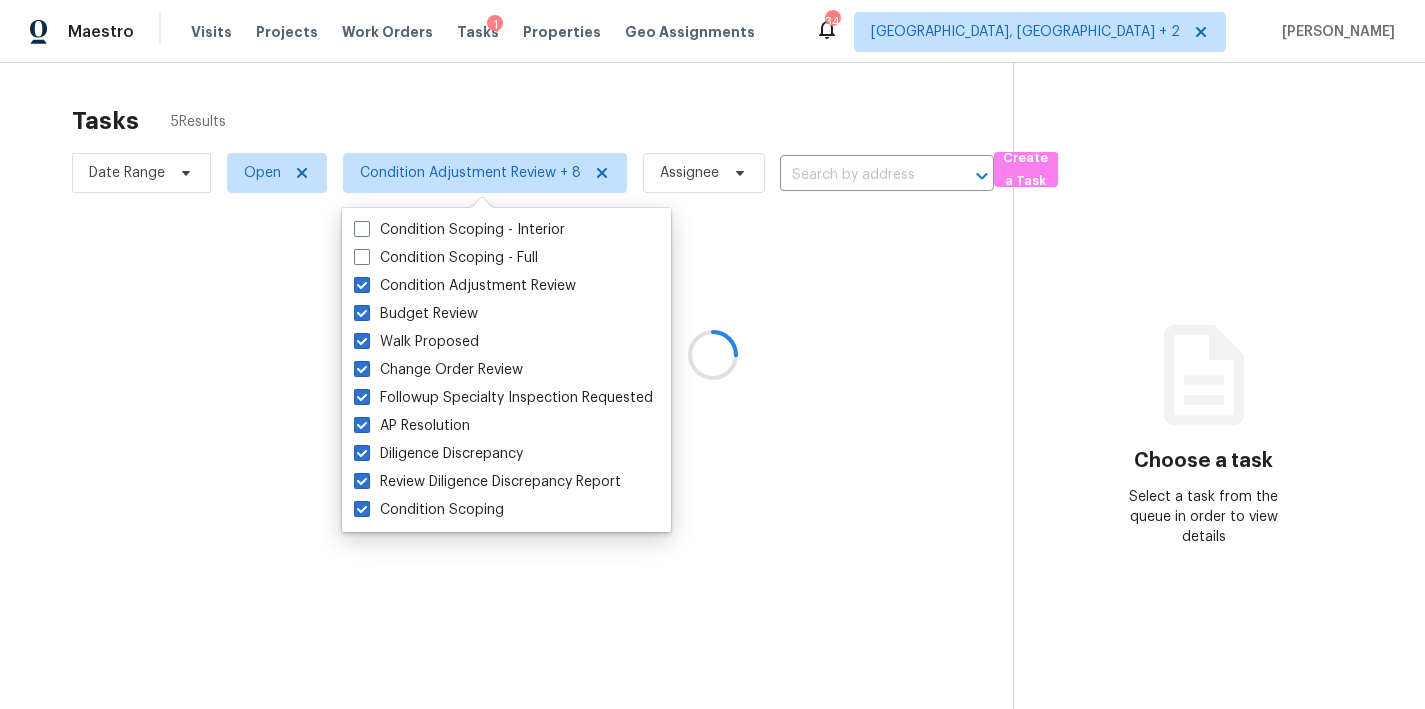 click on "Tasks 5  Results Date Range Open Condition Adjustment Review + 8 Assignee ​ Create a Task Choose a task Select a task from the queue in order to view details" at bounding box center (712, 417) 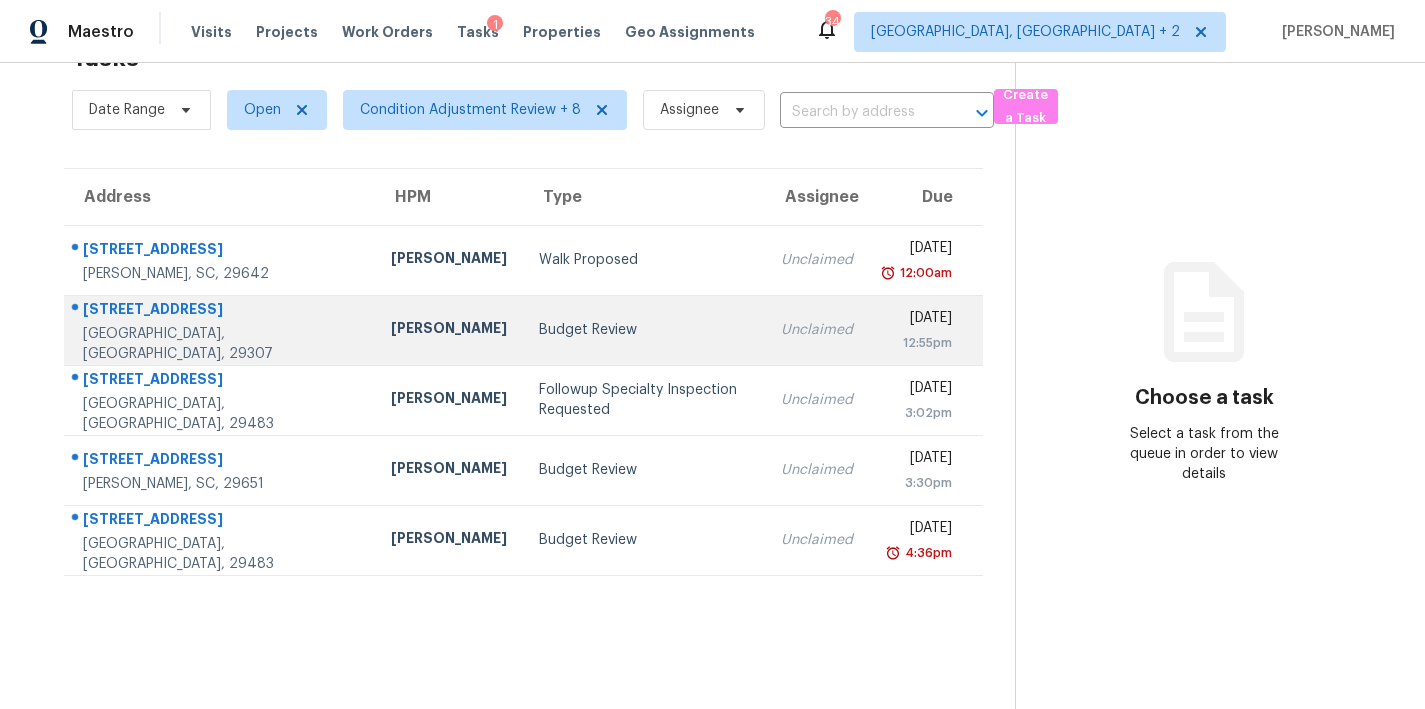 scroll, scrollTop: 78, scrollLeft: 0, axis: vertical 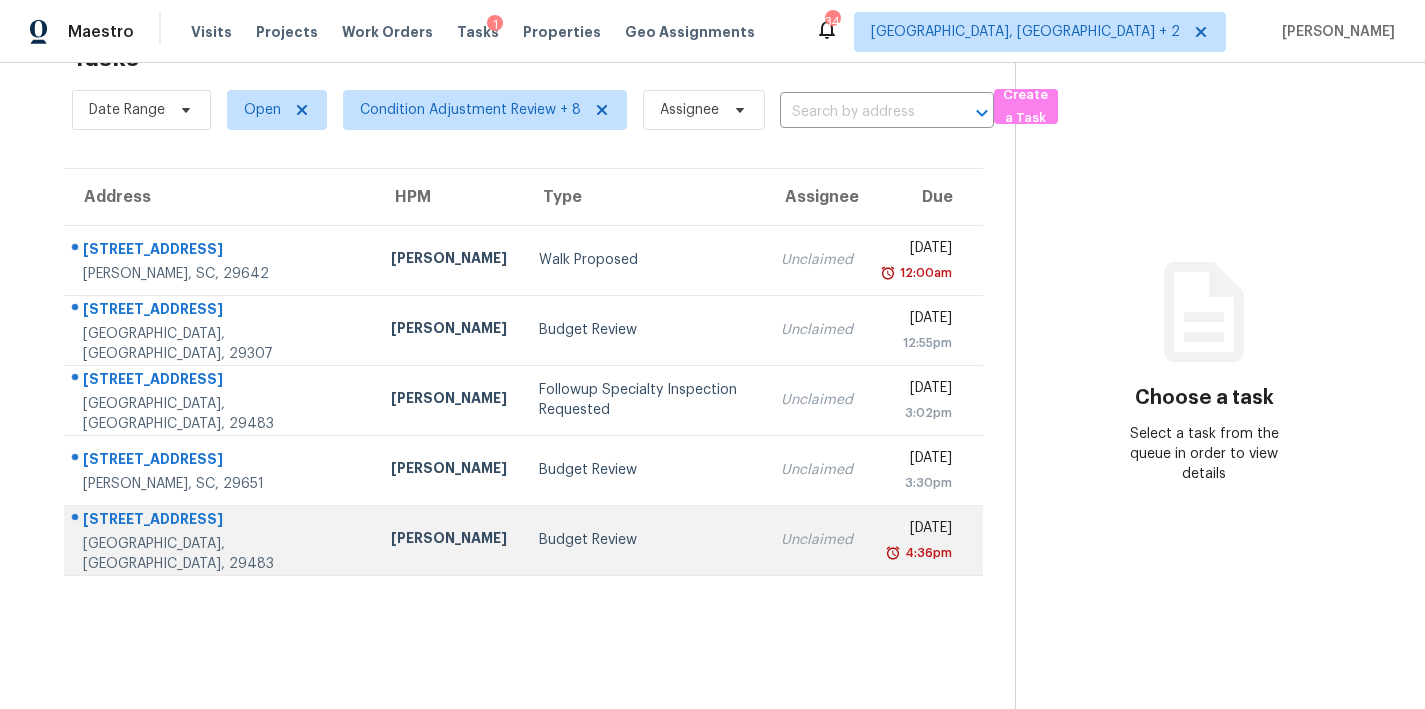 click on "Budget Review" at bounding box center [644, 540] 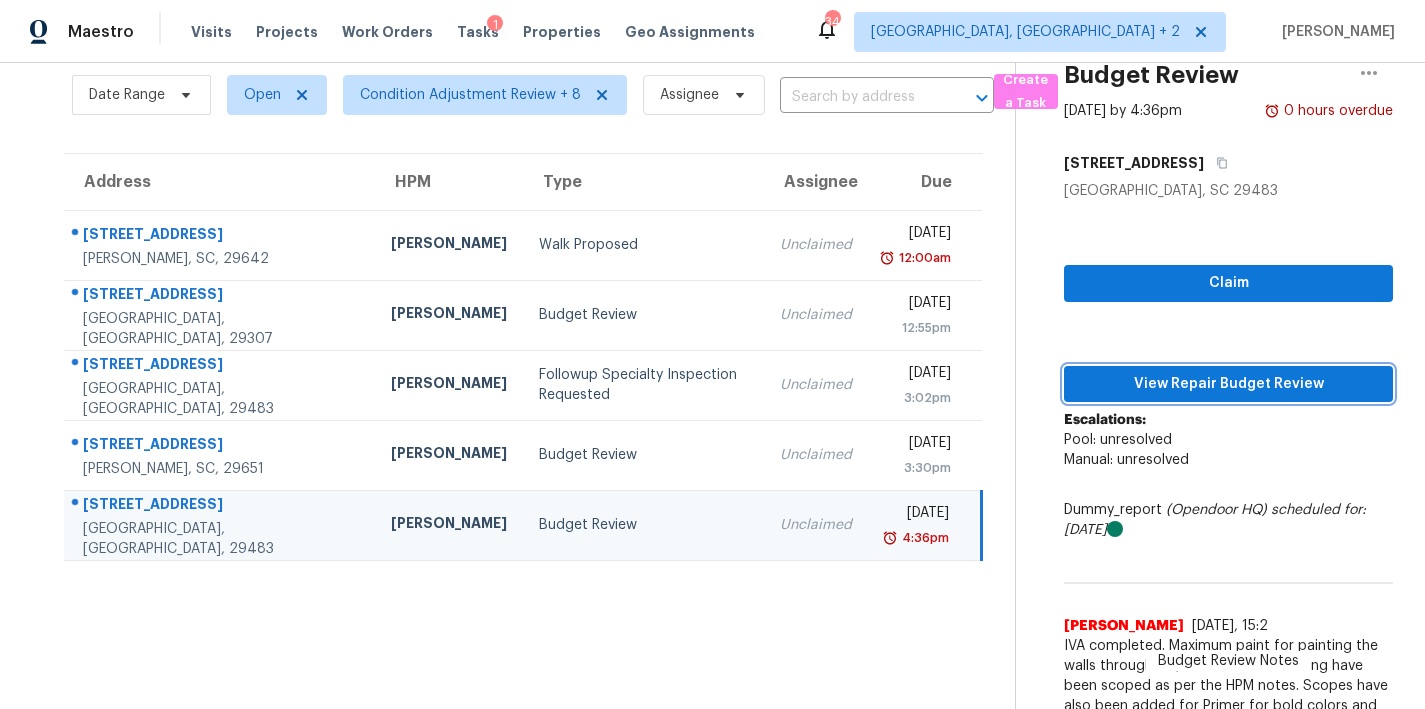 click on "View Repair Budget Review" at bounding box center [1228, 384] 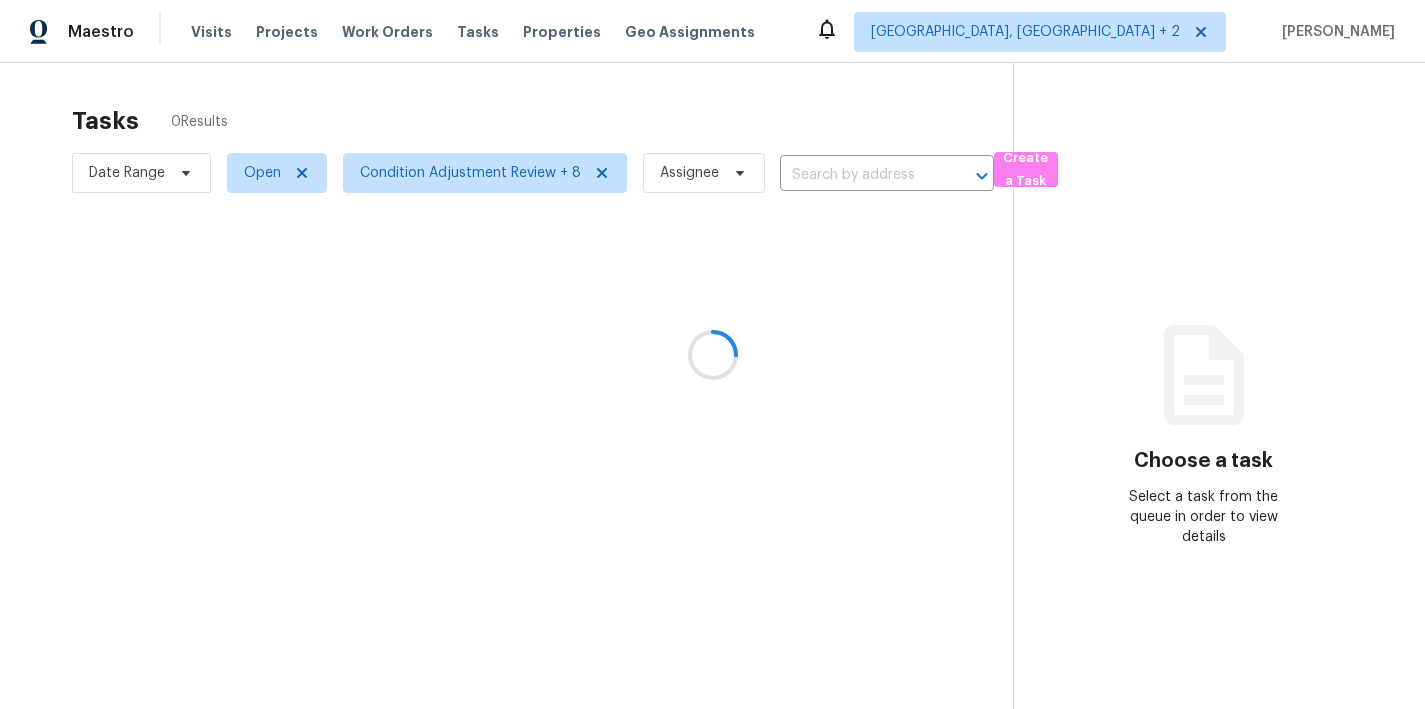 scroll, scrollTop: 0, scrollLeft: 0, axis: both 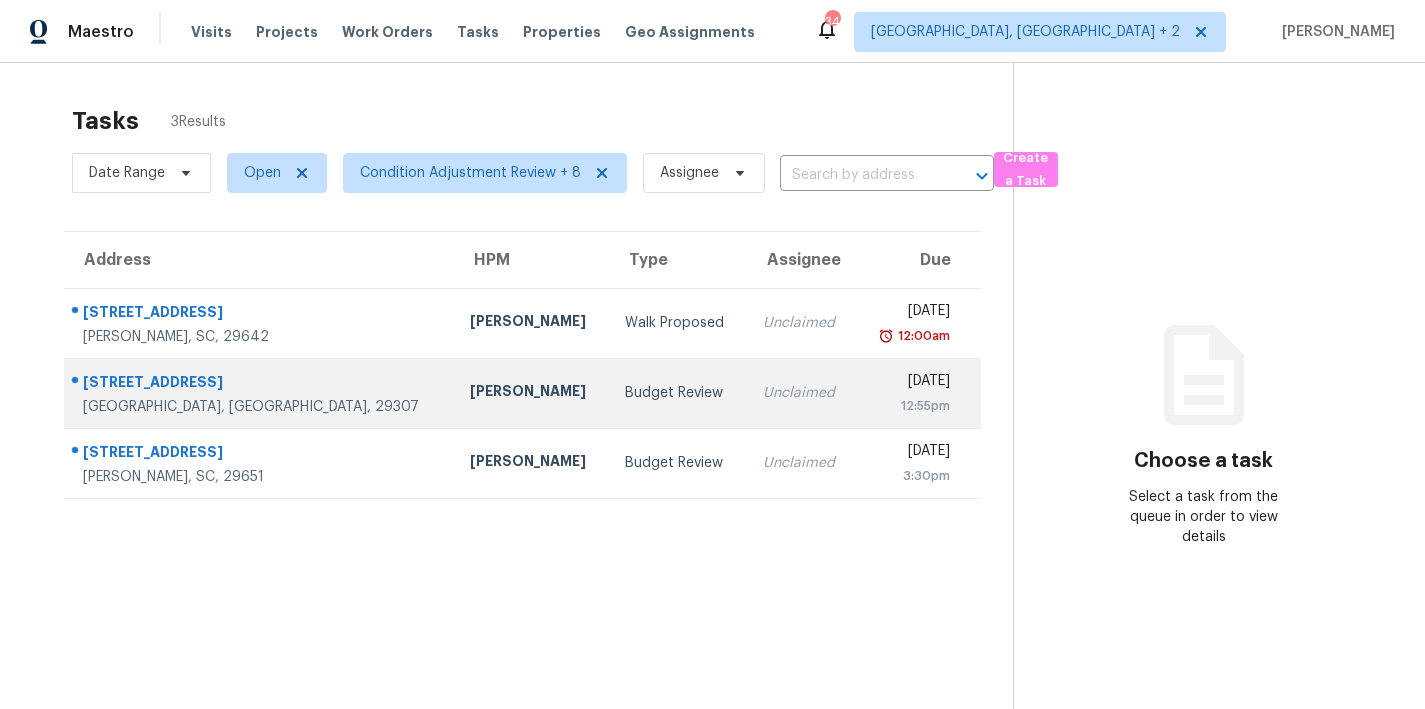 click on "Budget Review" at bounding box center (678, 393) 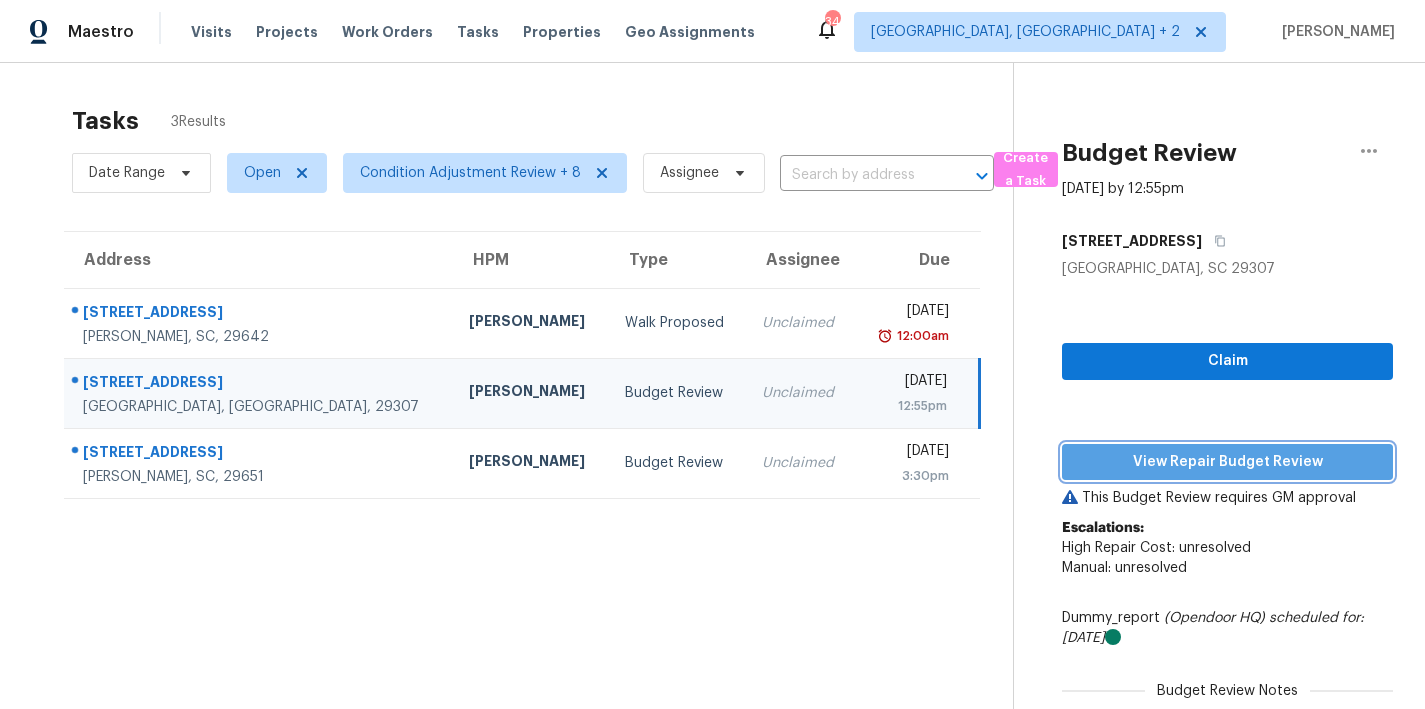 click on "View Repair Budget Review" at bounding box center [1227, 462] 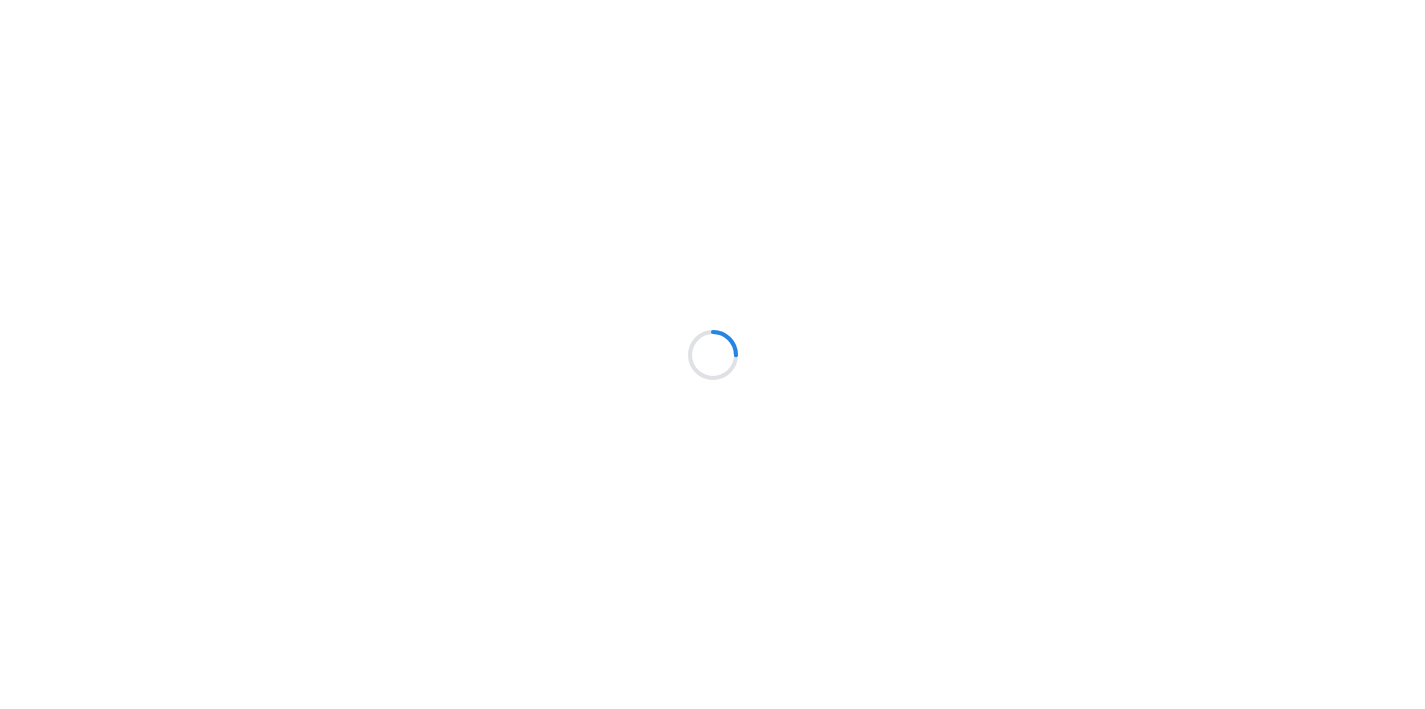 scroll, scrollTop: 0, scrollLeft: 0, axis: both 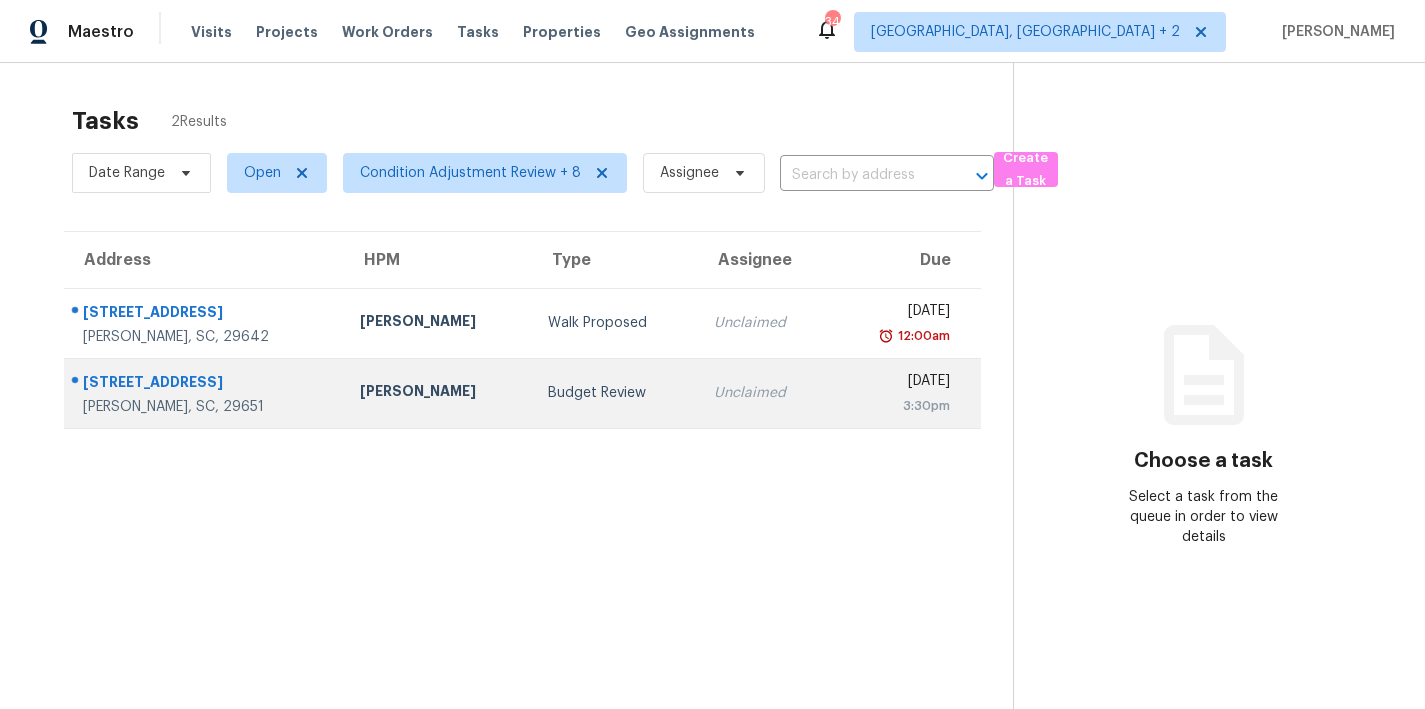 click on "[PERSON_NAME]" at bounding box center (438, 393) 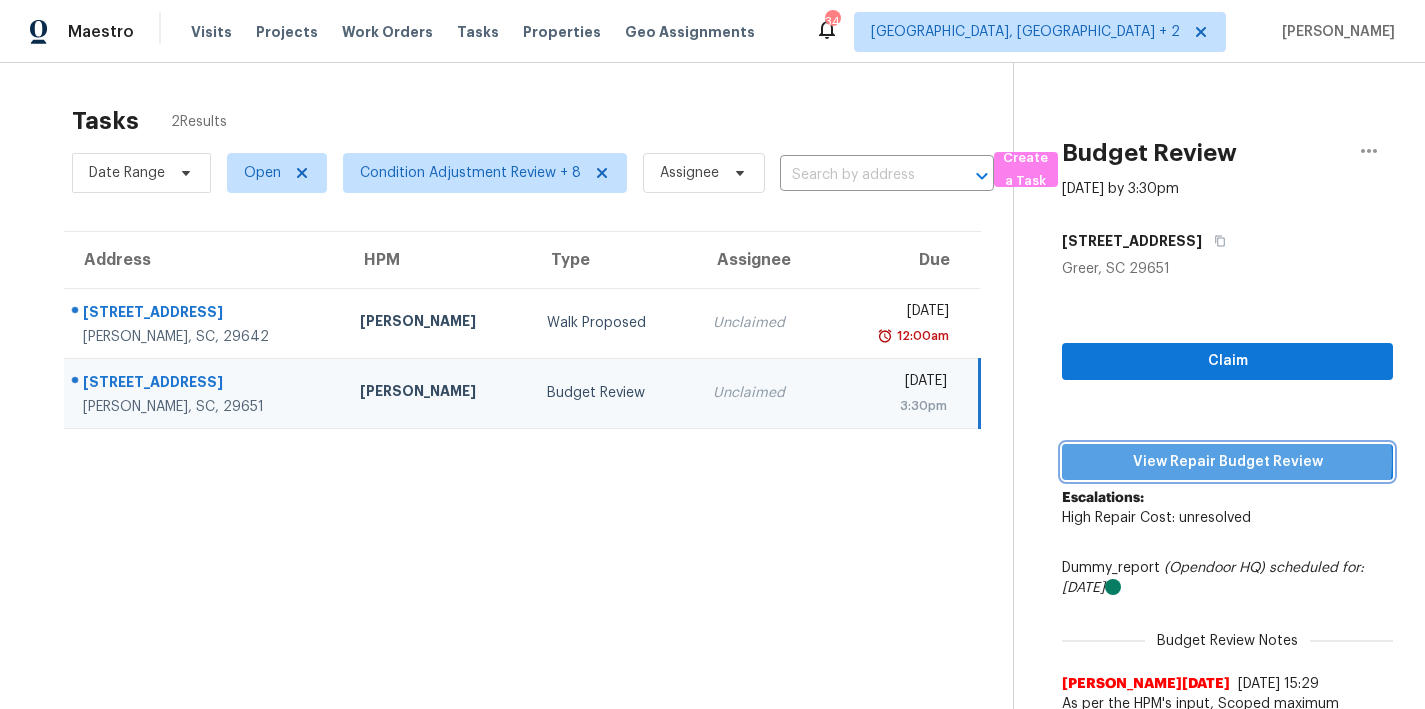 click on "View Repair Budget Review" at bounding box center (1227, 462) 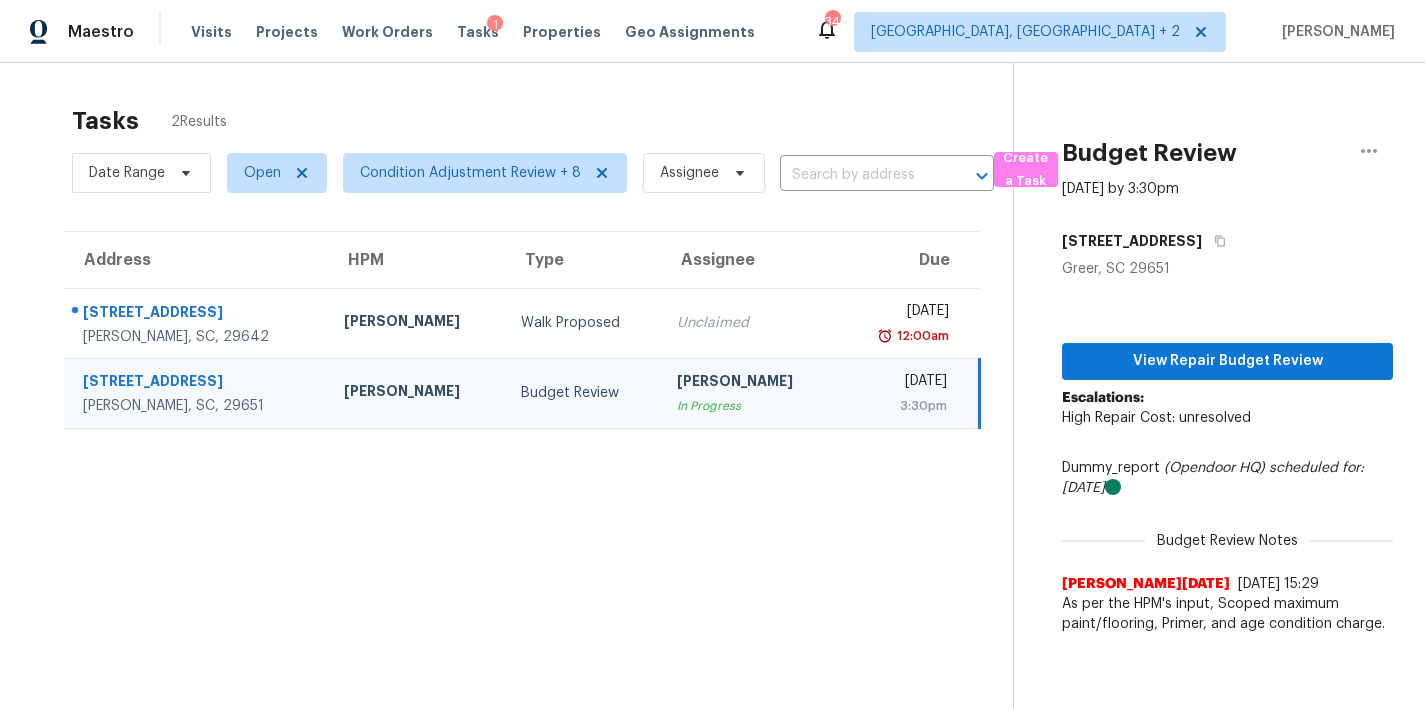 click on "Tasks 2  Results Date Range Open Condition Adjustment Review + 8 Assignee ​ Create a Task Address HPM Type Assignee Due 137 Lakeshore Dr   Easley, SC, 29642 William Bynum Walk Proposed Unclaimed Thu, Jul 17th 2025 12:00am 200 Cabot Hill Ln   Greer, SC, 29651 William Bynum Budget Review Nicholas Russell In Progress Fri, Jul 18th 2025 3:30pm Budget Review Jul 18th 2025 by 3:30pm 200 Cabot Hill Ln Greer, SC 29651 View Repair Budget Review Escalations:  High Repair Cost: unresolved Dummy_report   (Opendoor HQ)    scheduled for: 7/17/2025  Budget Review Notes Prabhu Raja 7/17/25, 15:29 As per the HPM's input, Scoped maximum paint/flooring, Primer,  and age condition charge." at bounding box center (712, 417) 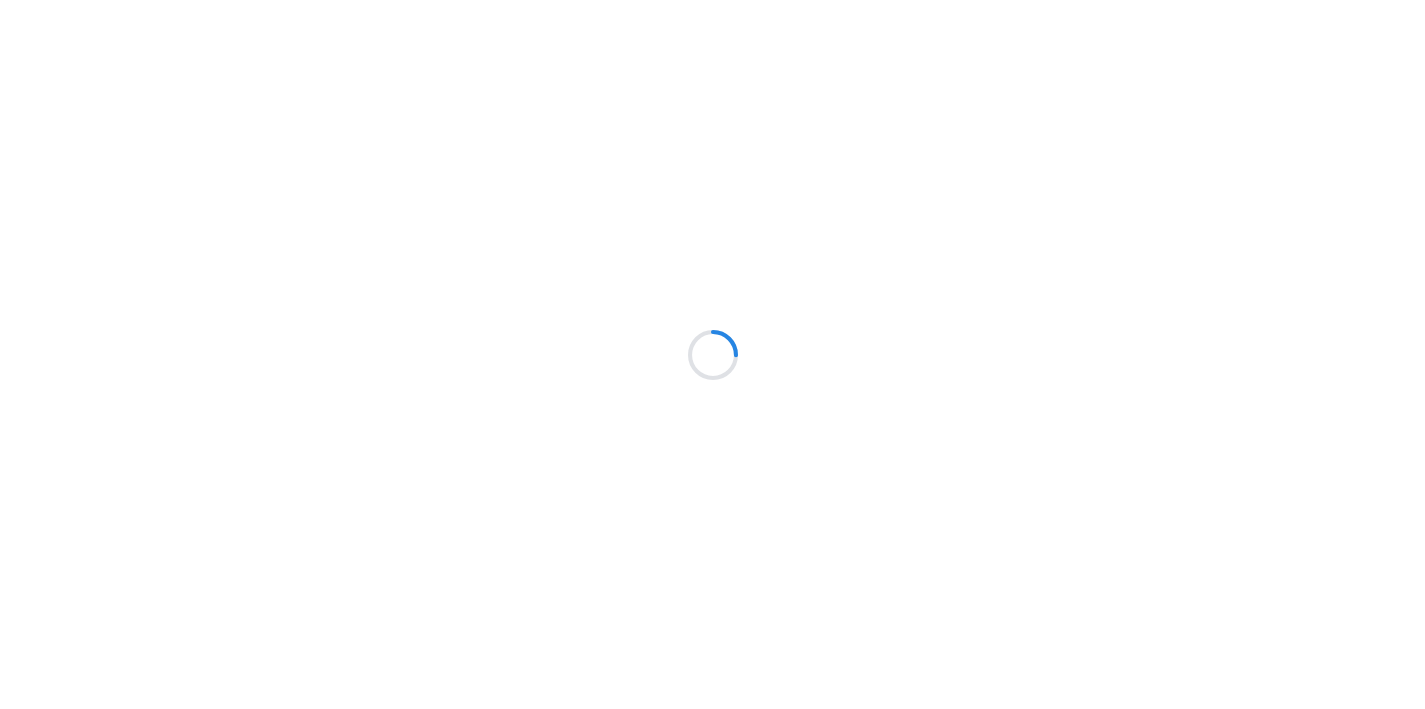 scroll, scrollTop: 0, scrollLeft: 0, axis: both 